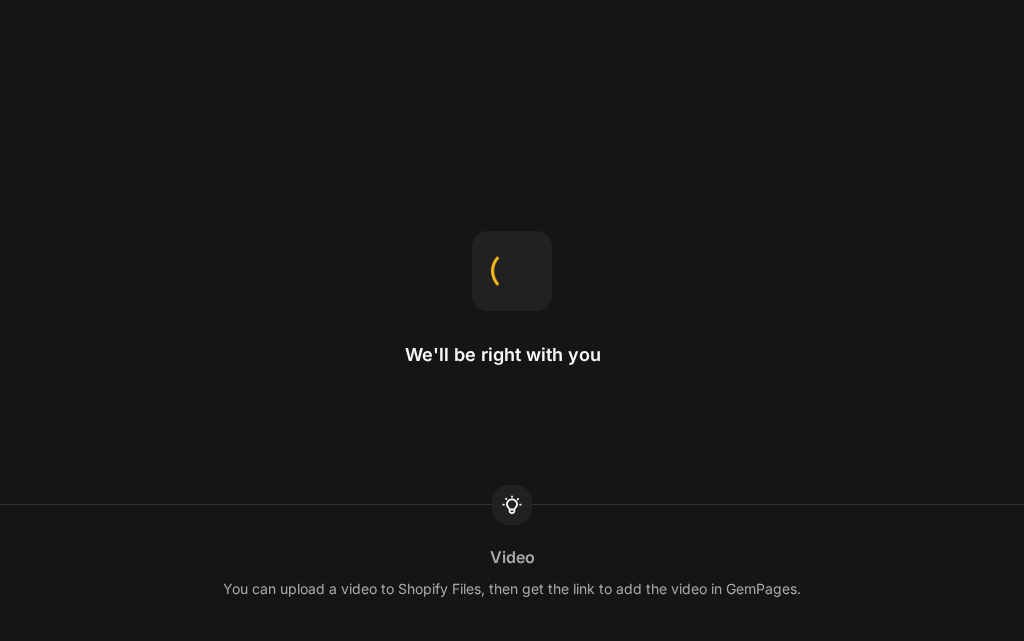 scroll, scrollTop: 0, scrollLeft: 0, axis: both 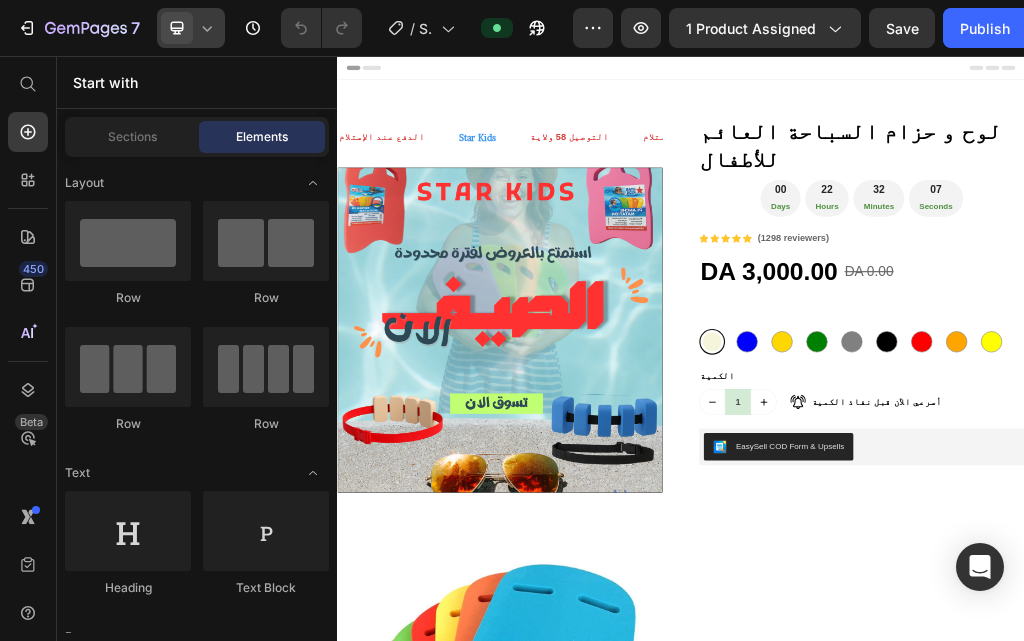click 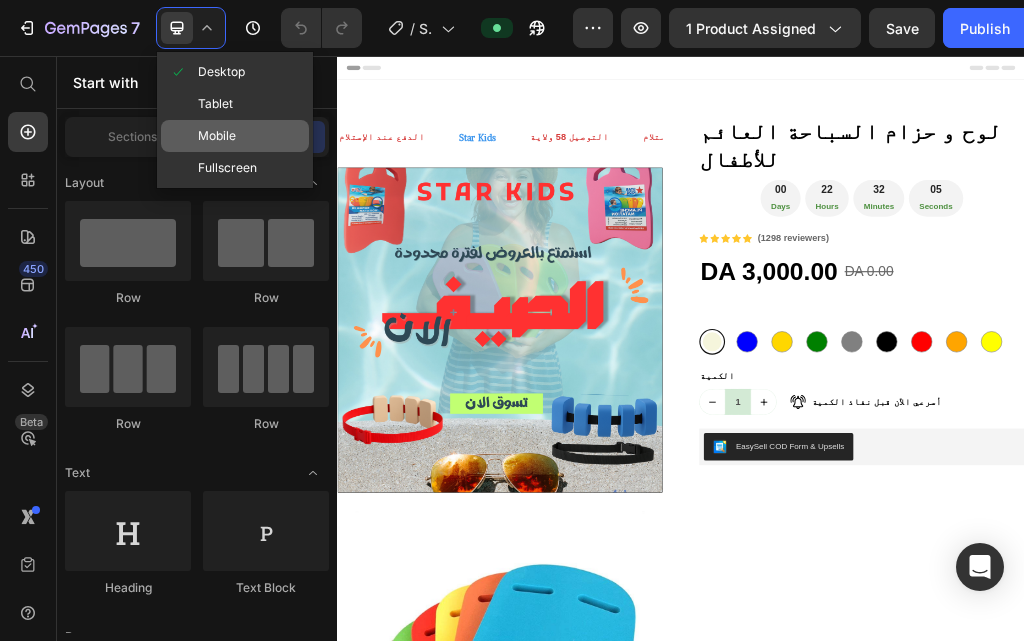 click on "Mobile" 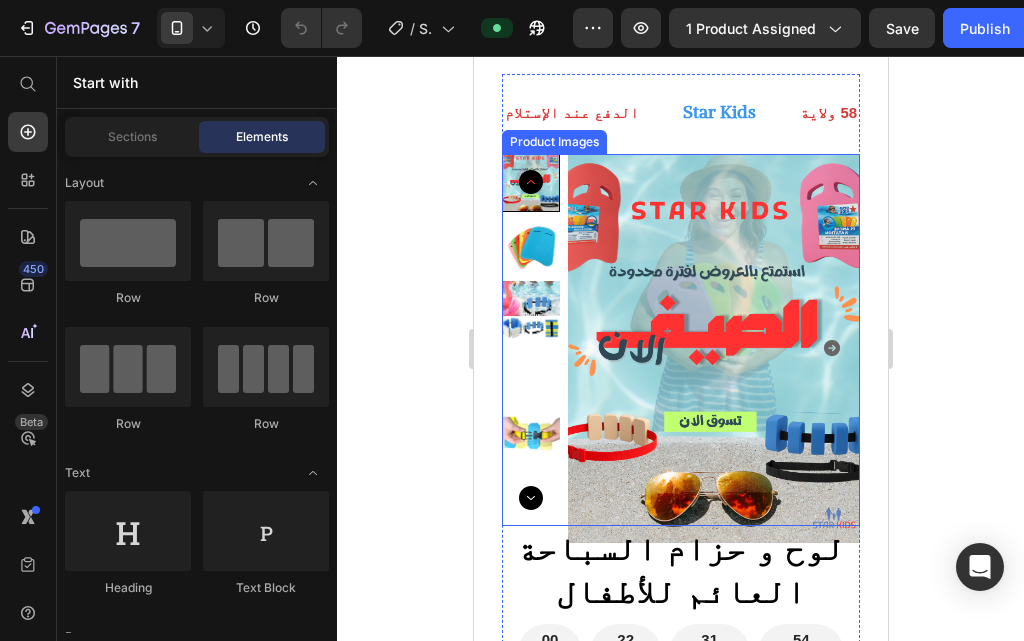 scroll, scrollTop: 0, scrollLeft: 0, axis: both 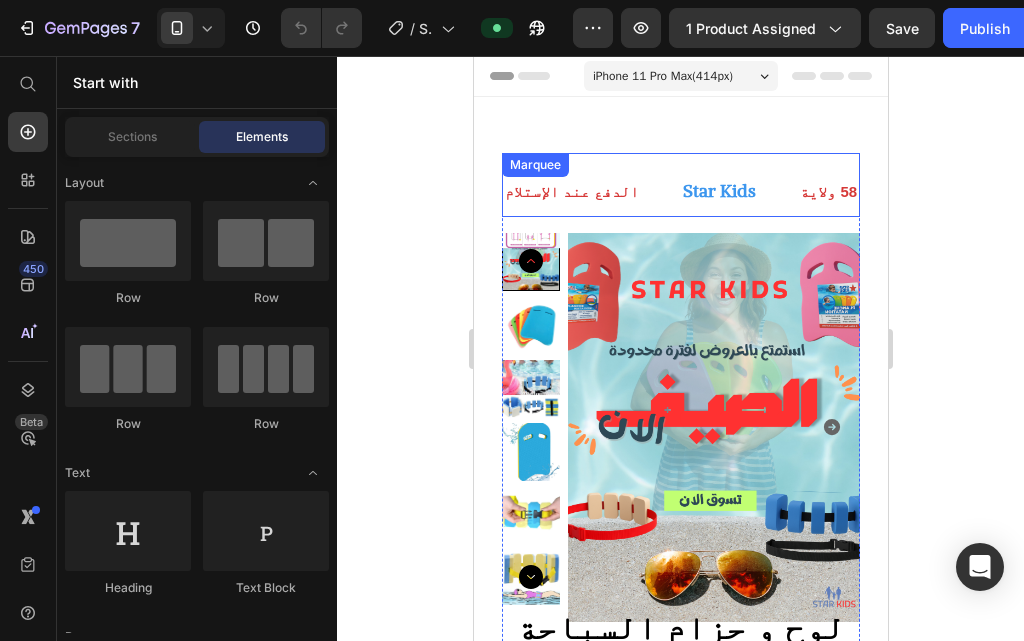 click on "Star Kids Text" at bounding box center [738, 191] 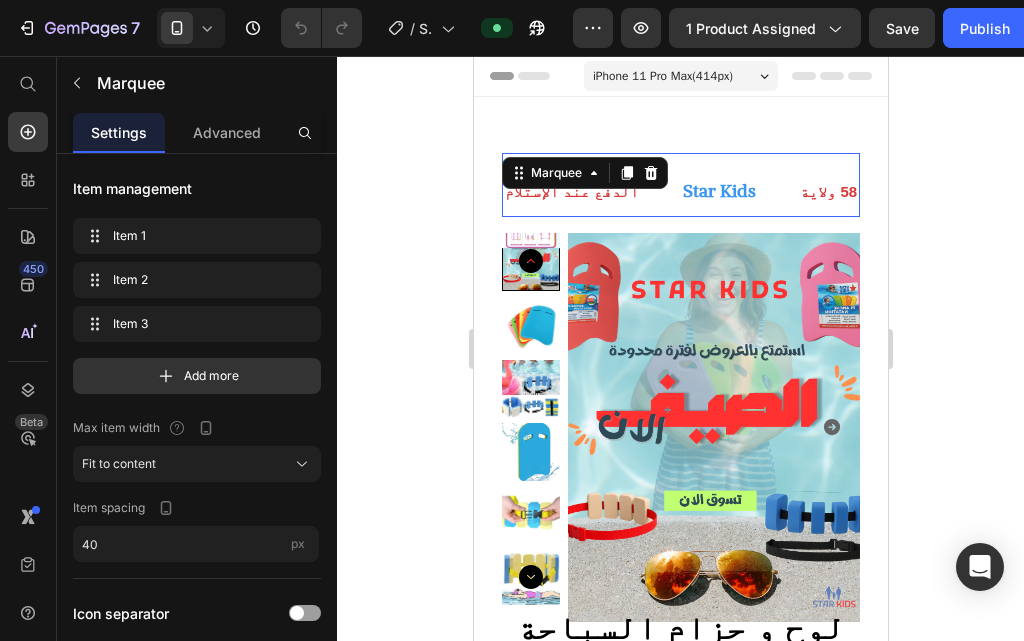 click 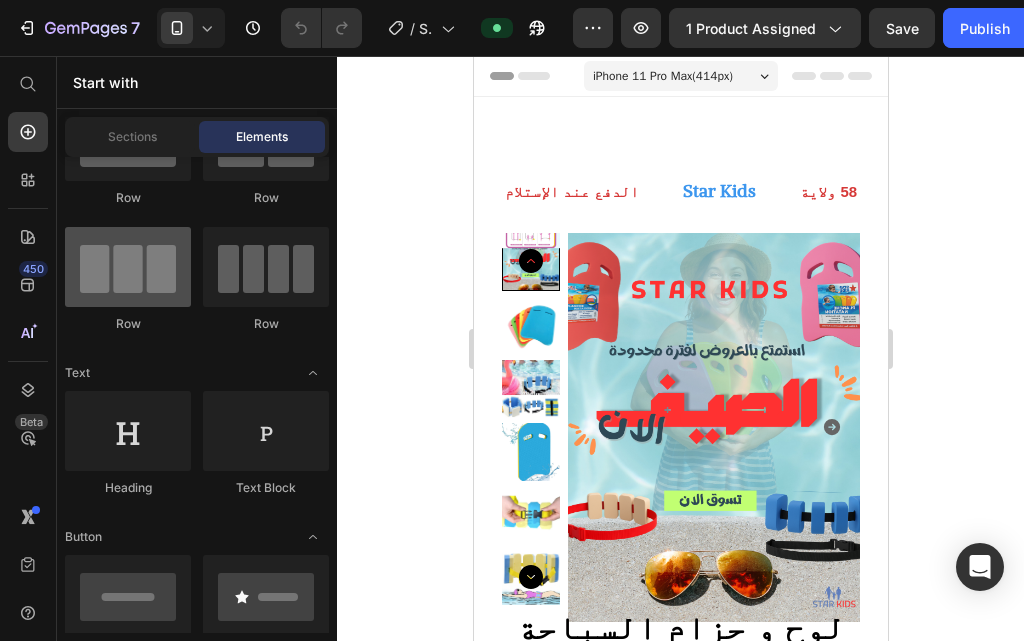 scroll, scrollTop: 0, scrollLeft: 0, axis: both 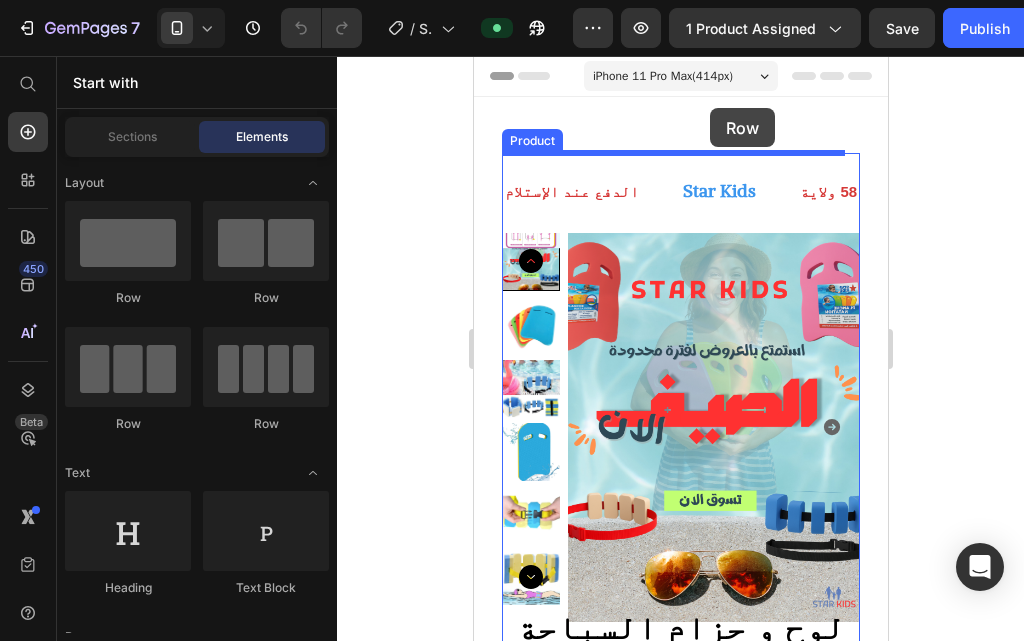 drag, startPoint x: 618, startPoint y: 316, endPoint x: 709, endPoint y: 108, distance: 227.03523 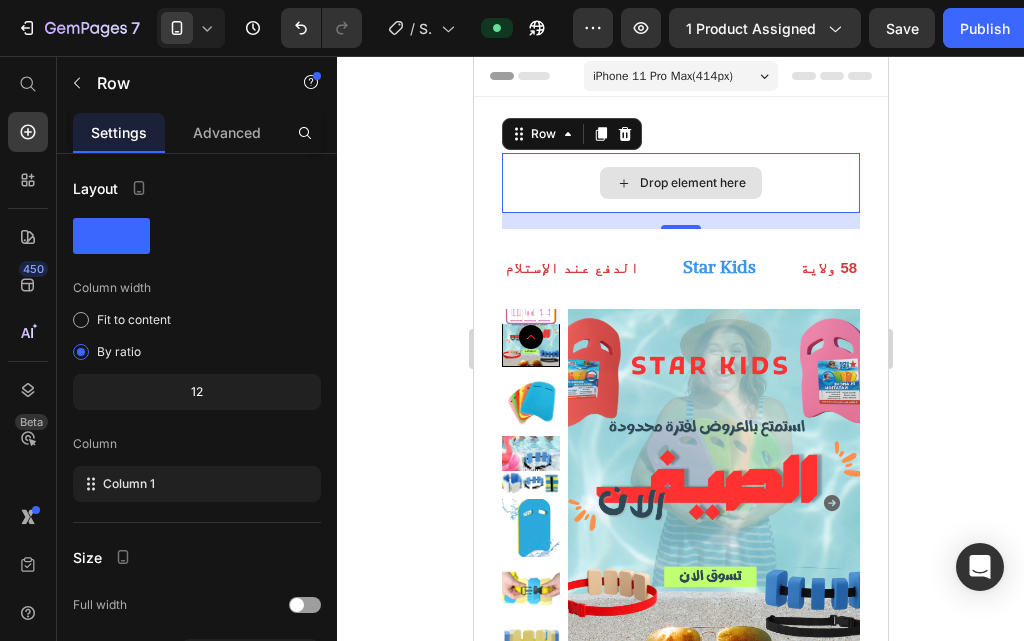 click on "Drop element here" at bounding box center [692, 183] 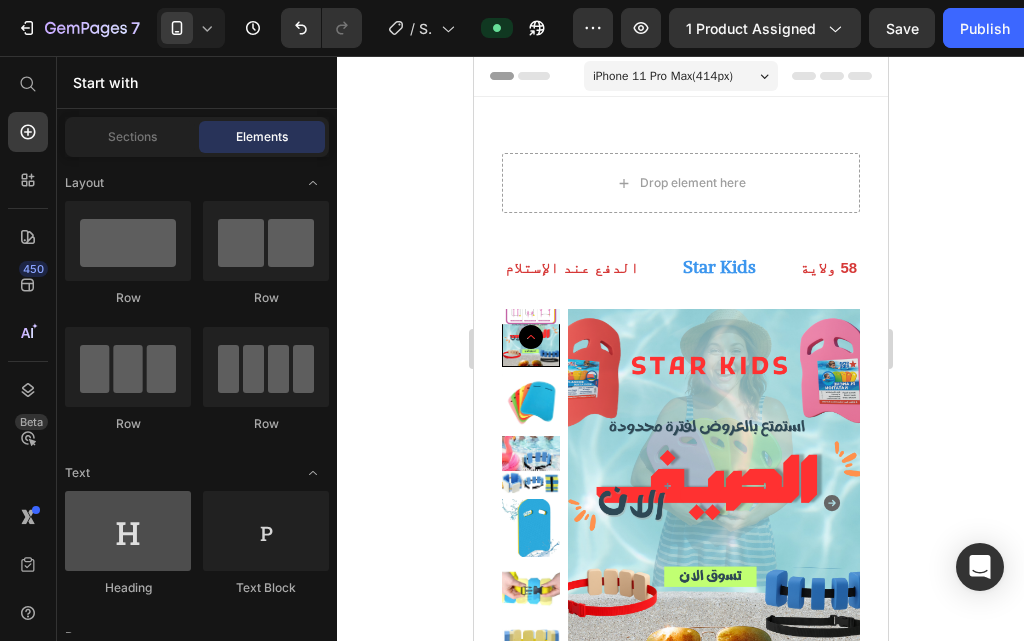 click at bounding box center [128, 531] 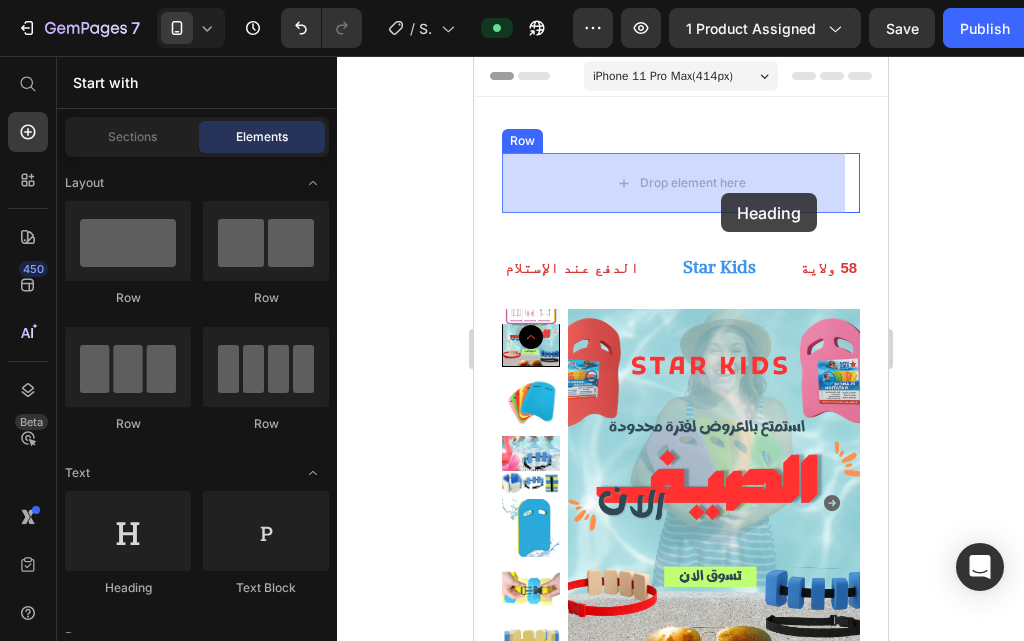 drag, startPoint x: 622, startPoint y: 606, endPoint x: 720, endPoint y: 193, distance: 424.4679 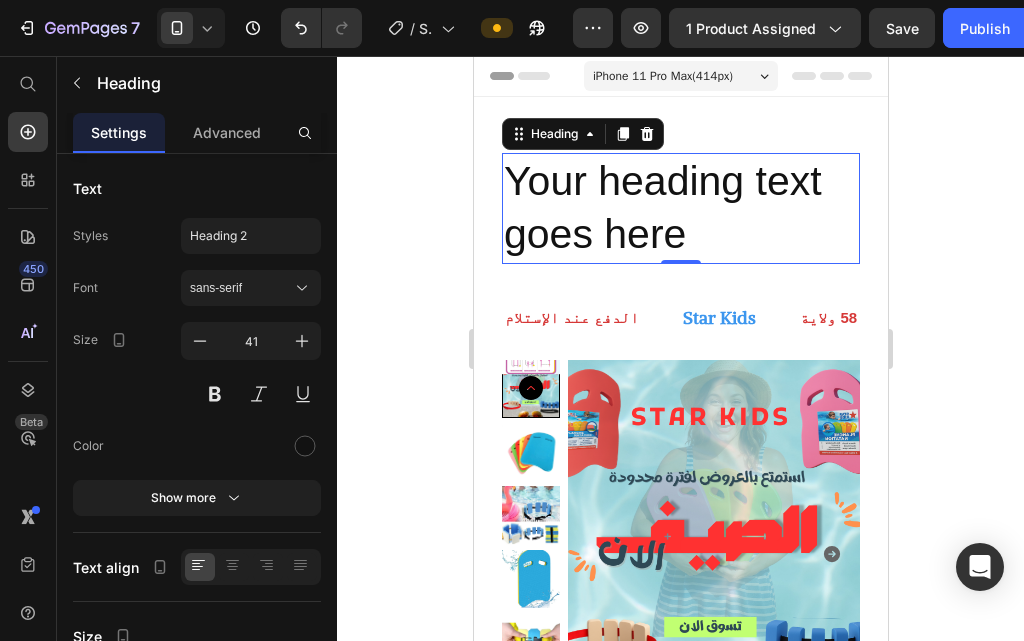 click on "Your heading text goes here" at bounding box center [680, 208] 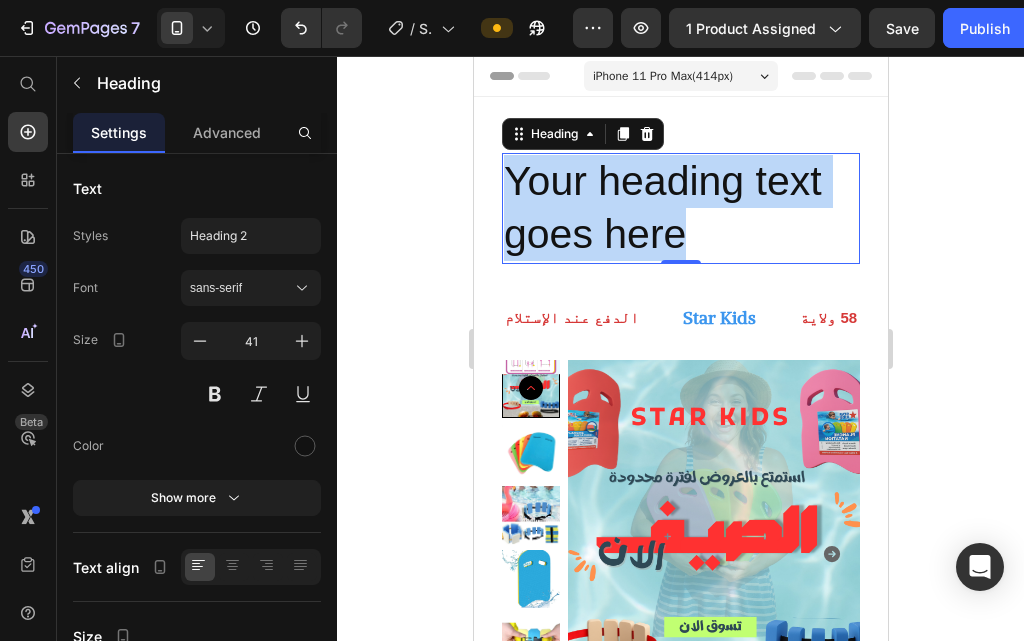 click on "Your heading text goes here" at bounding box center [680, 208] 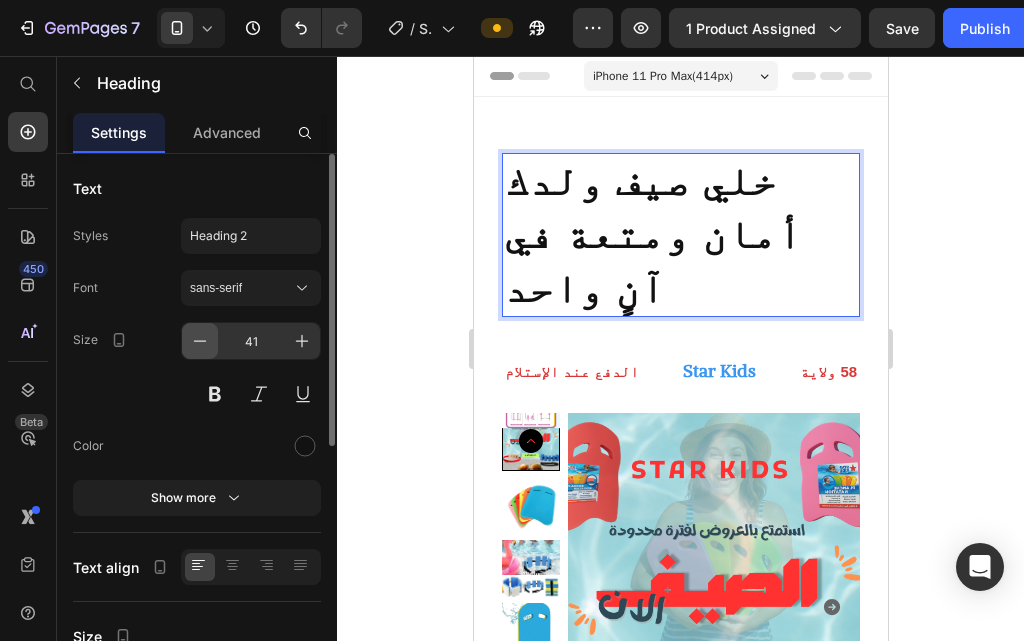click 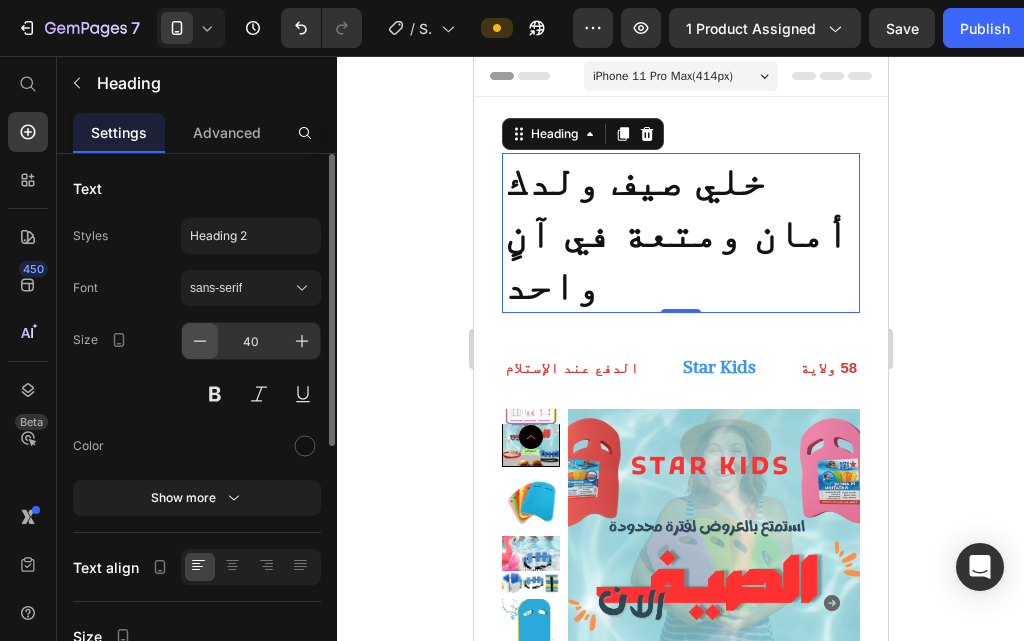 click 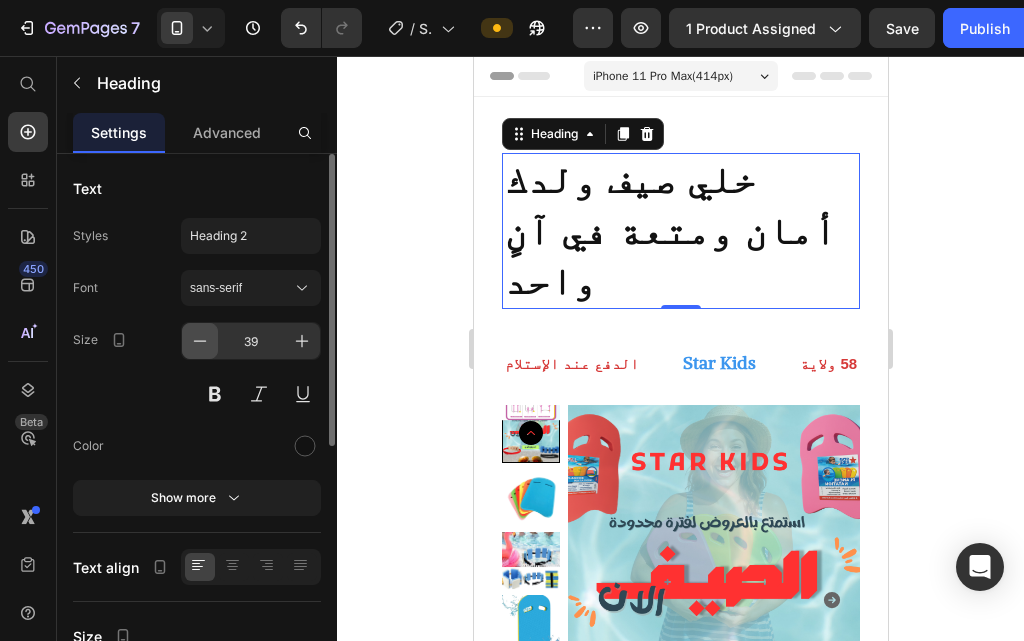 click 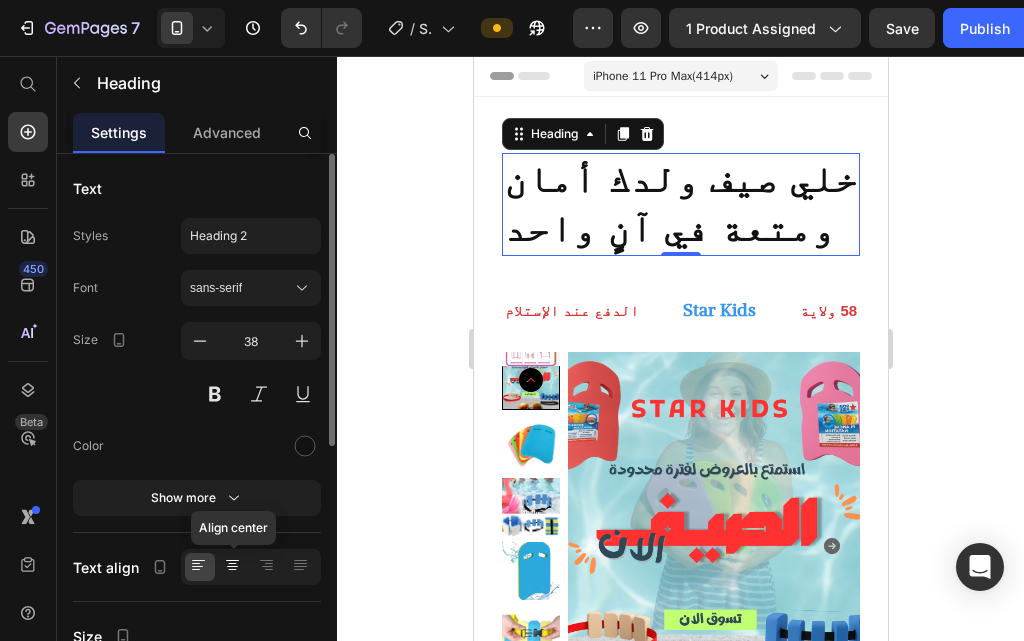 click 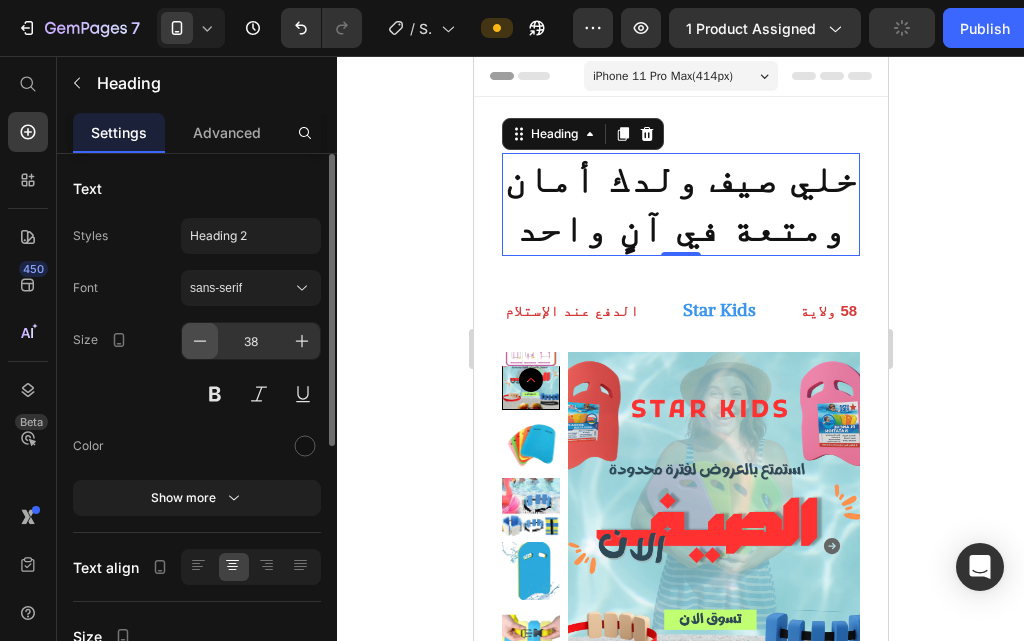 click at bounding box center (200, 341) 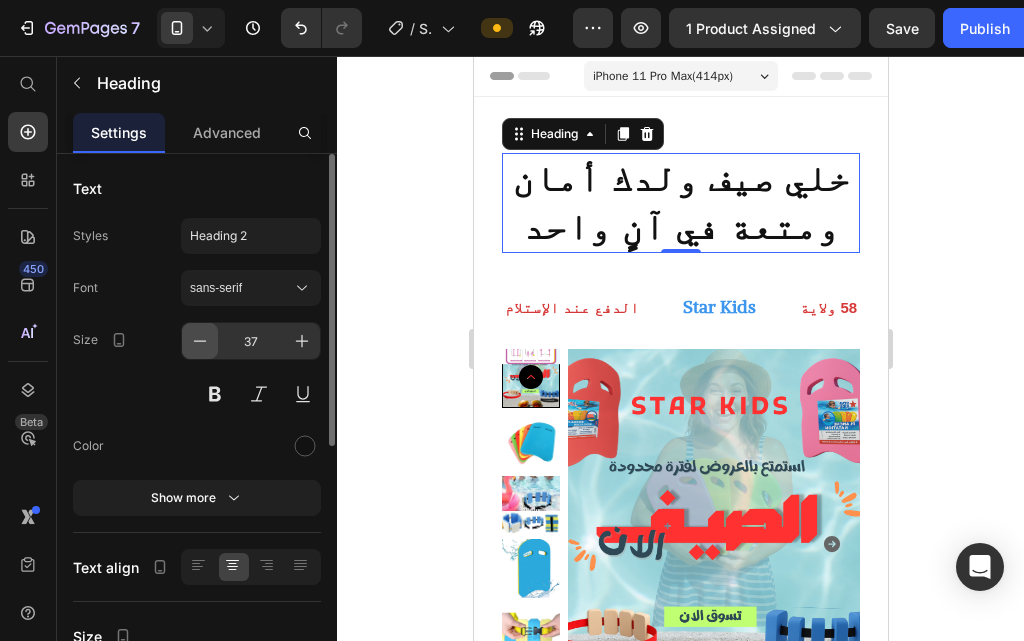 click 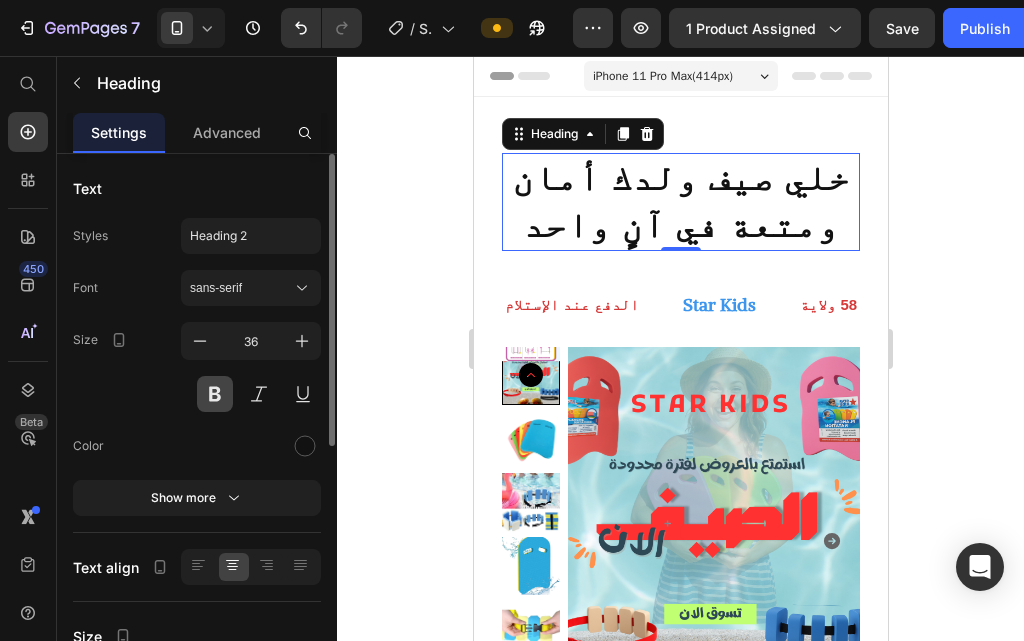 click at bounding box center (215, 394) 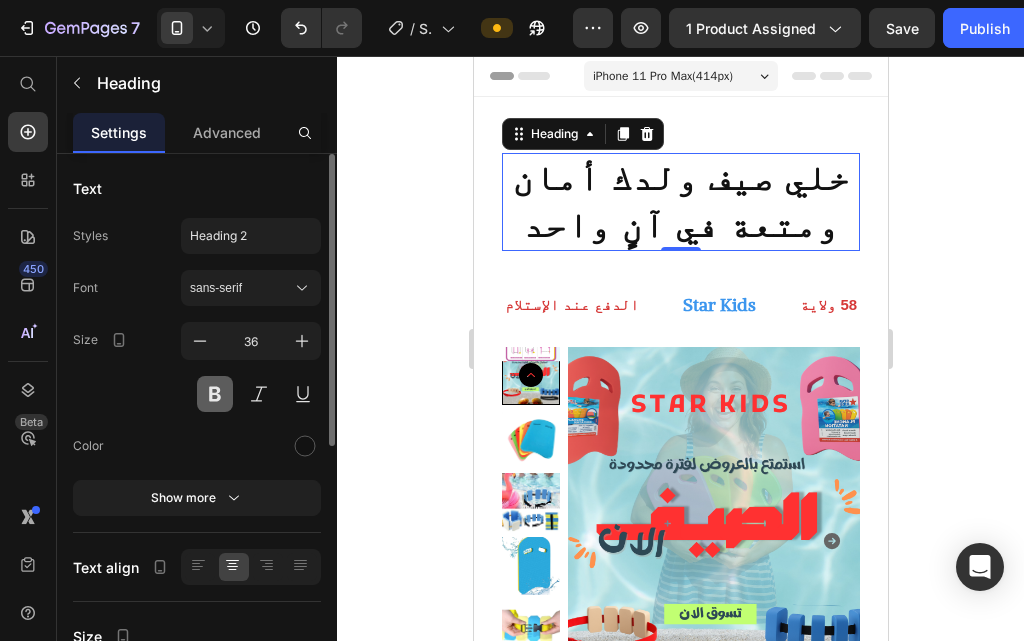 click at bounding box center [215, 394] 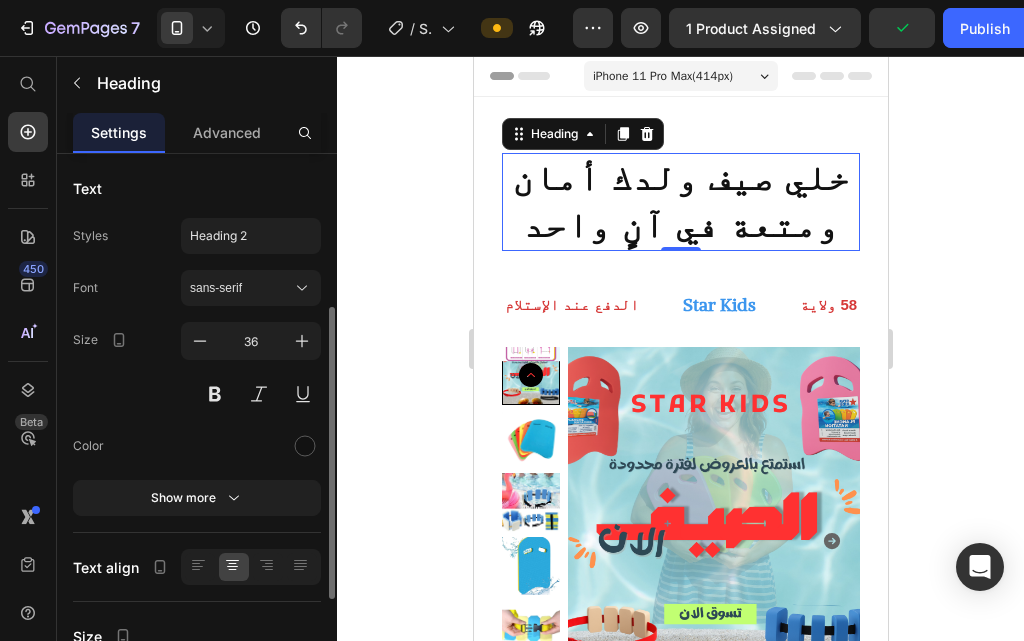 scroll, scrollTop: 100, scrollLeft: 0, axis: vertical 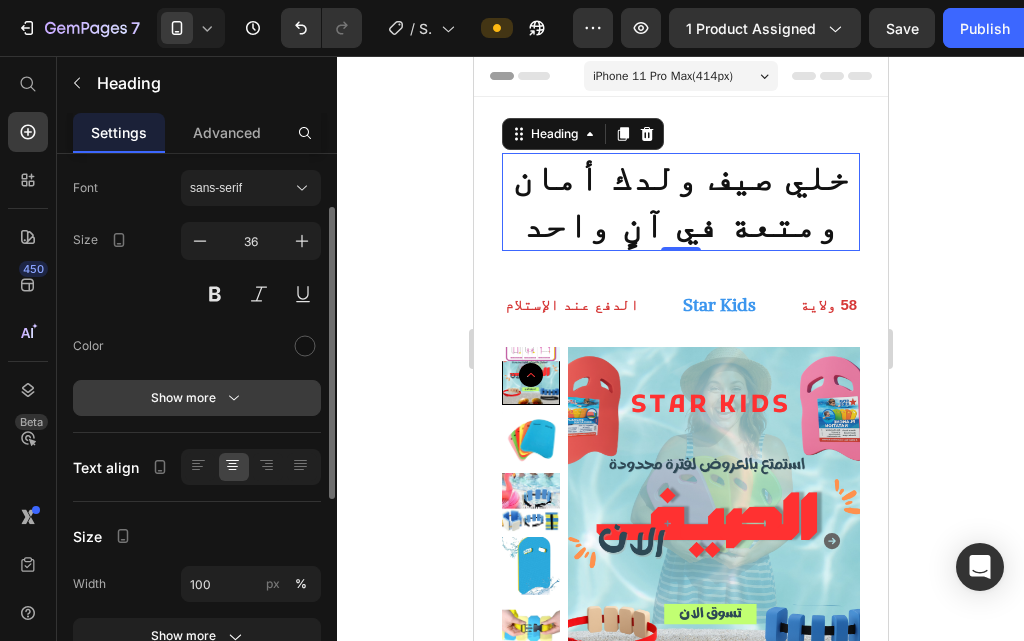 click on "Show more" at bounding box center (197, 398) 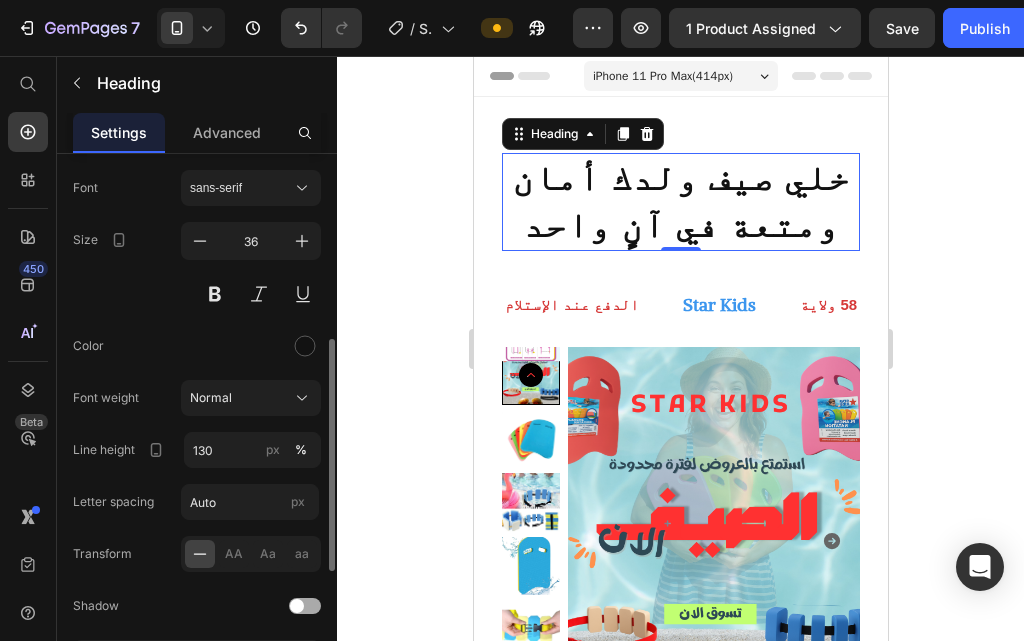 scroll, scrollTop: 200, scrollLeft: 0, axis: vertical 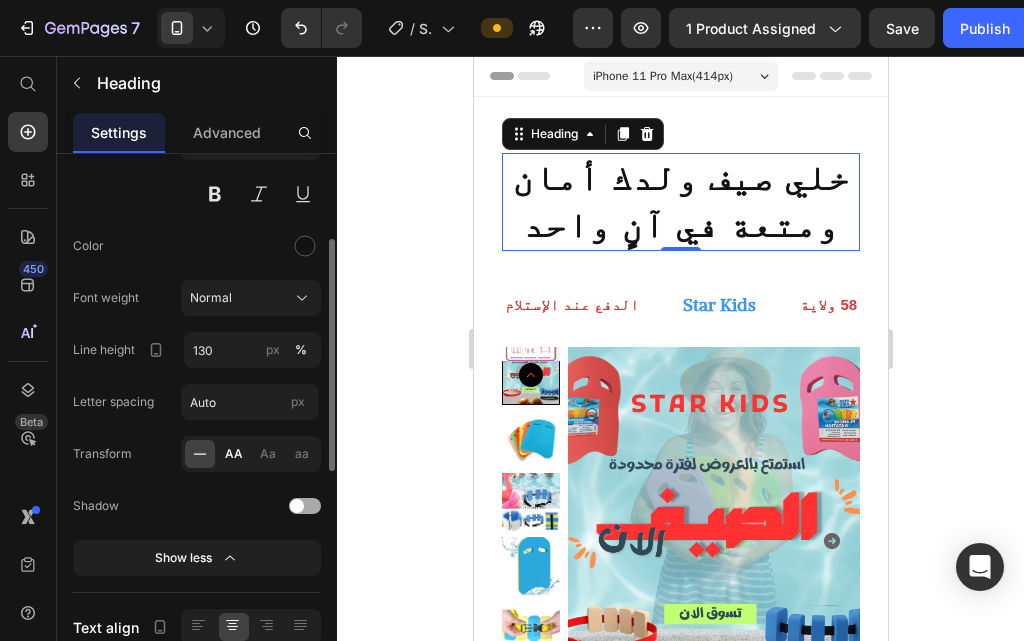 click on "AA" 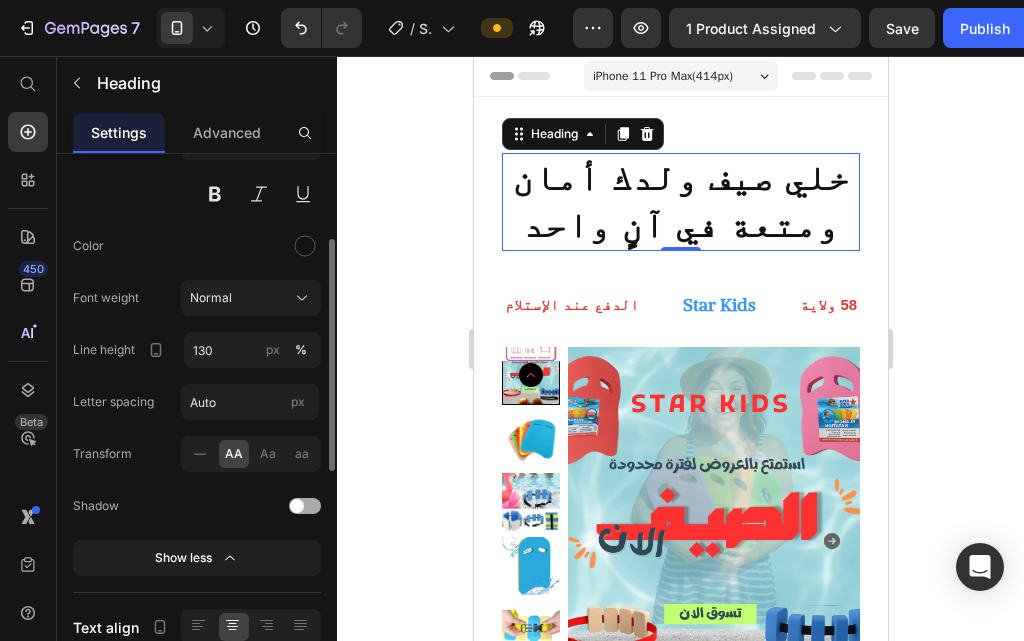click at bounding box center [305, 506] 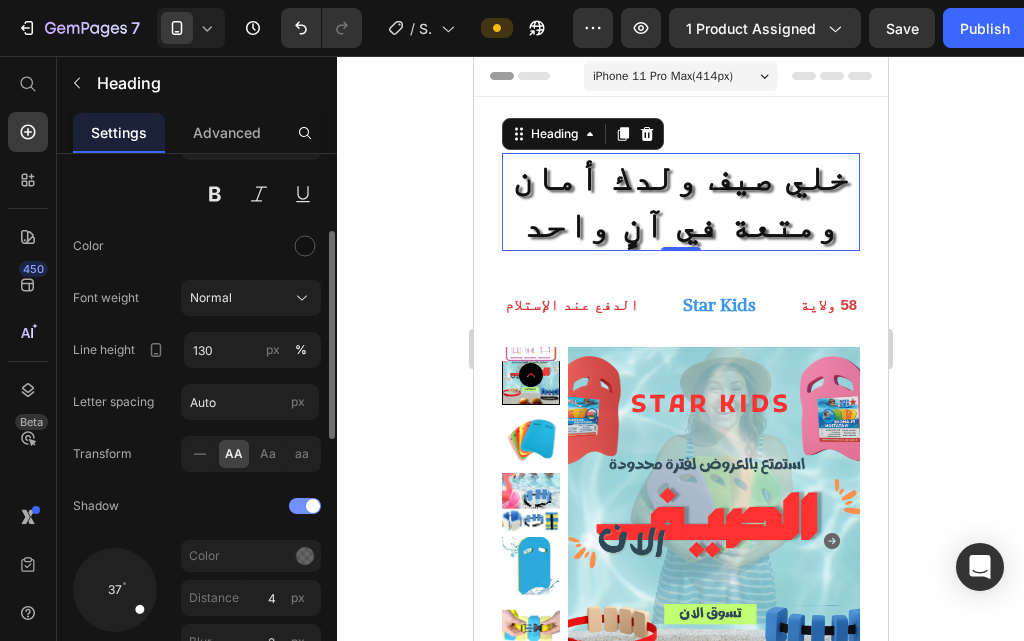 click at bounding box center (305, 506) 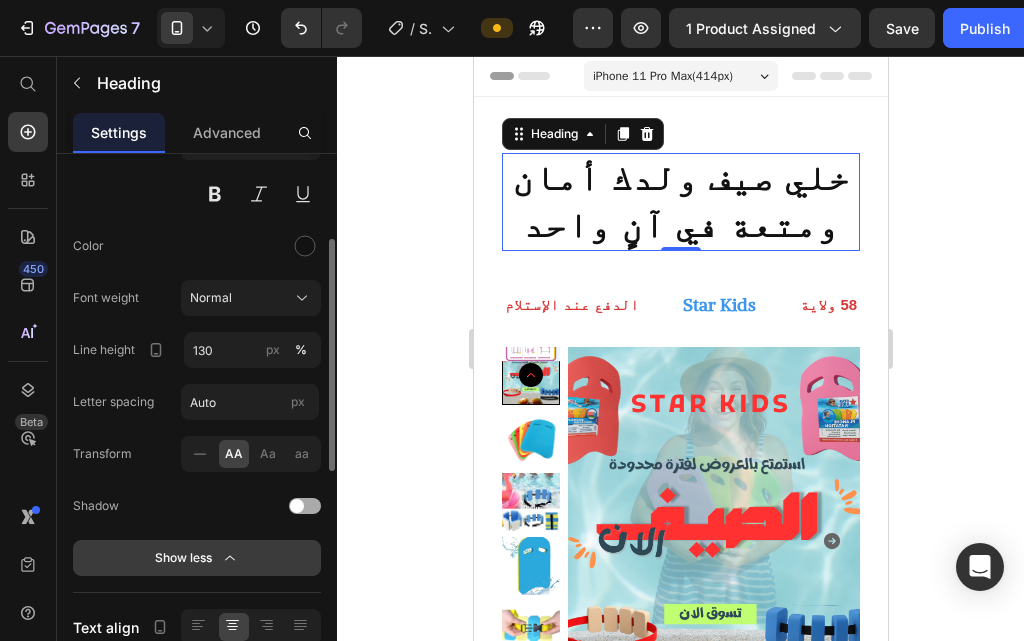 click on "Show less" 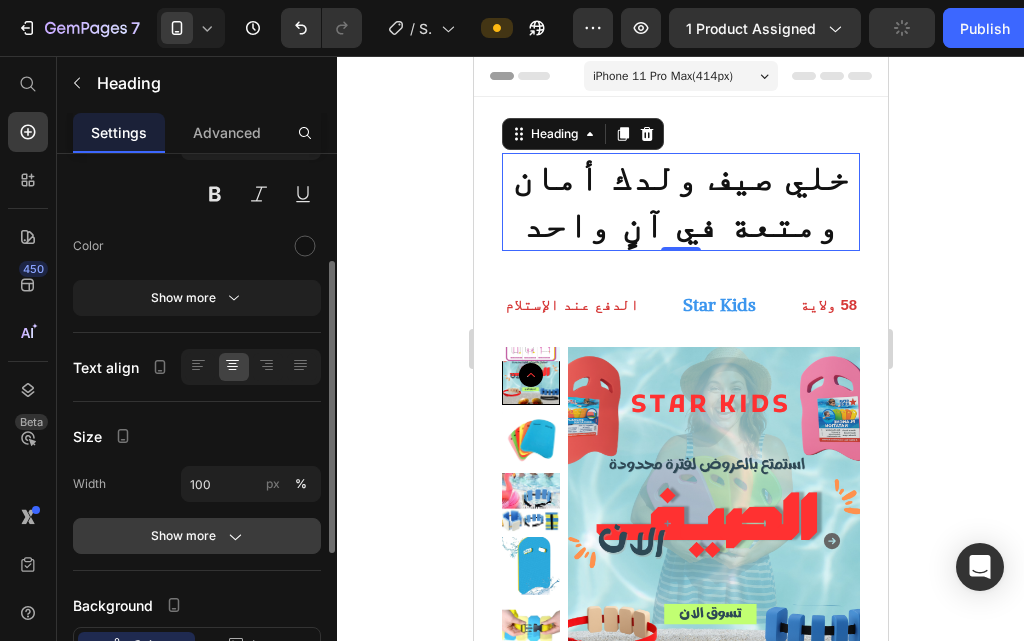 click 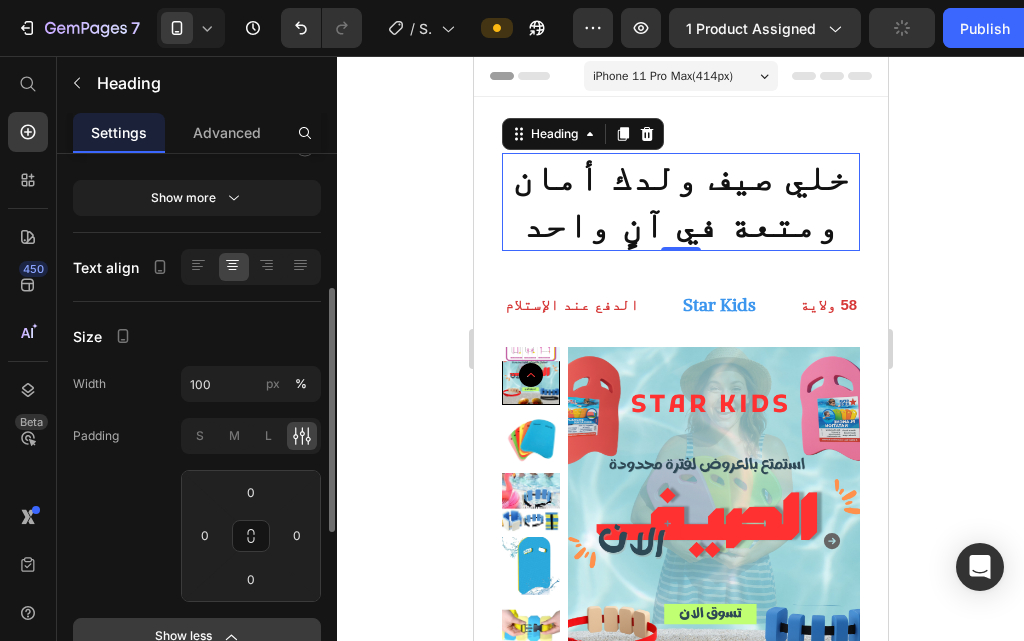 scroll, scrollTop: 400, scrollLeft: 0, axis: vertical 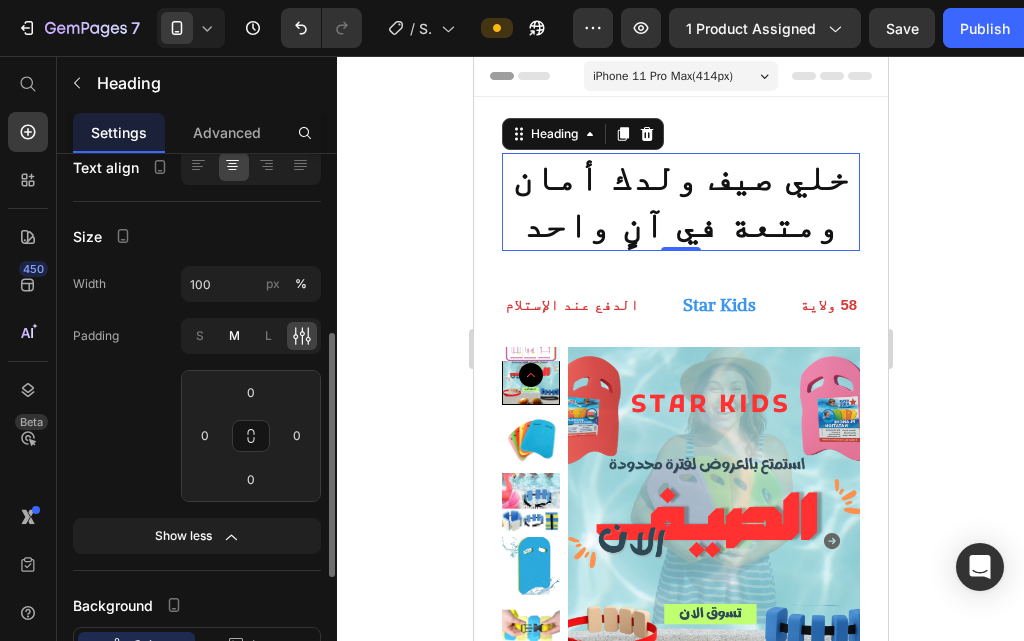 click on "M" 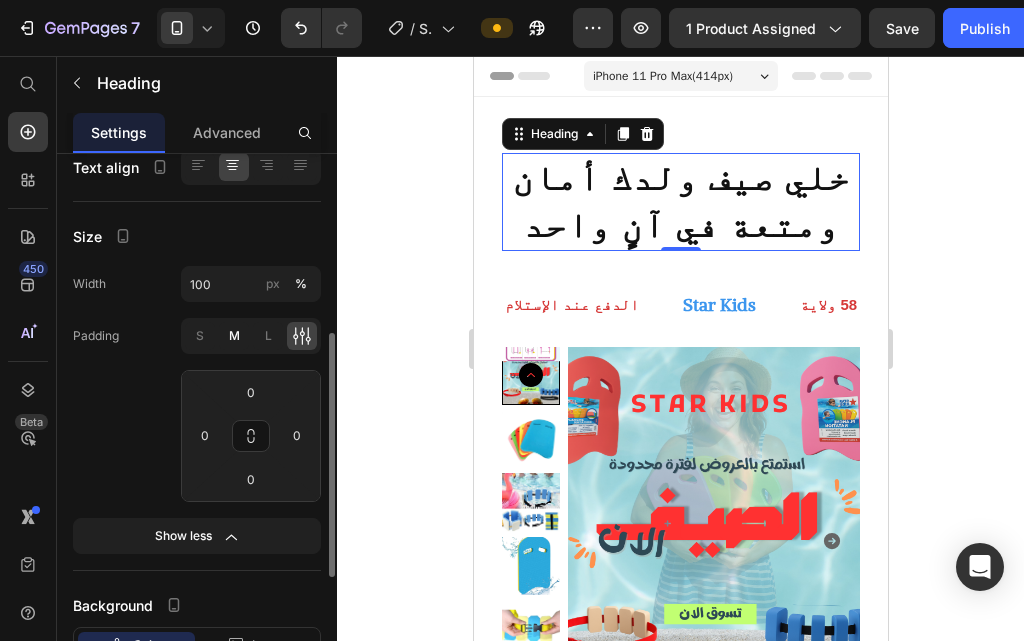 type on "8" 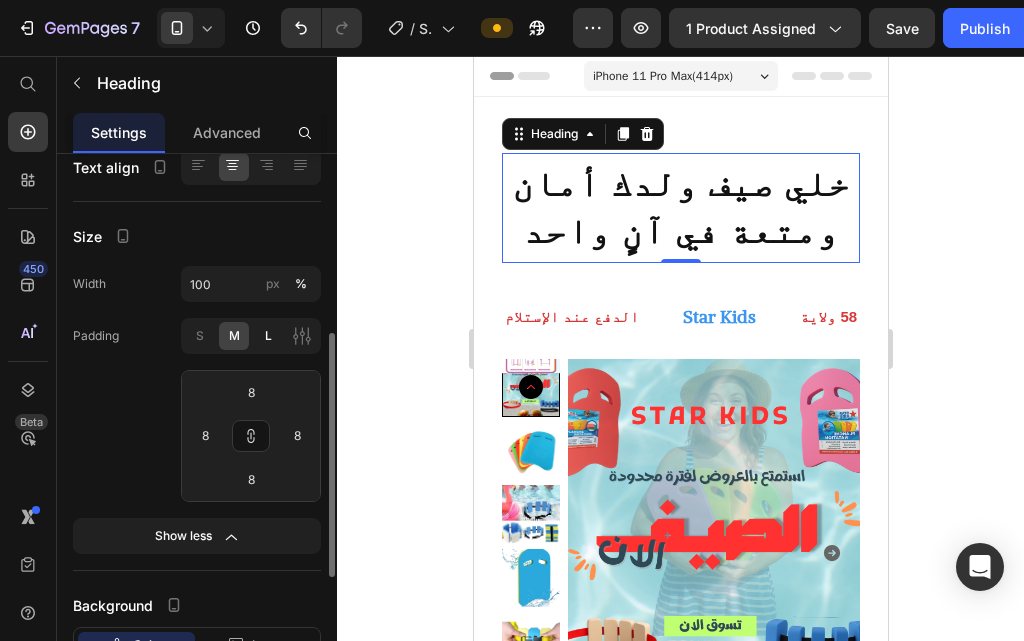 click on "L" 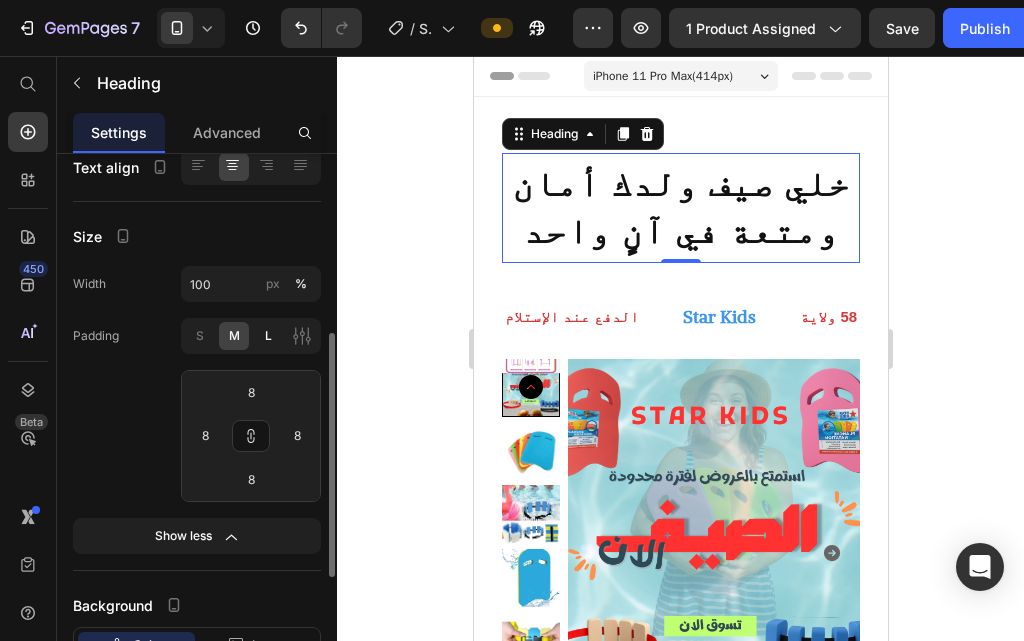 type on "16" 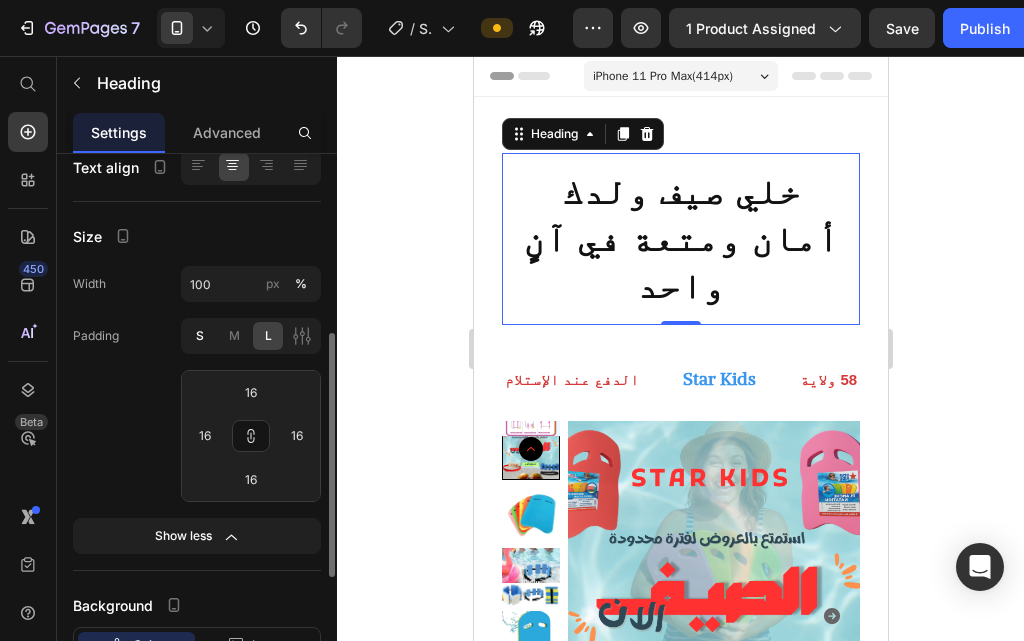 click on "S" 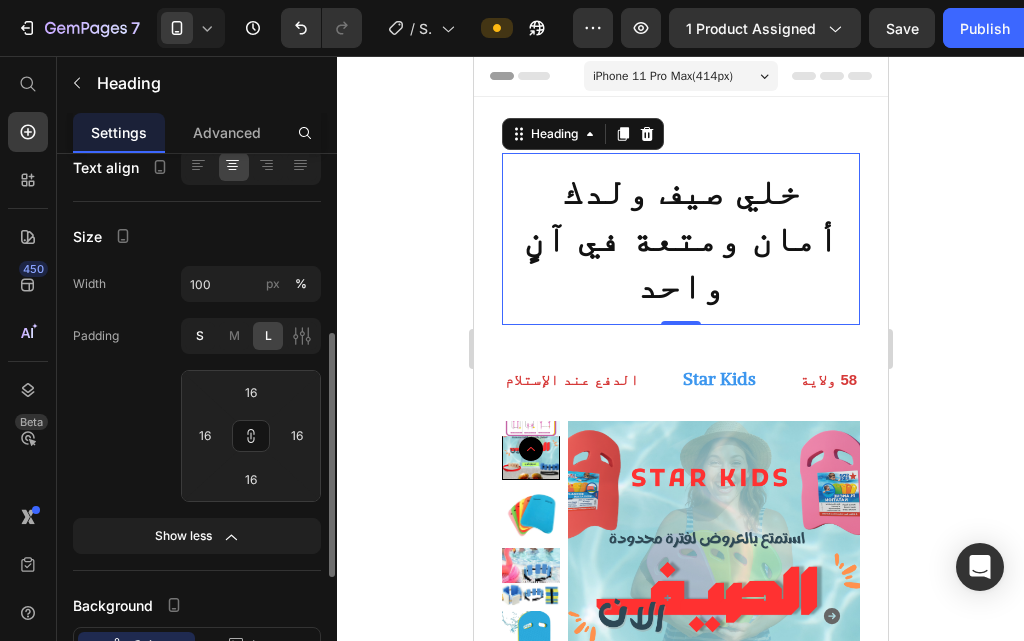 type on "4" 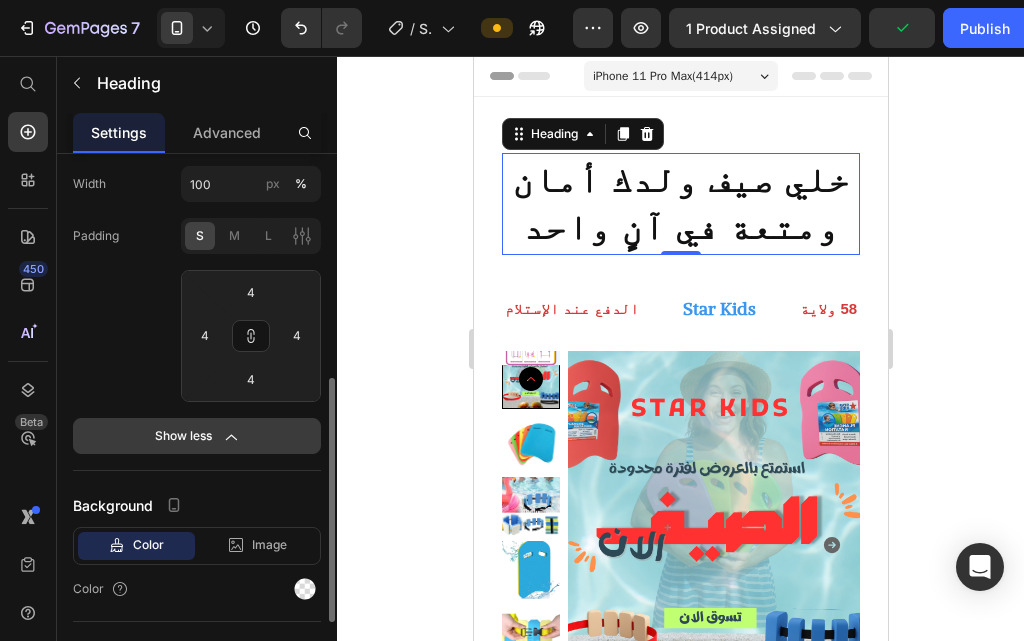 click 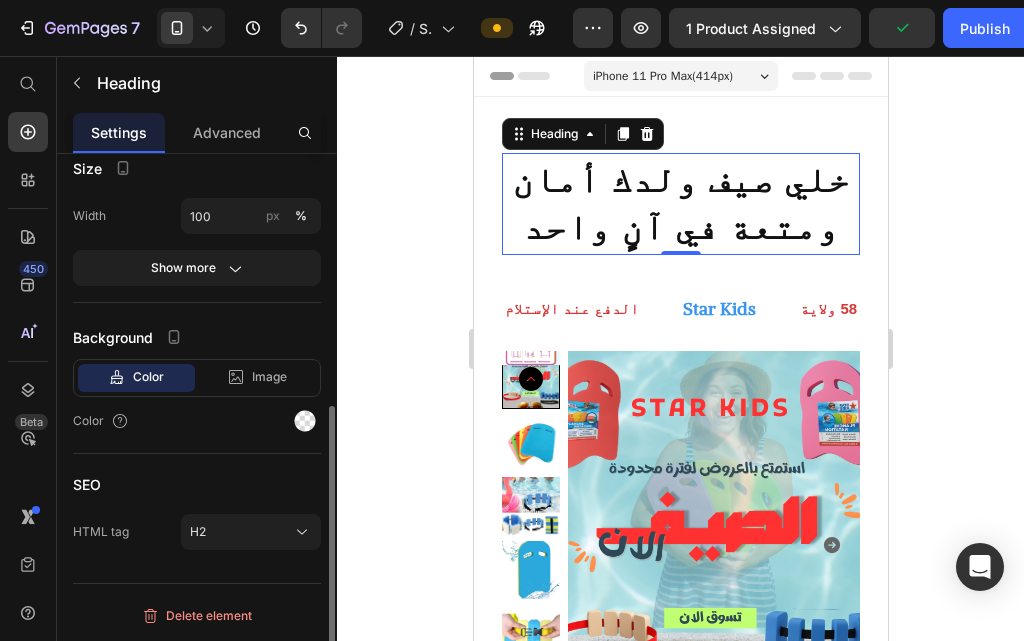 scroll, scrollTop: 468, scrollLeft: 0, axis: vertical 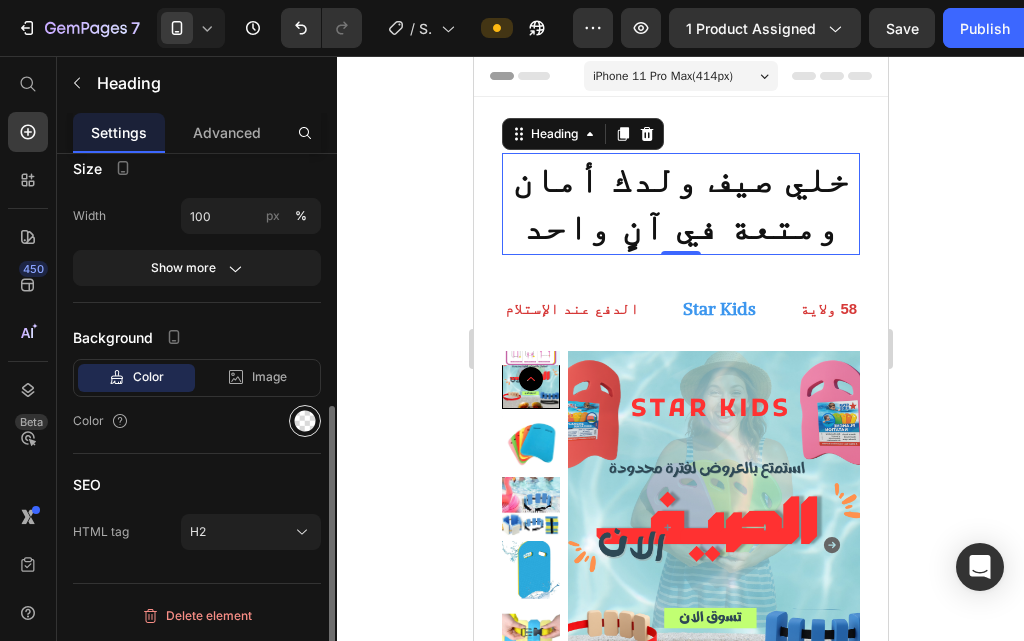click at bounding box center [305, 421] 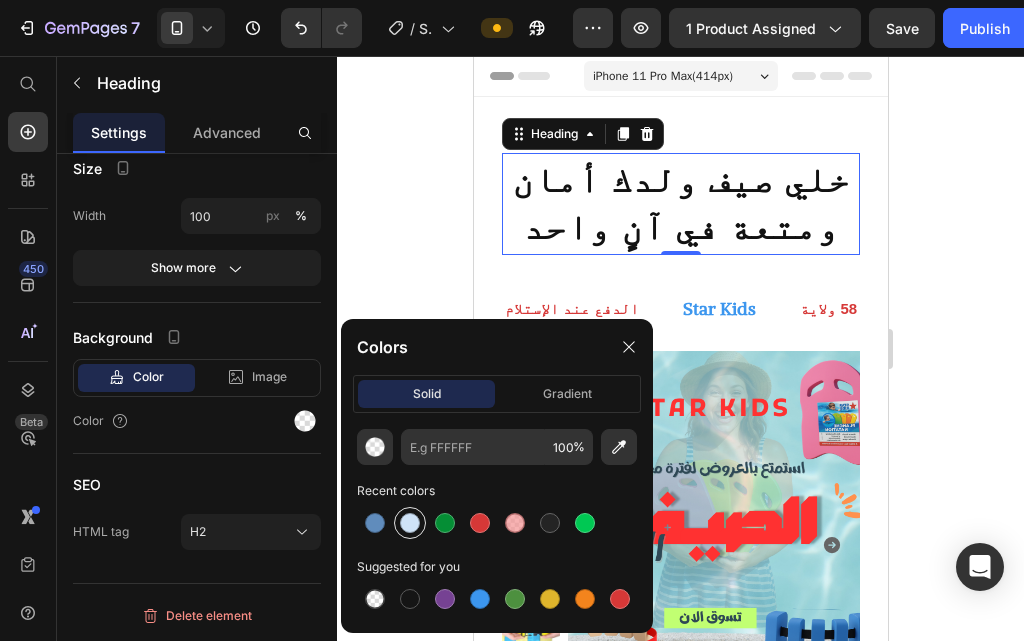 click at bounding box center (410, 523) 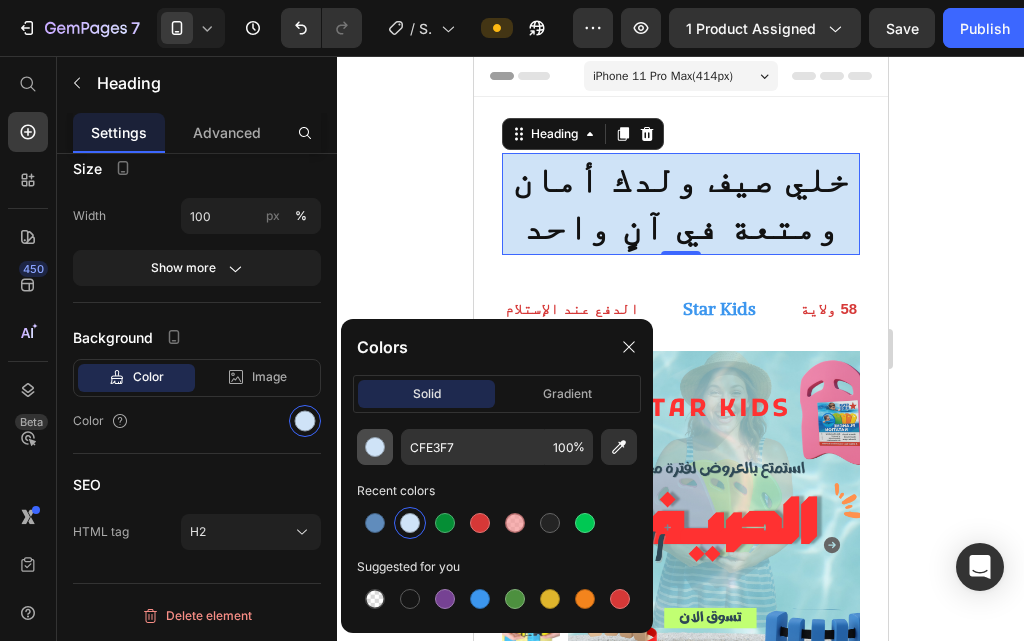 click at bounding box center (375, 447) 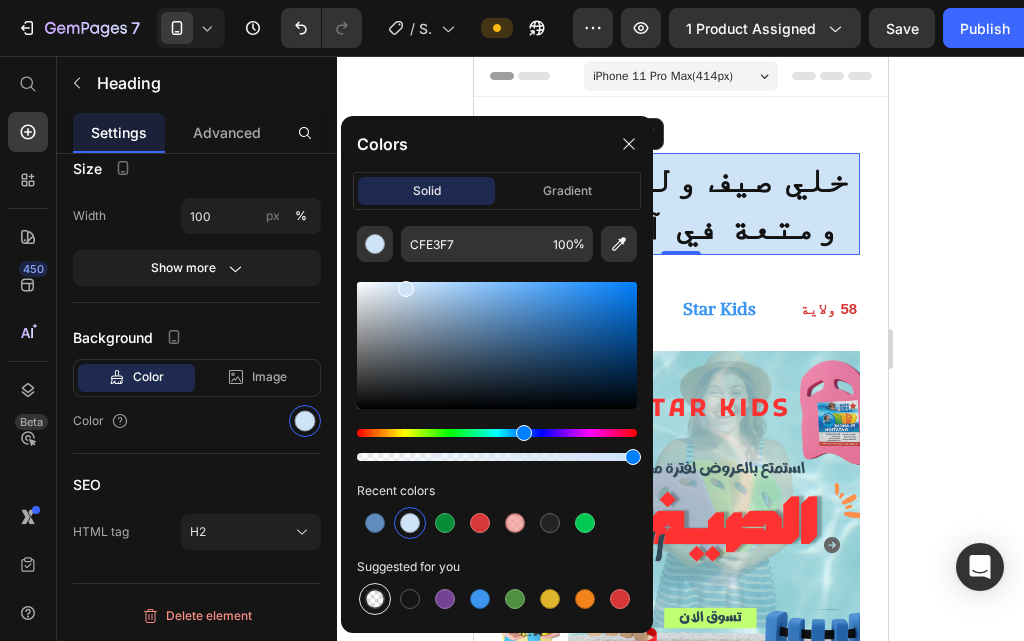 click at bounding box center (375, 599) 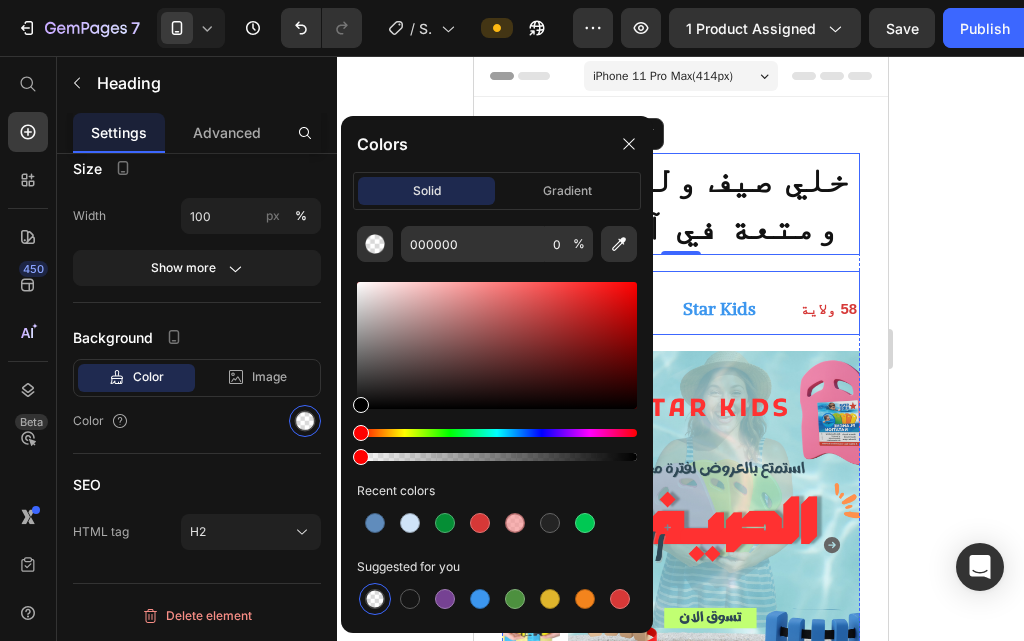 click on "Star Kids Text" at bounding box center (738, 309) 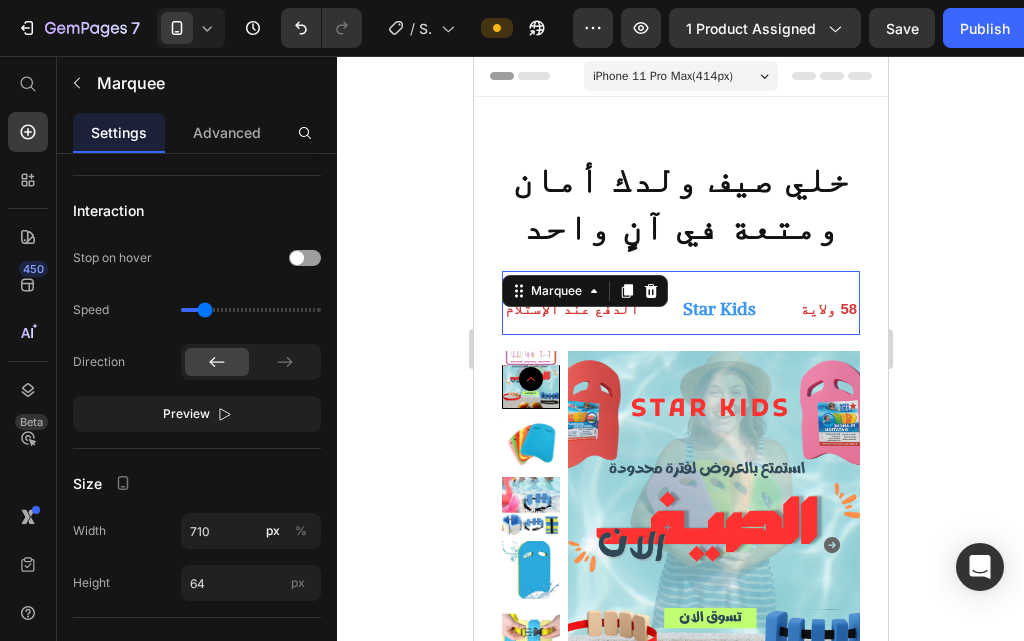 scroll, scrollTop: 0, scrollLeft: 0, axis: both 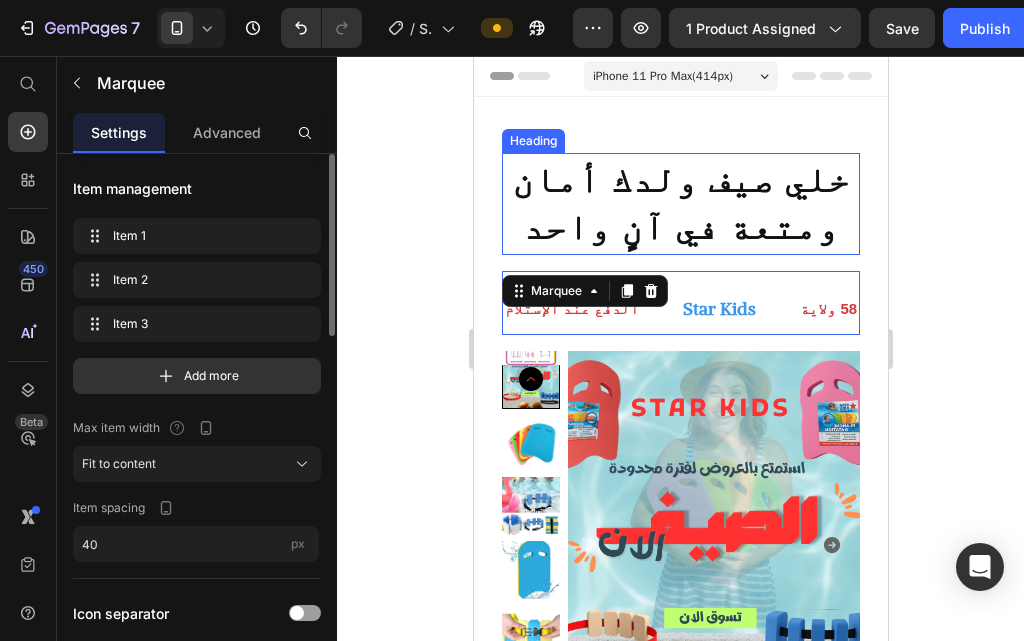 click on "خلي صيف ولدك أمان ومتعة في آنٍ واحد" at bounding box center [680, 203] 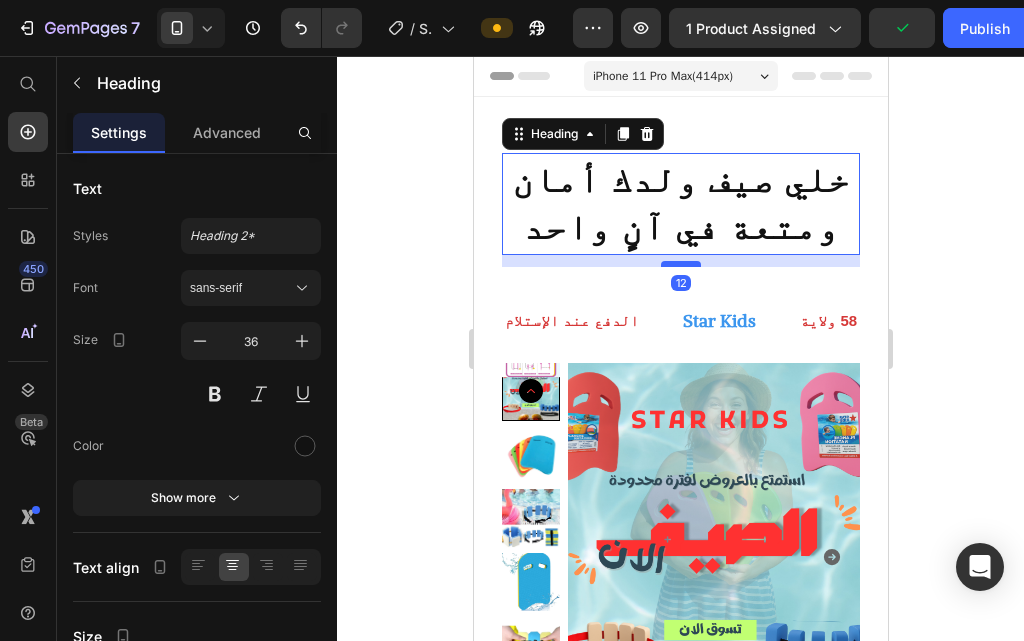 drag, startPoint x: 679, startPoint y: 253, endPoint x: 682, endPoint y: 265, distance: 12.369317 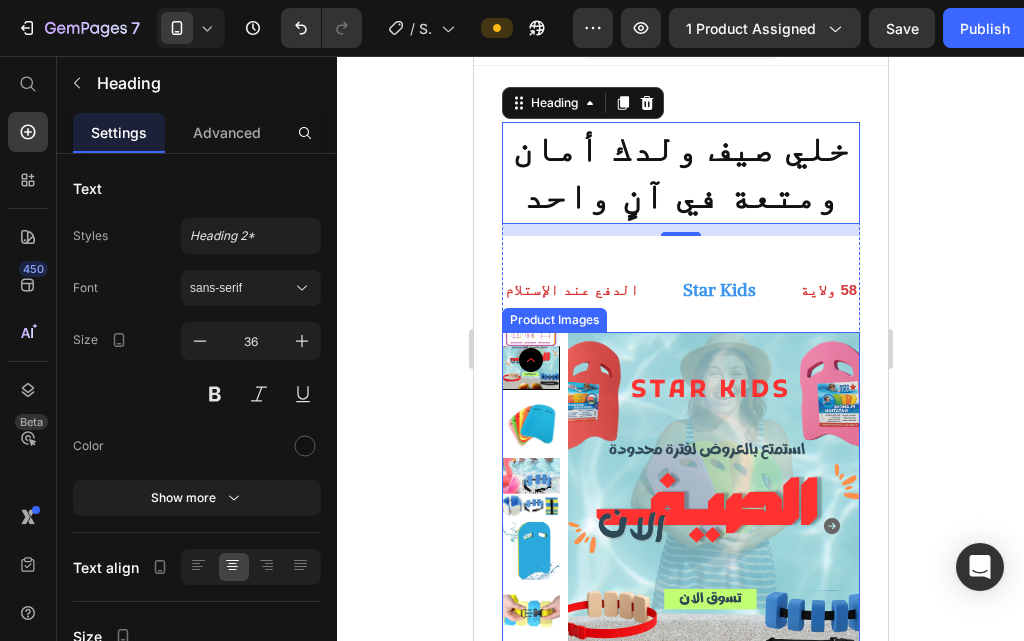 scroll, scrollTop: 0, scrollLeft: 0, axis: both 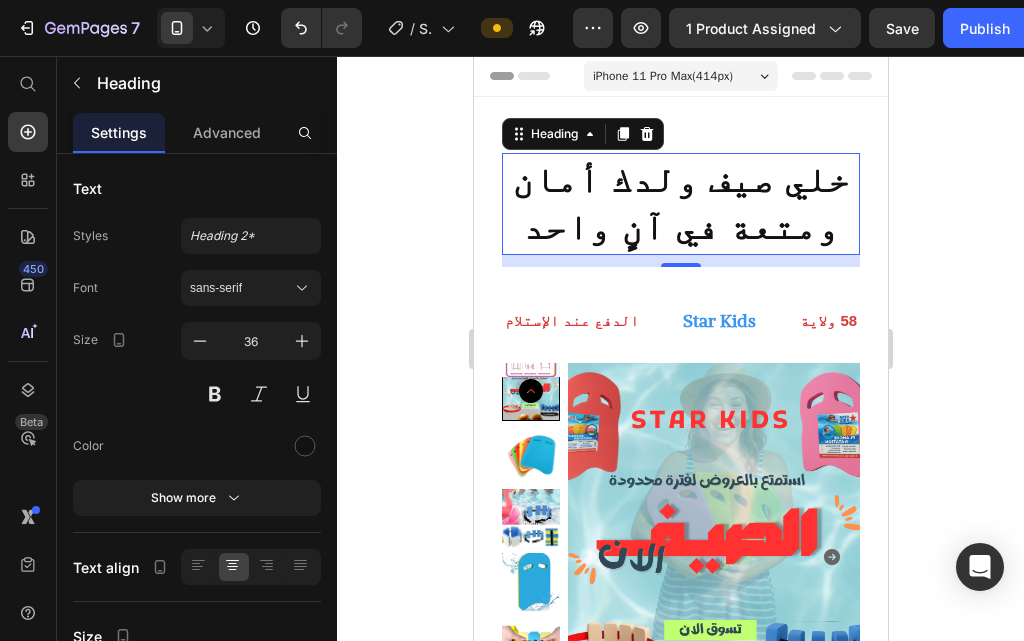 click on "⁠⁠⁠⁠⁠⁠⁠ خلي صيف ولدك أمان ومتعة في آنٍ واحد Heading   12 Row الدفع عند الإستلام Text Star Kids Text التوصيل 58 ولاية Text الدفع عند الإستلام Text Star Kids Text التوصيل 58 ولاية Text Marquee
Product Images لوح و حزام السباحة العائم للأطفال Product Title 00 Days 22 Hours 29 Minutes 28 Seconds Countdown Timer                Icon                Icon                Icon                Icon                Icon Icon List Hoz (1298 reviewers) Text block Row DA 3,000.00 Product Price DA 0.00 Product Price Row Beige Beige Blue Blue Gold Gold Green Green Gray Gray Black Black Red Red Orange Orange Yellow Yellow Product Variants & Swatches الكمية Text block 1 Product Quantity Image أسرعي الآن قبل نفاذ الكمية Text block Row Row EasySell COD Form & Upsells EasySell COD Product
Icon" at bounding box center [680, 856] 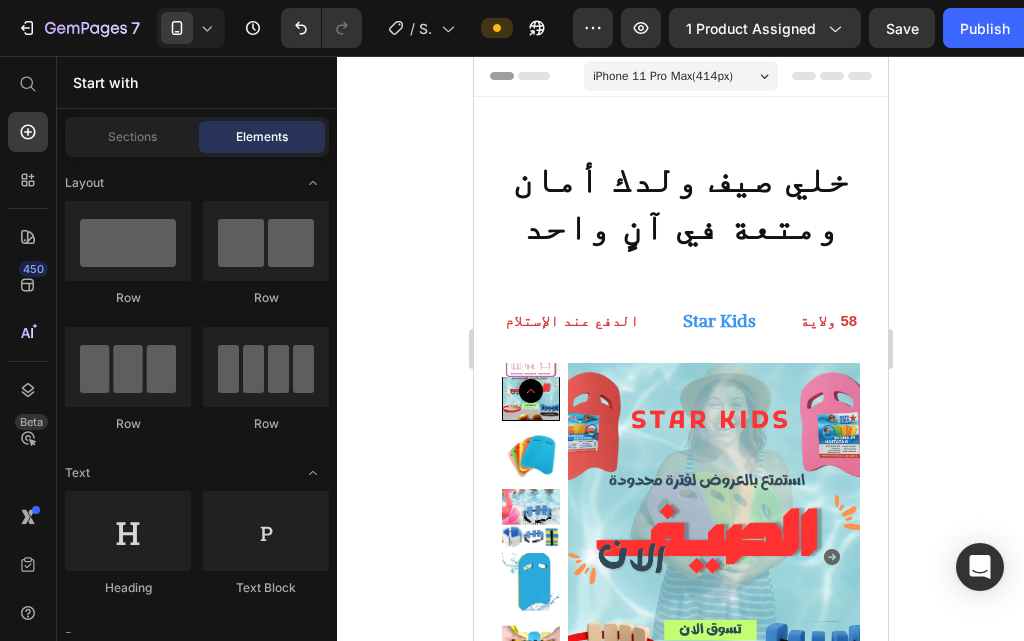 click on "⁠⁠⁠⁠⁠⁠⁠ خلي صيف ولدك أمان ومتعة في آنٍ واحد Heading Row الدفع عند الإستلام Text Star Kids Text التوصيل 58 ولاية Text الدفع عند الإستلام Text Star Kids Text التوصيل 58 ولاية Text Marquee
Product Images لوح و حزام السباحة العائم للأطفال Product Title 00 Days 22 Hours 29 Minutes 26 Seconds Countdown Timer                Icon                Icon                Icon                Icon                Icon Icon List Hoz (1298 reviewers) Text block Row DA 3,000.00 Product Price DA 0.00 Product Price Row Beige Beige Blue Blue Gold Gold Green Green Gray Gray Black Black Red Red Orange Orange Yellow Yellow Product Variants & Swatches الكمية Text block 1 Product Quantity Image أسرعي الآن قبل نفاذ الكمية Text block Row Row EasySell COD Form & Upsells EasySell COD Product
Icon
Icon" at bounding box center (680, 856) 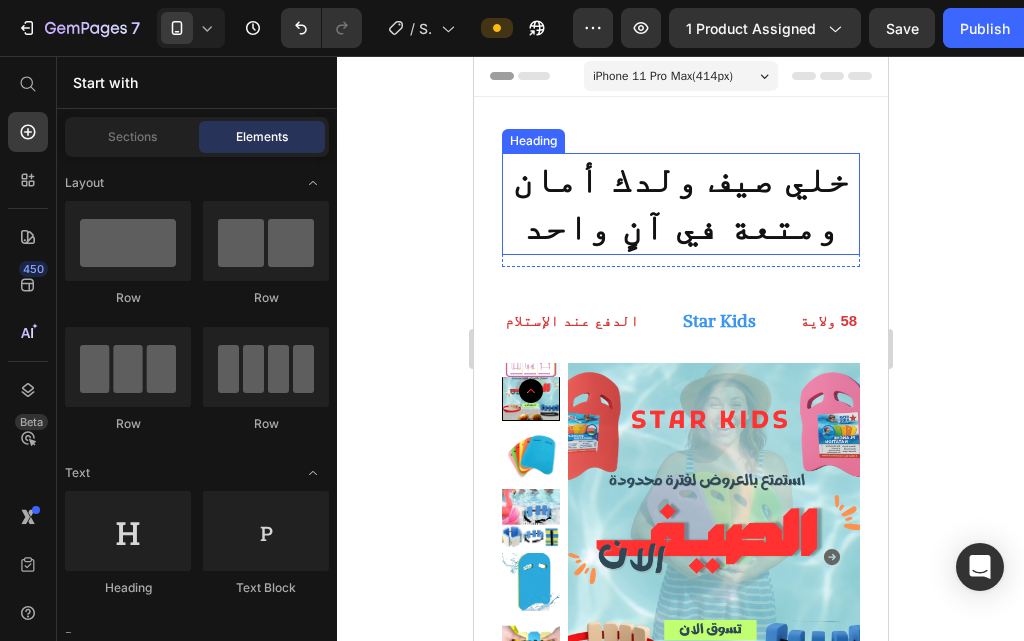 click on "خلي صيف ولدك أمان ومتعة في آنٍ واحد" at bounding box center (680, 203) 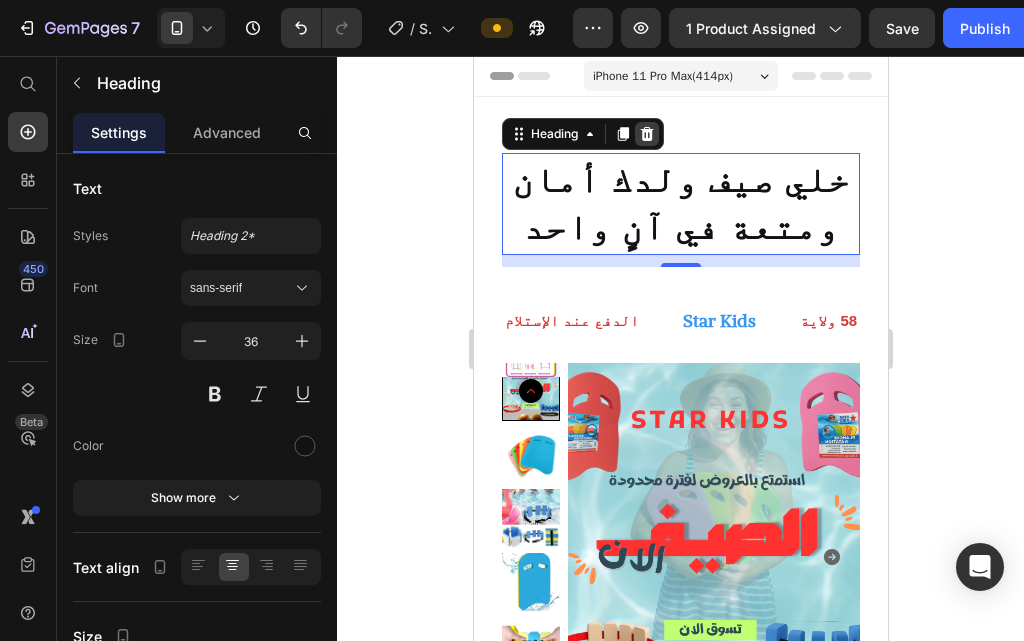 click 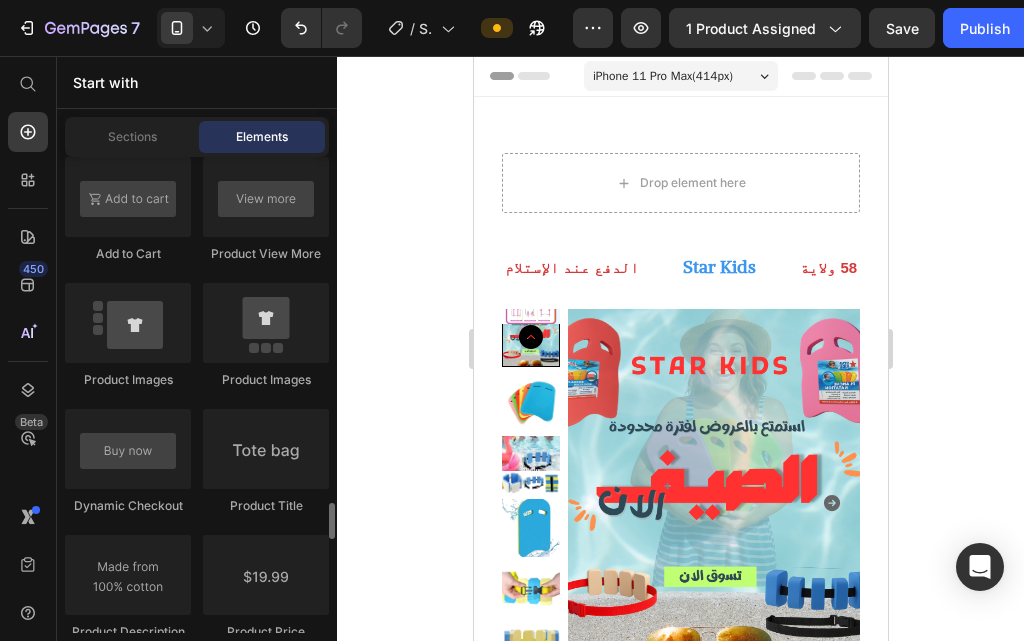 scroll, scrollTop: 3200, scrollLeft: 0, axis: vertical 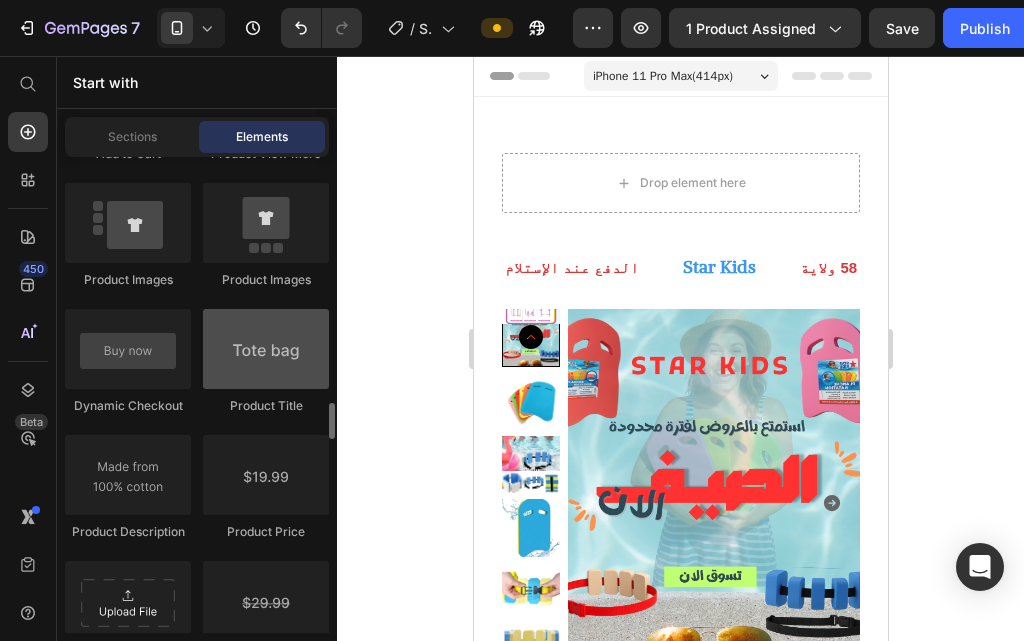click at bounding box center (266, 349) 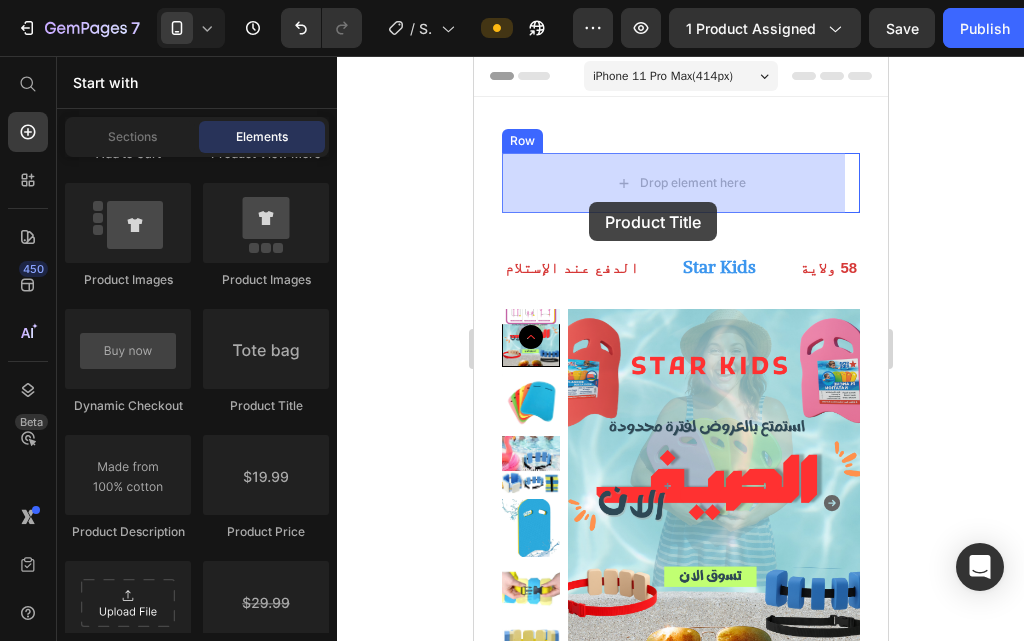 drag, startPoint x: 743, startPoint y: 418, endPoint x: 588, endPoint y: 202, distance: 265.85898 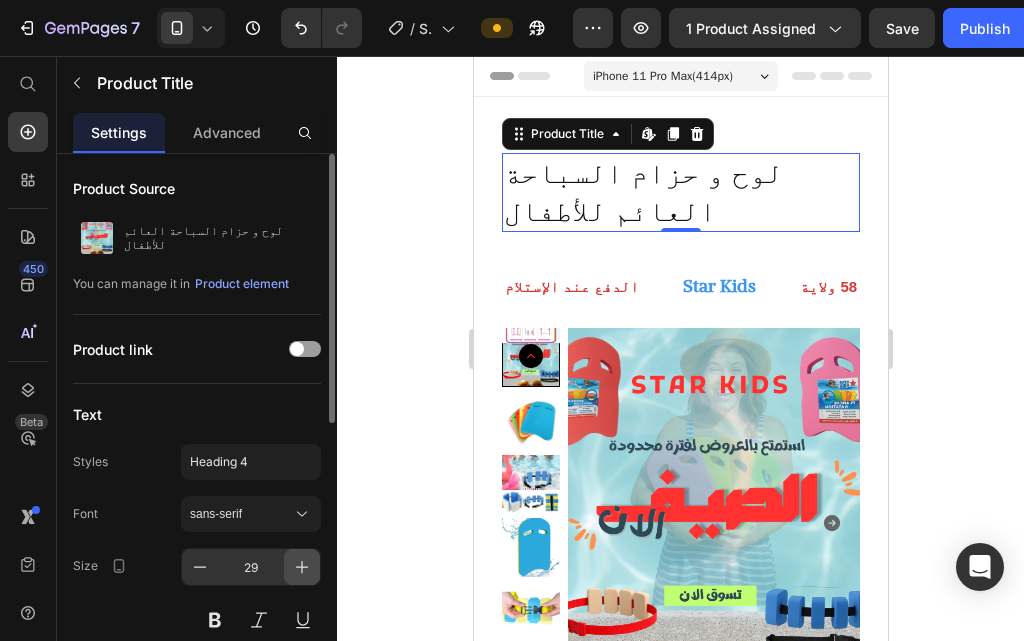 click at bounding box center [302, 567] 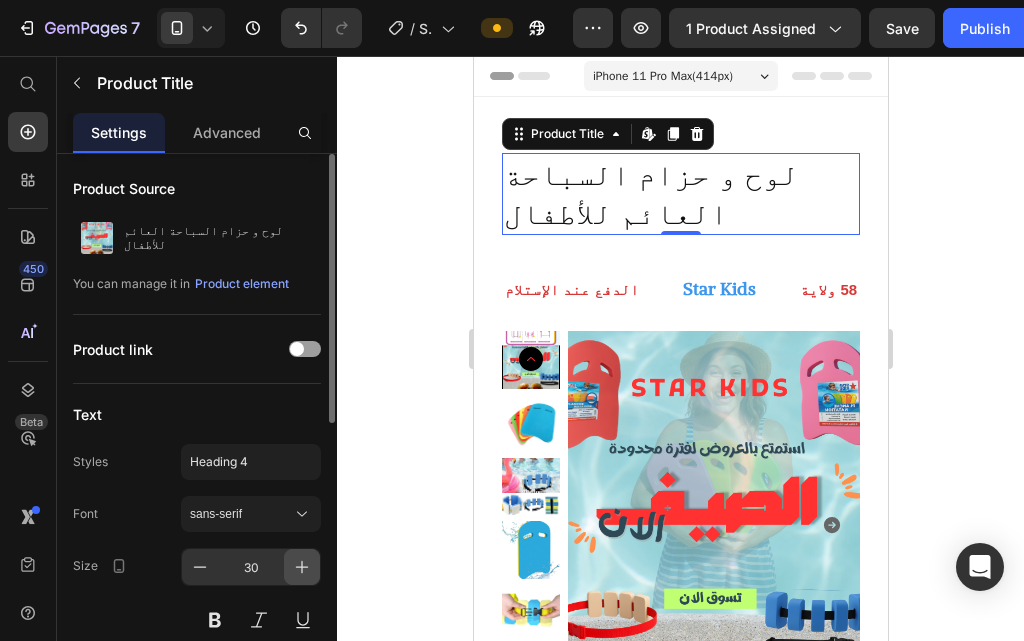 click at bounding box center [302, 567] 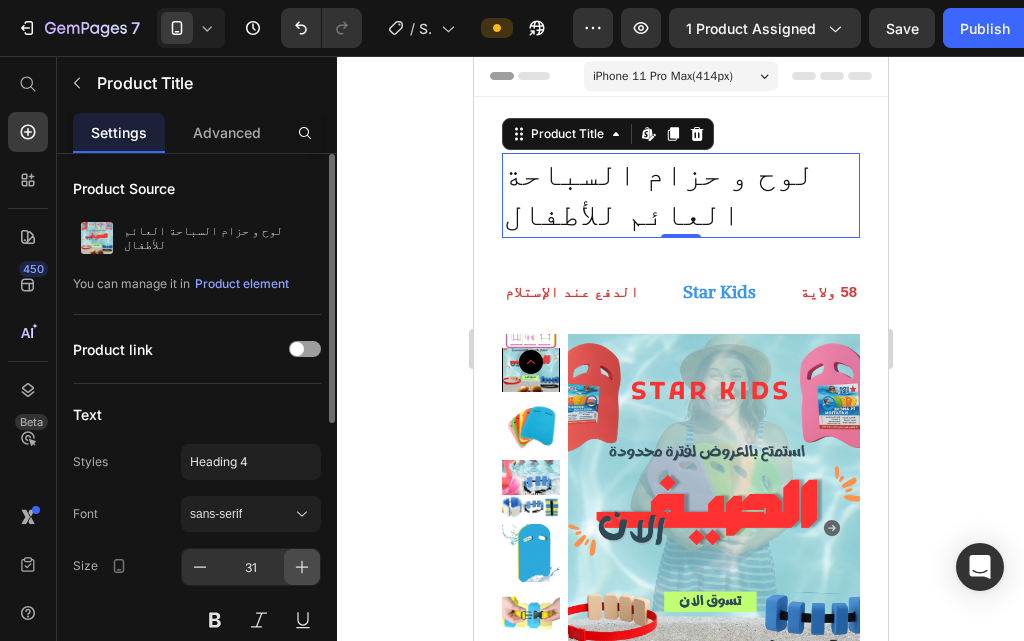 click at bounding box center (302, 567) 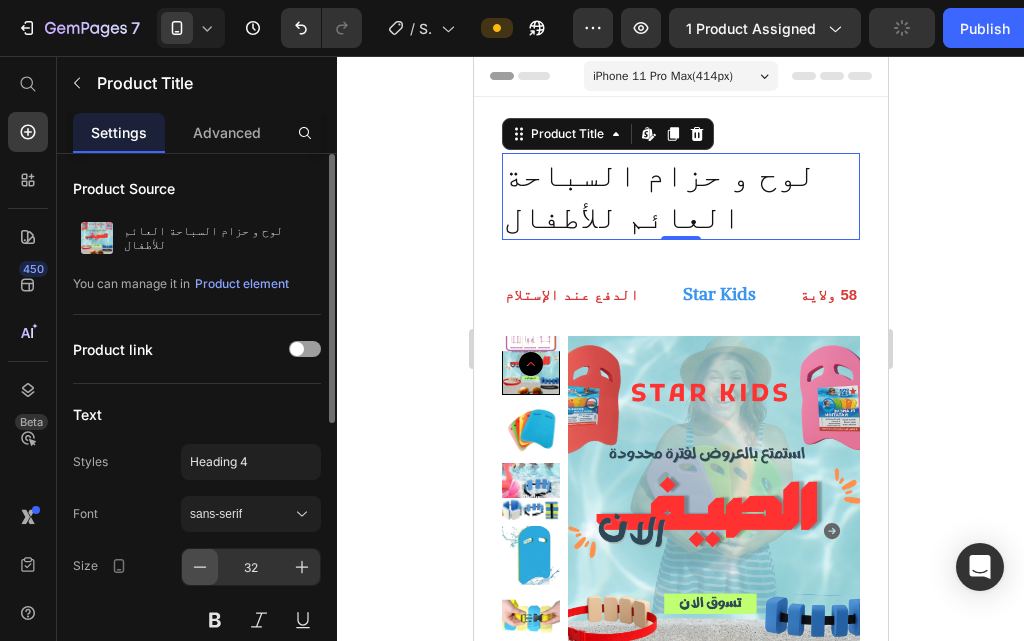 click 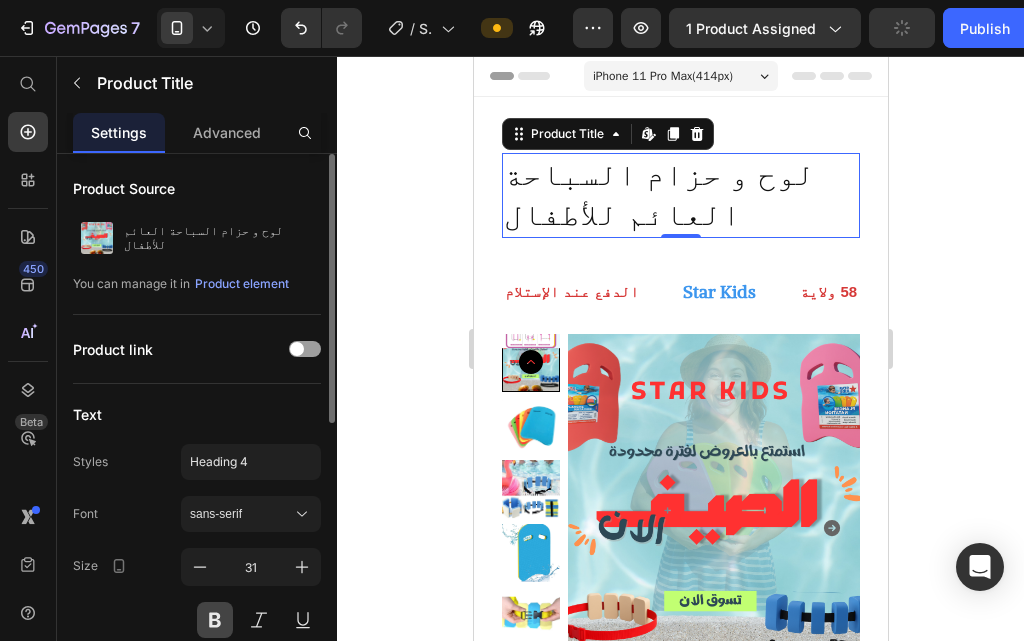 click at bounding box center (215, 620) 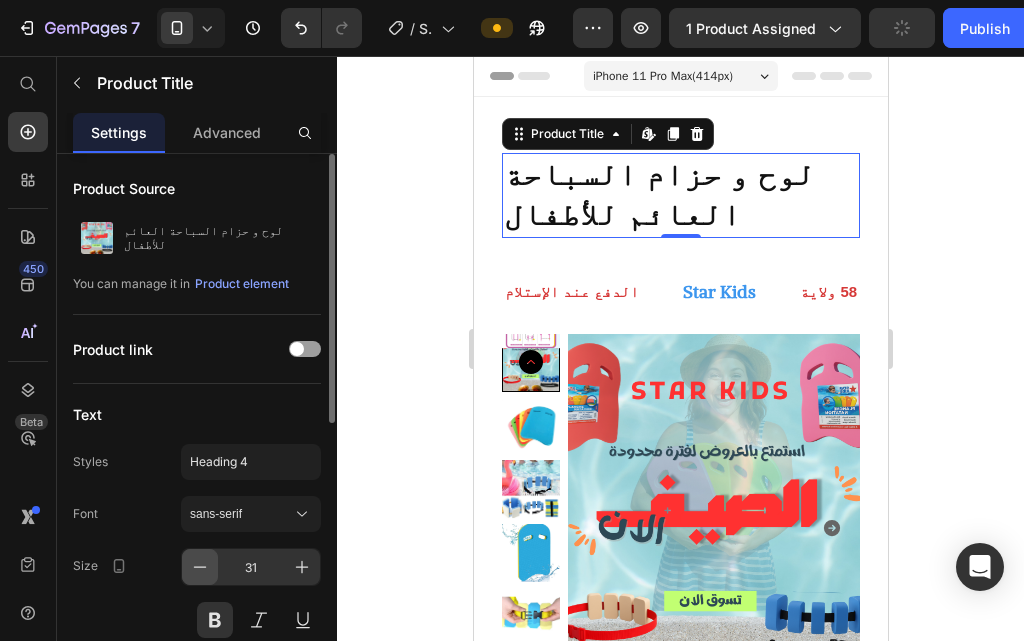 click 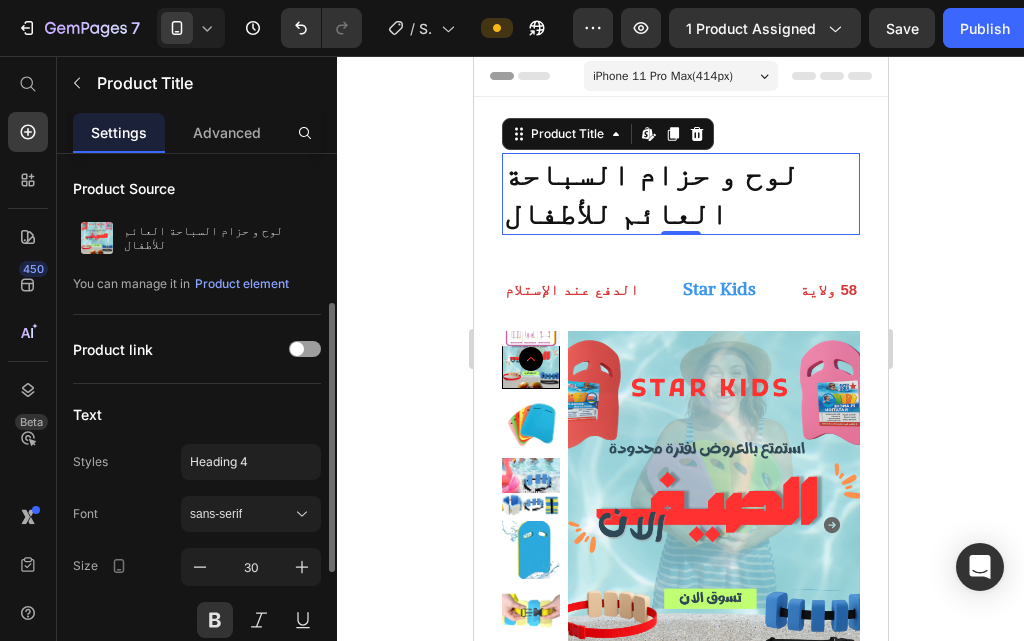 scroll, scrollTop: 100, scrollLeft: 0, axis: vertical 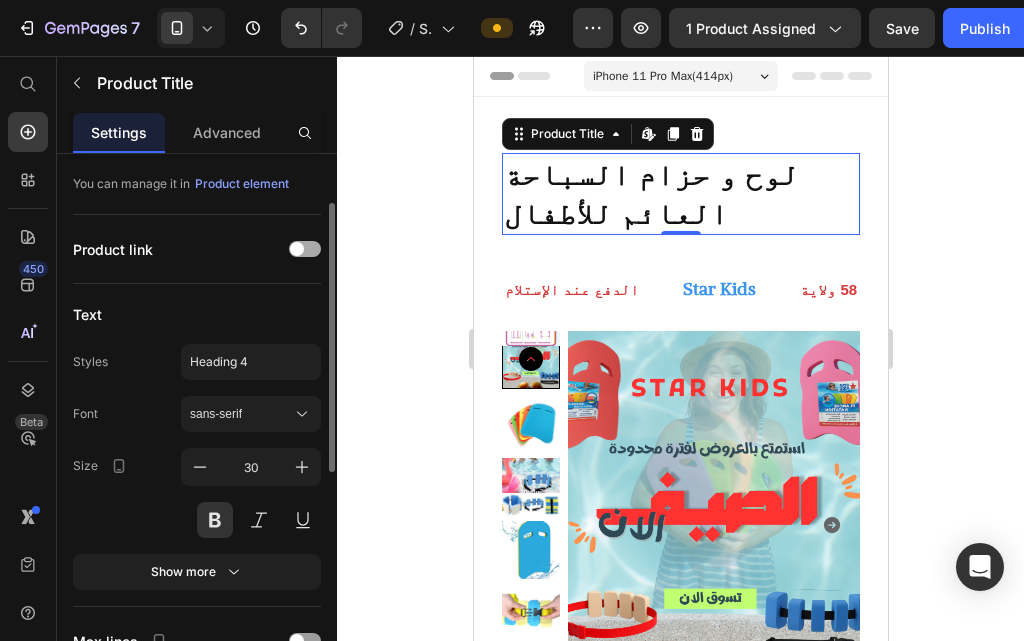 click at bounding box center [305, 249] 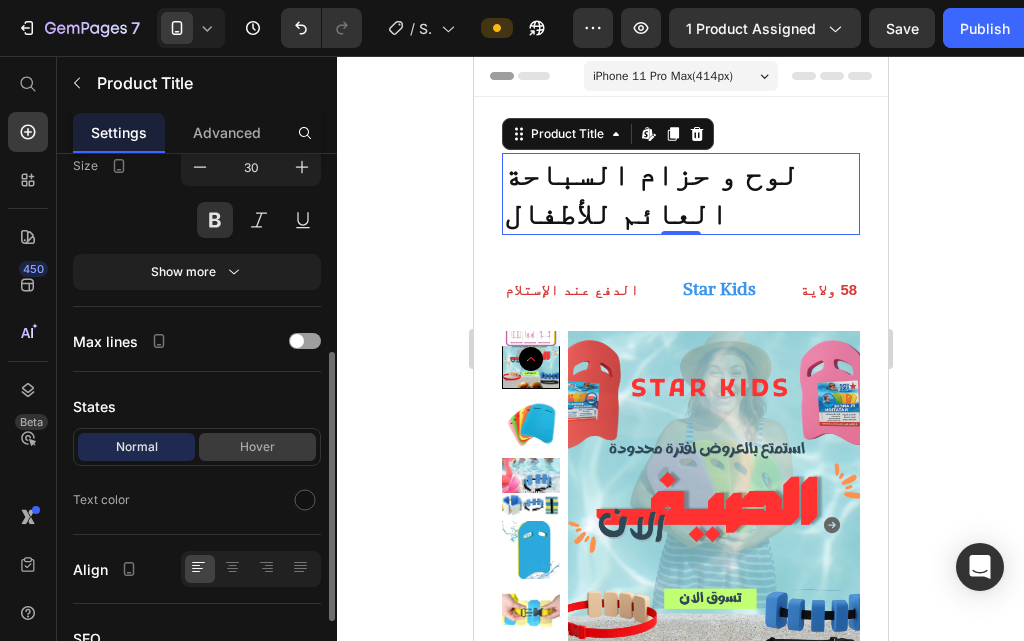 scroll, scrollTop: 500, scrollLeft: 0, axis: vertical 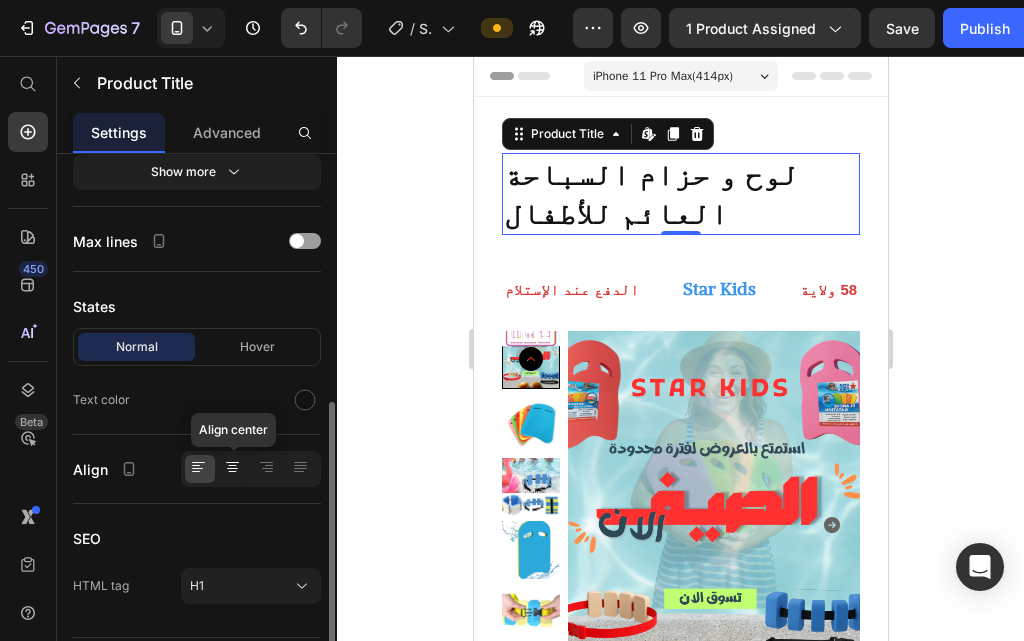 click 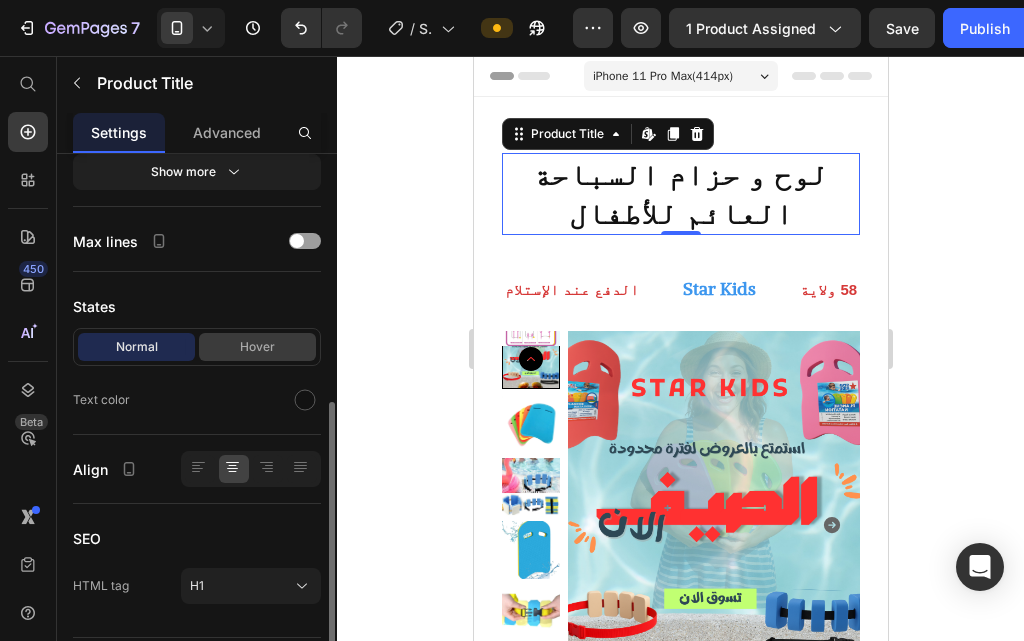 click on "Hover" at bounding box center (257, 347) 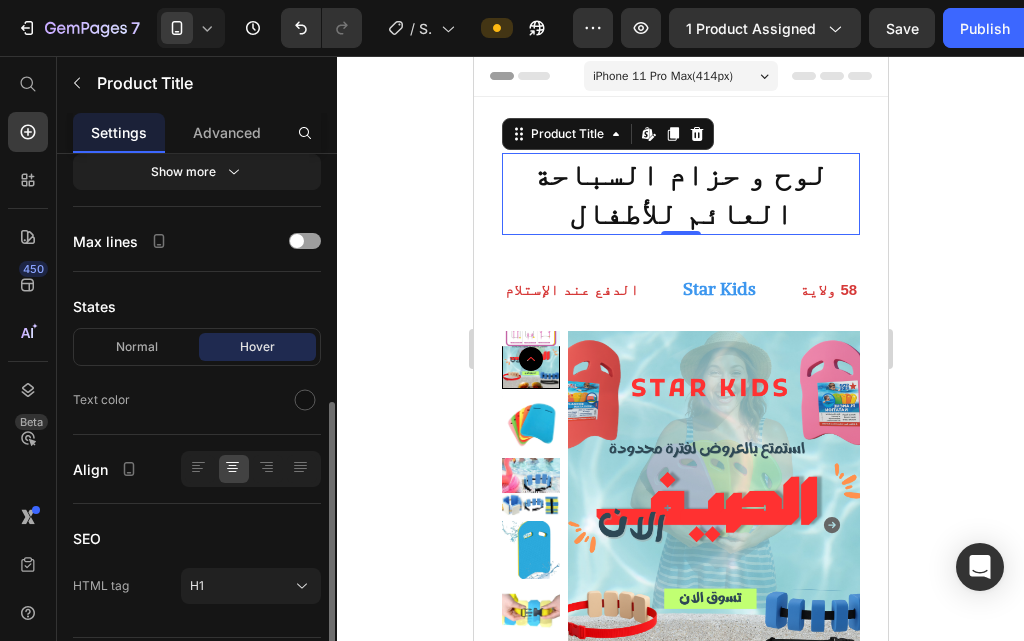 click on "Text color" 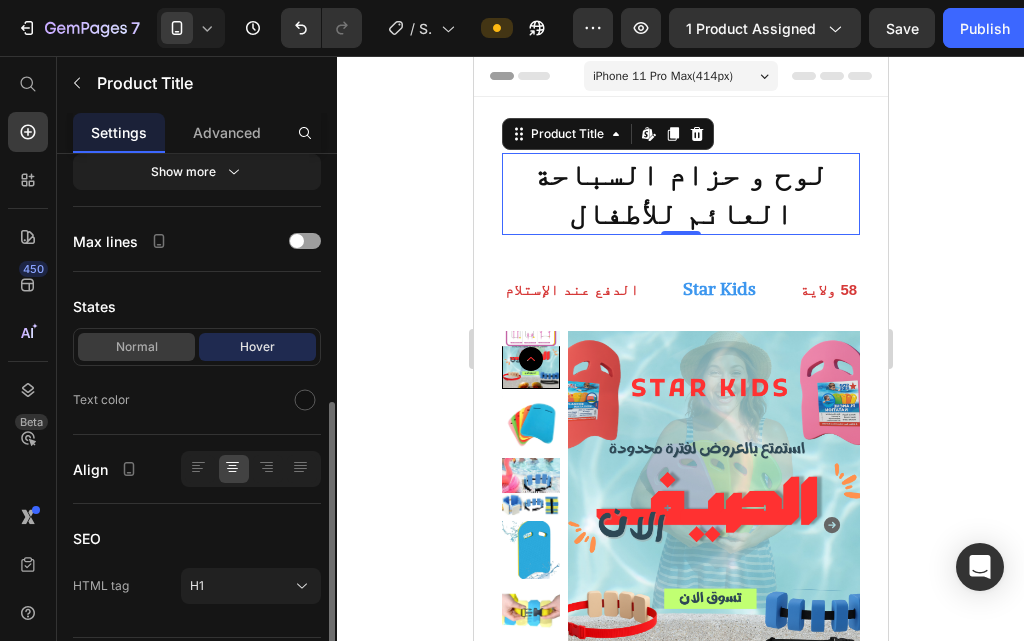 click on "Normal" at bounding box center (136, 347) 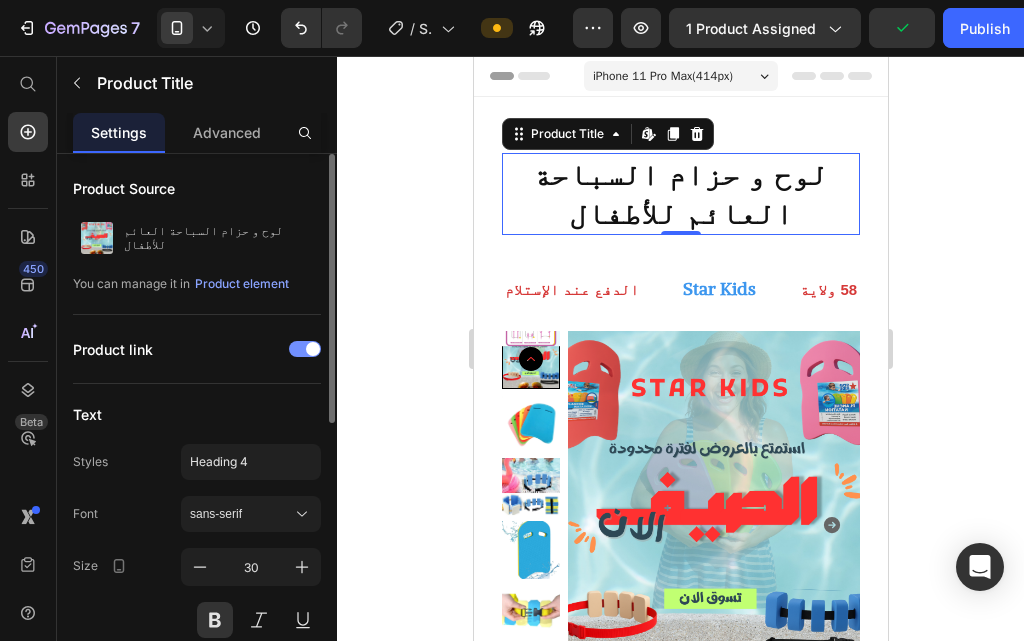 scroll, scrollTop: 200, scrollLeft: 0, axis: vertical 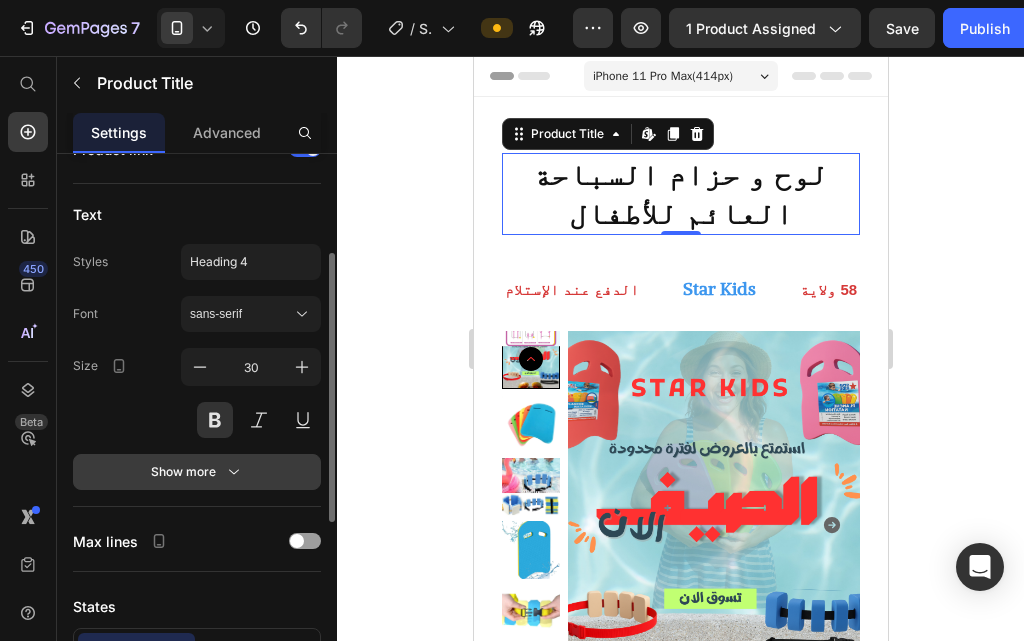 click on "Show more" at bounding box center (197, 472) 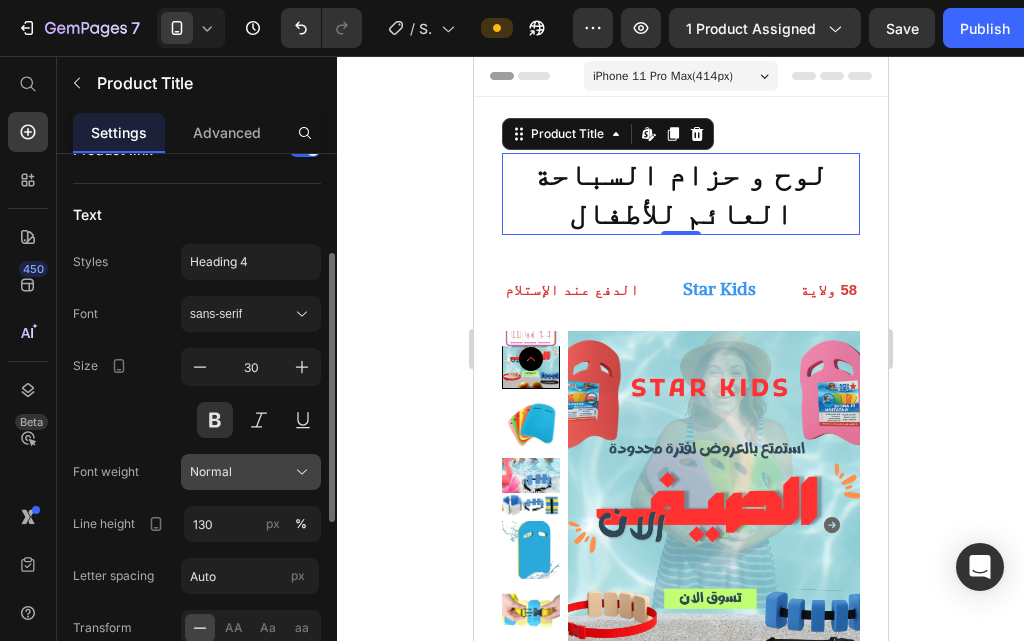 scroll, scrollTop: 300, scrollLeft: 0, axis: vertical 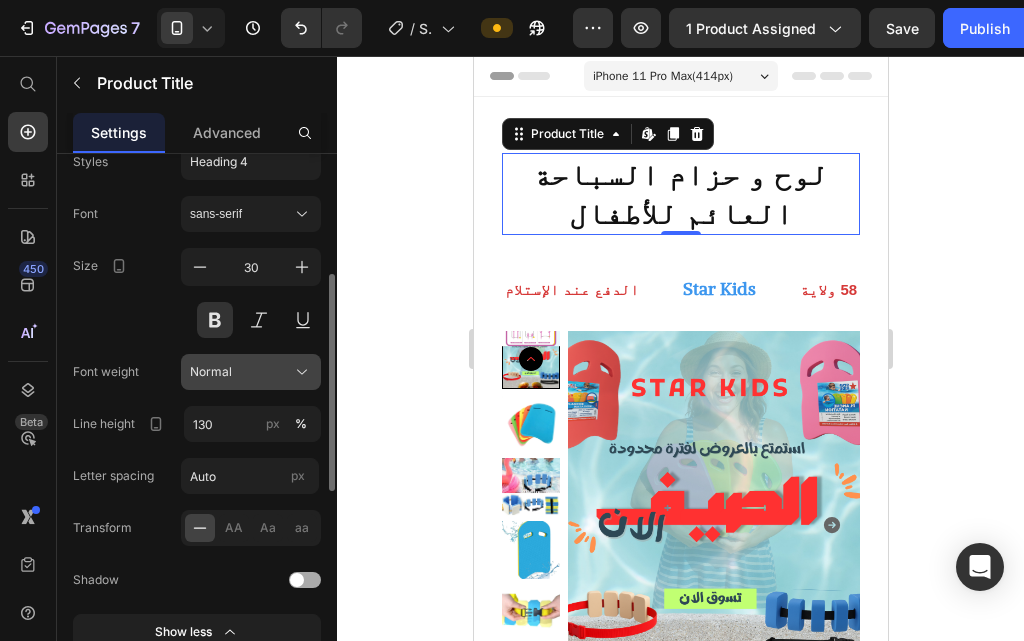 click on "Normal" 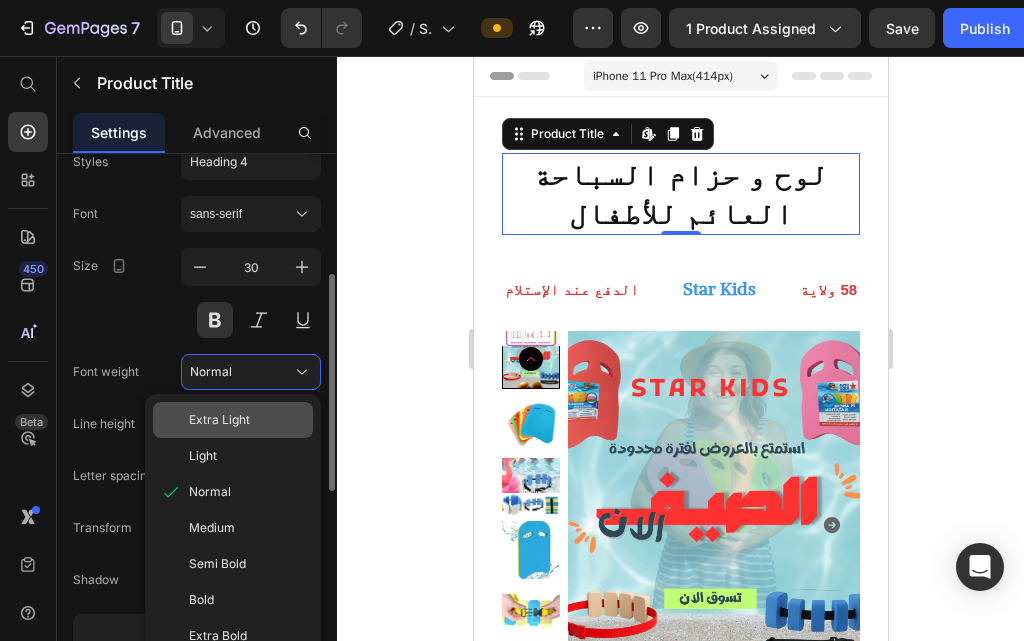 click on "Extra Light" at bounding box center [247, 420] 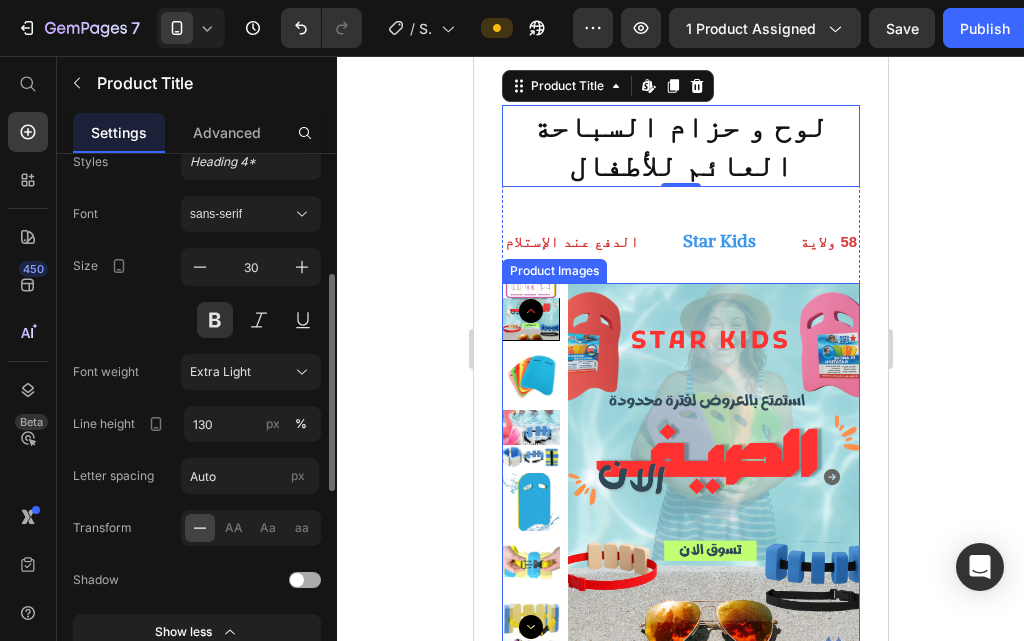 scroll, scrollTop: 0, scrollLeft: 0, axis: both 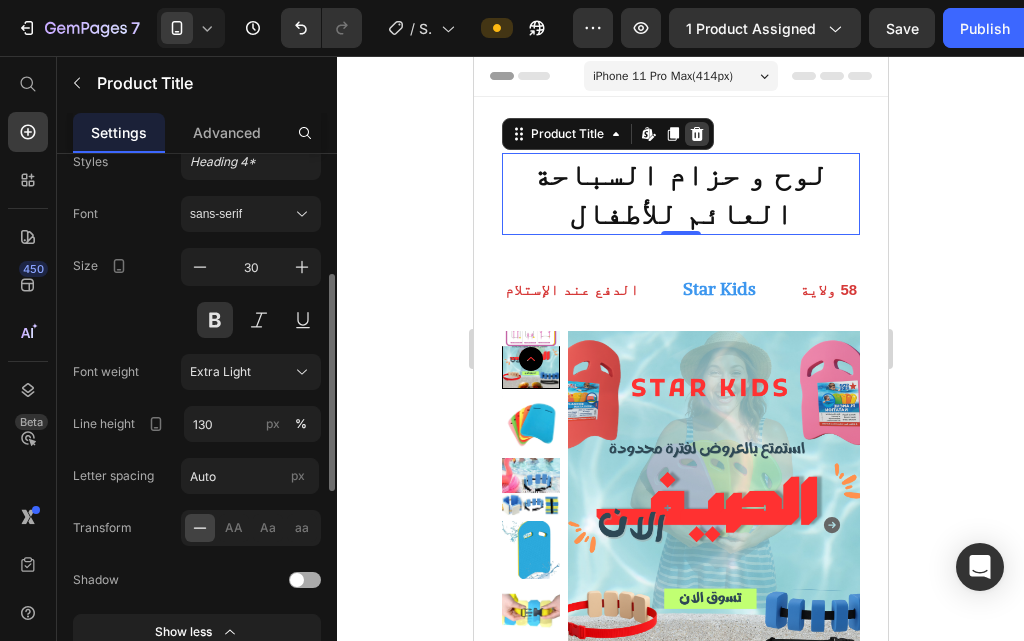 click at bounding box center [696, 134] 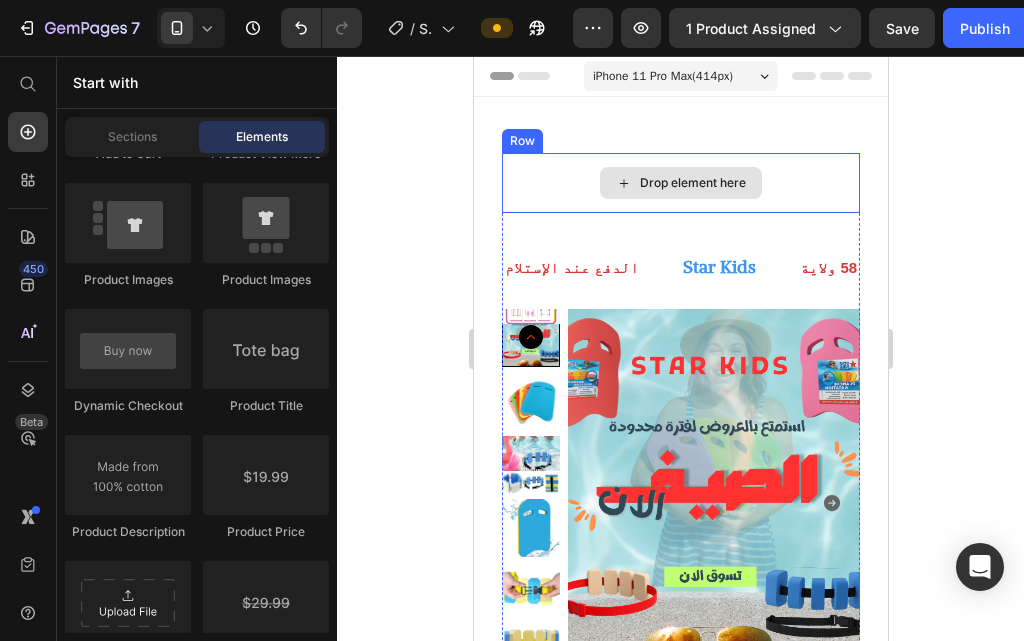 click on "Drop element here" at bounding box center [692, 183] 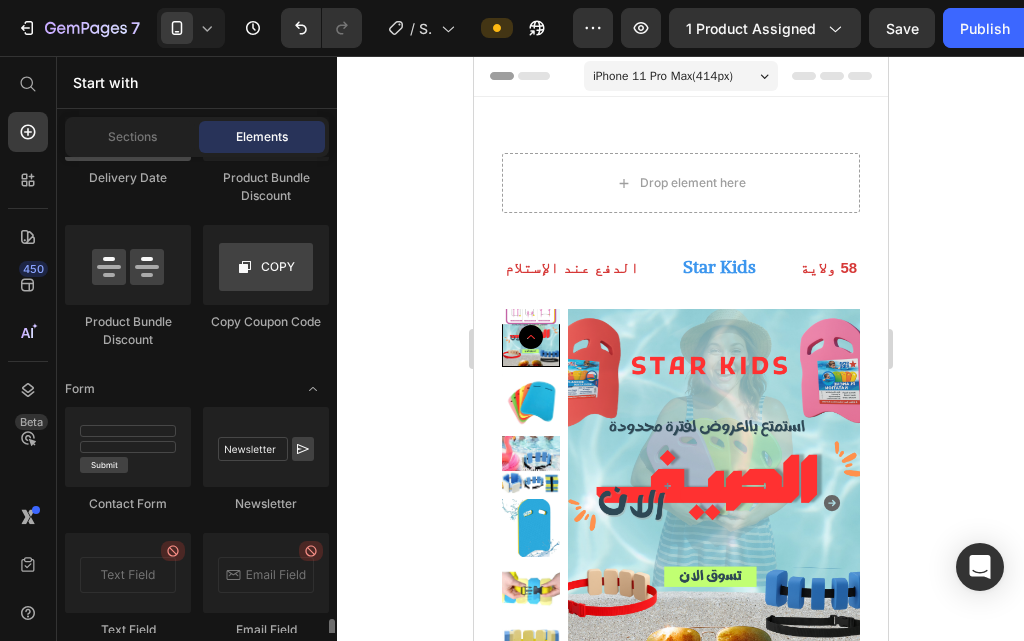 scroll, scrollTop: 4700, scrollLeft: 0, axis: vertical 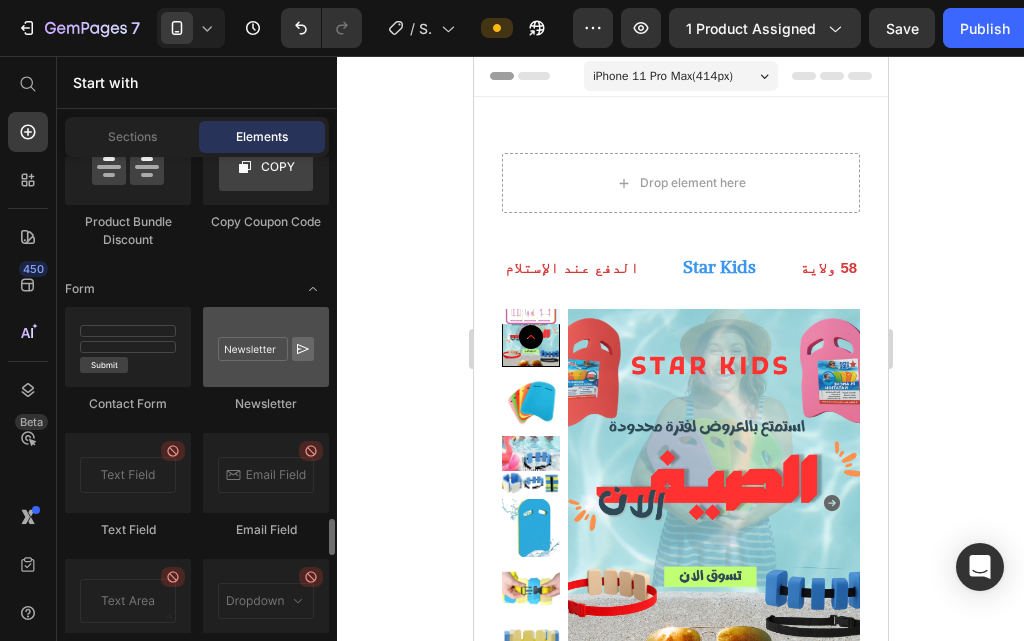click at bounding box center (266, 347) 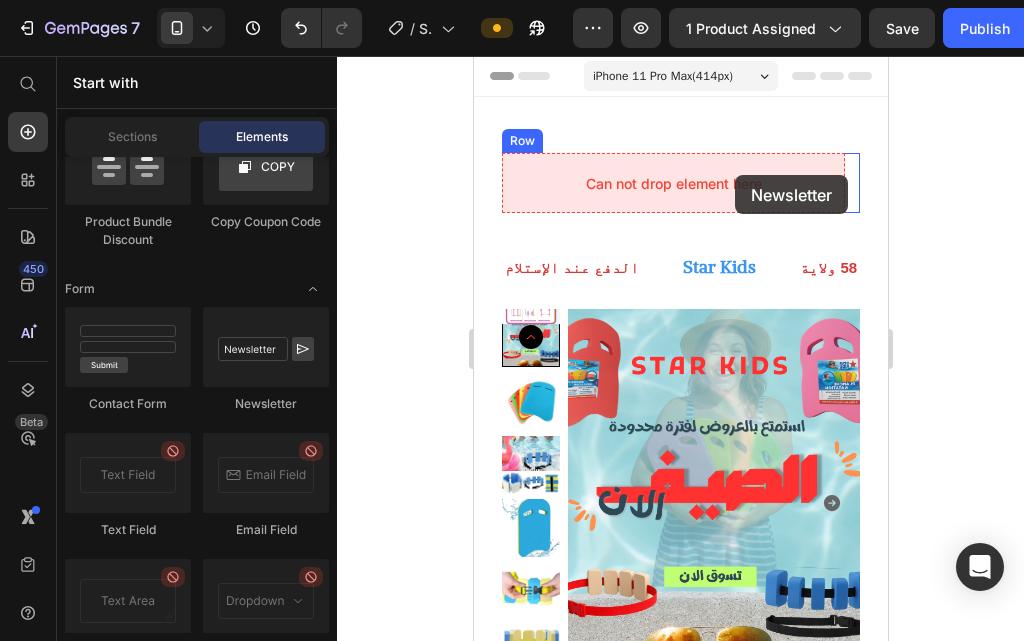 drag, startPoint x: 742, startPoint y: 416, endPoint x: 734, endPoint y: 175, distance: 241.13274 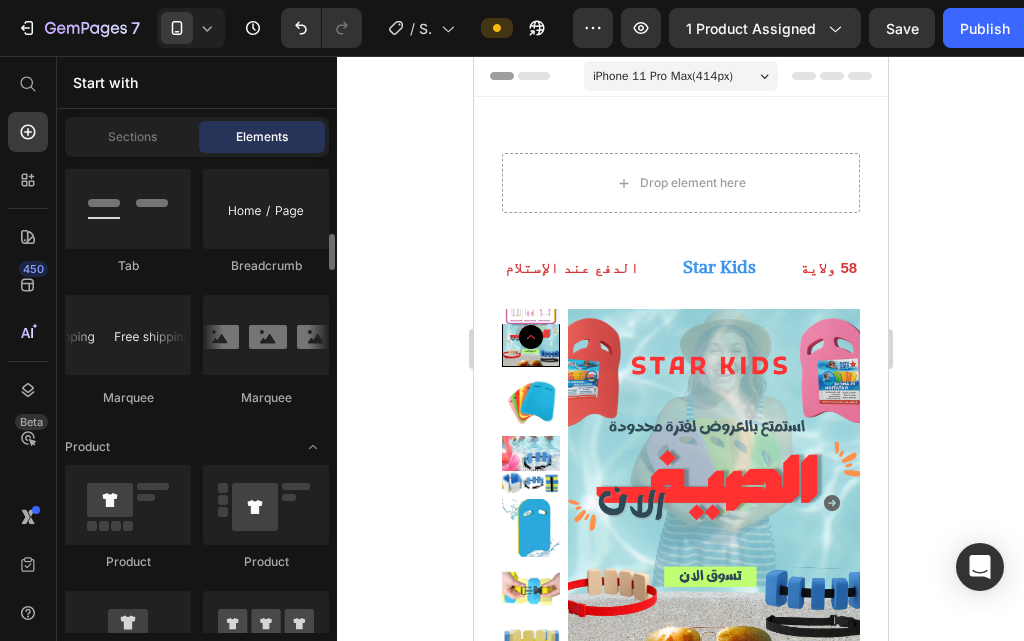 scroll, scrollTop: 2308, scrollLeft: 0, axis: vertical 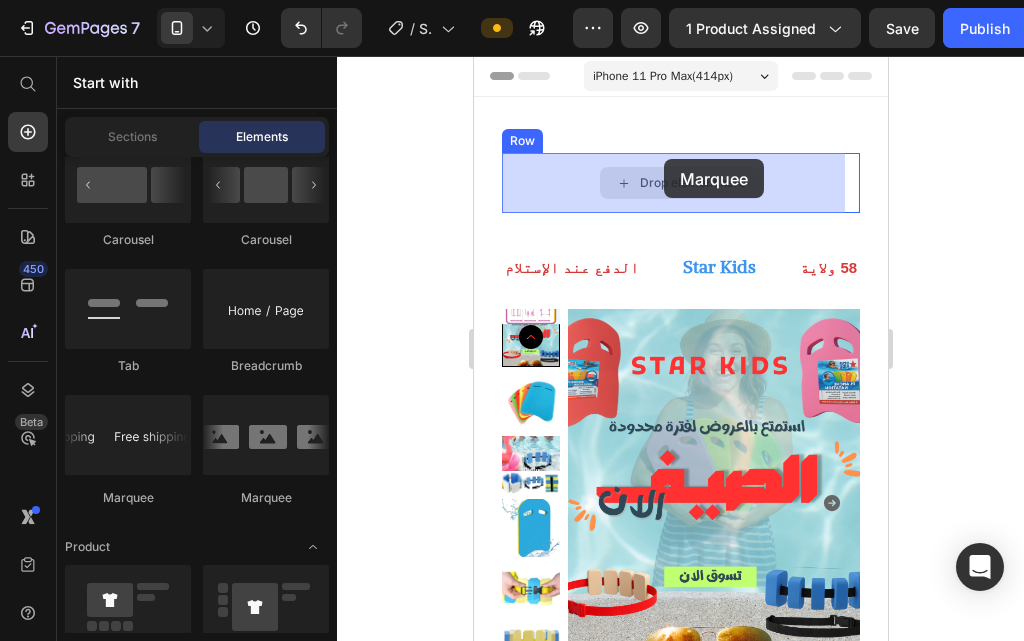 drag, startPoint x: 568, startPoint y: 506, endPoint x: 662, endPoint y: 160, distance: 358.5415 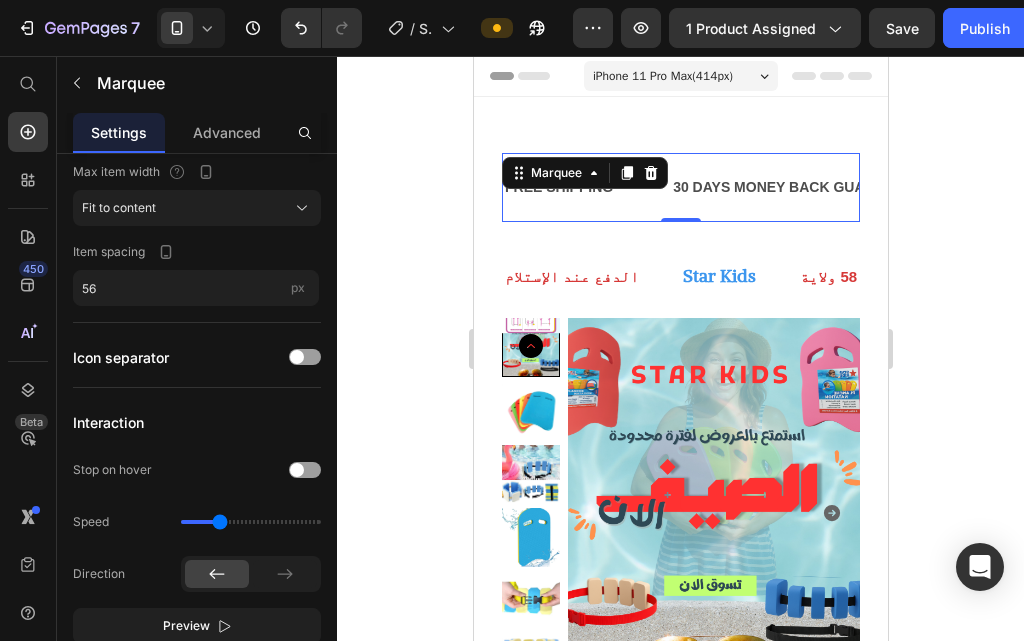 scroll, scrollTop: 0, scrollLeft: 0, axis: both 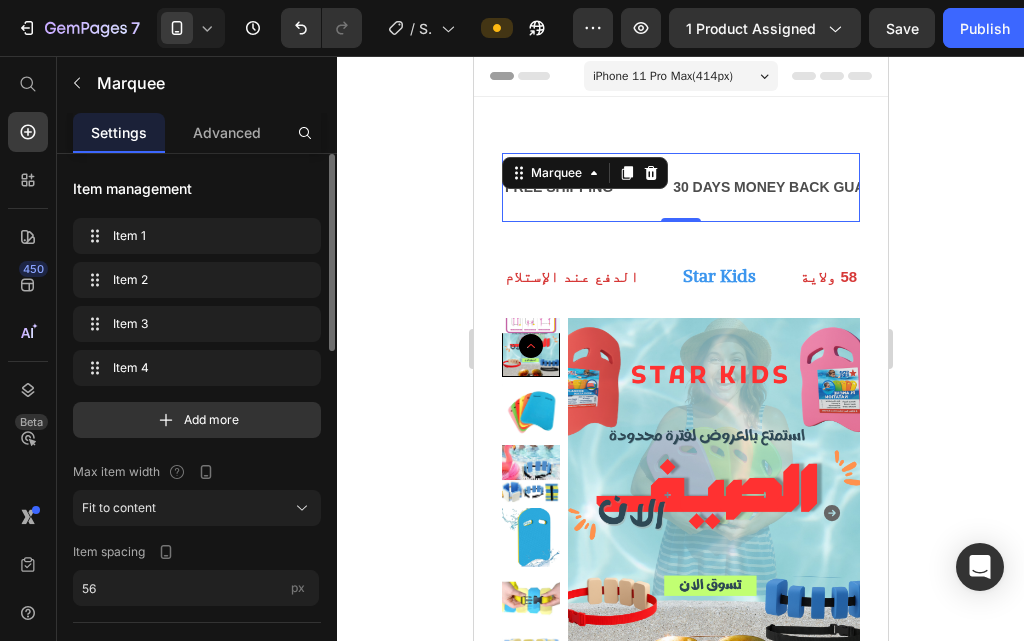 click on "FREE SHIPPING Text" at bounding box center (586, 187) 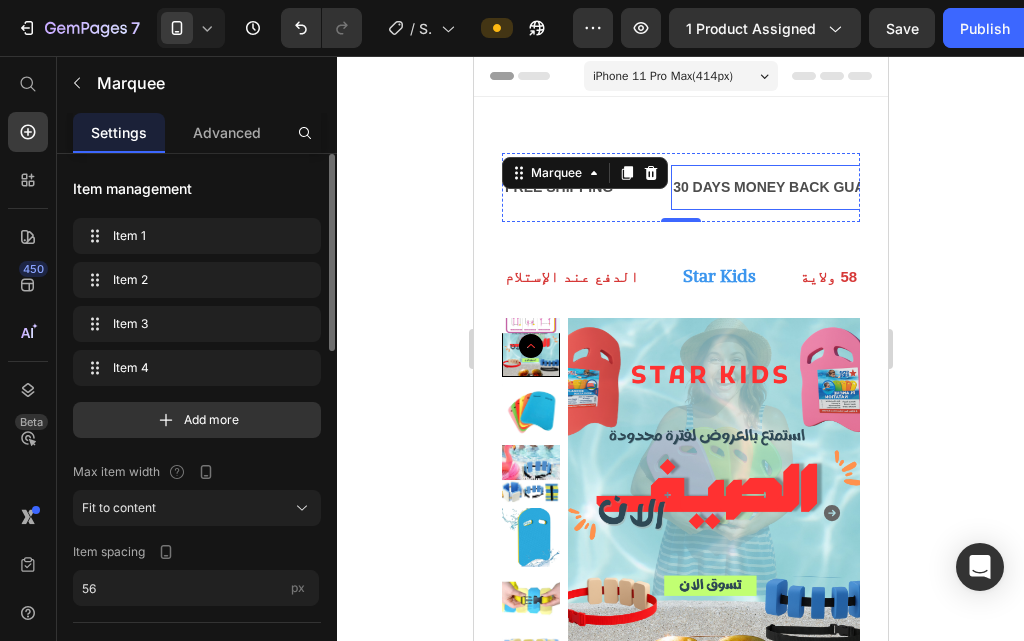 click on "30 DAYS MONEY BACK GUARANTEE" at bounding box center (796, 187) 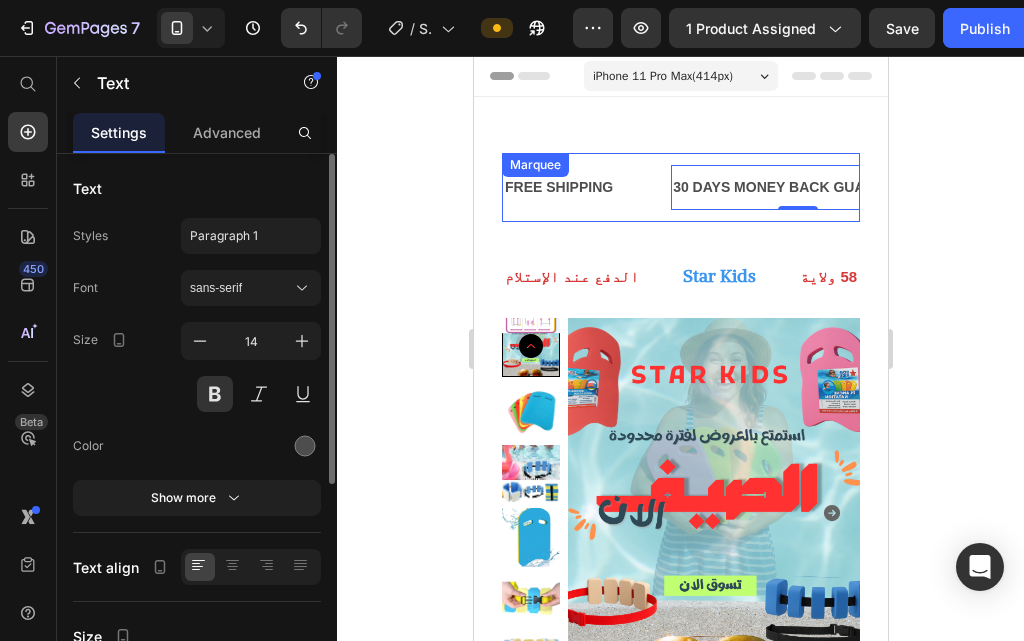 click on "FREE SHIPPING Text" at bounding box center [586, 187] 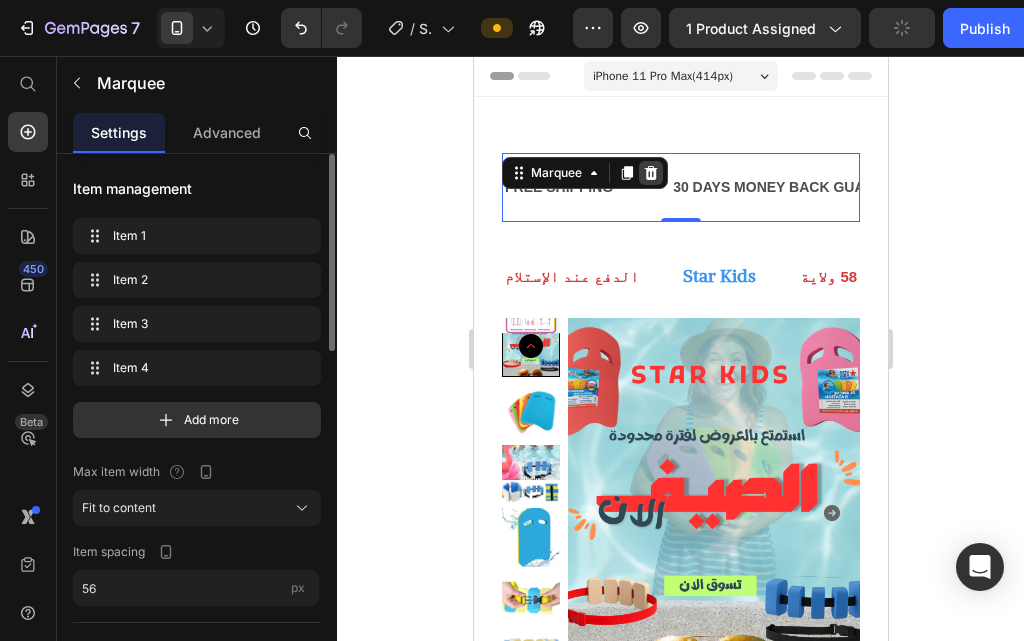 click at bounding box center (650, 173) 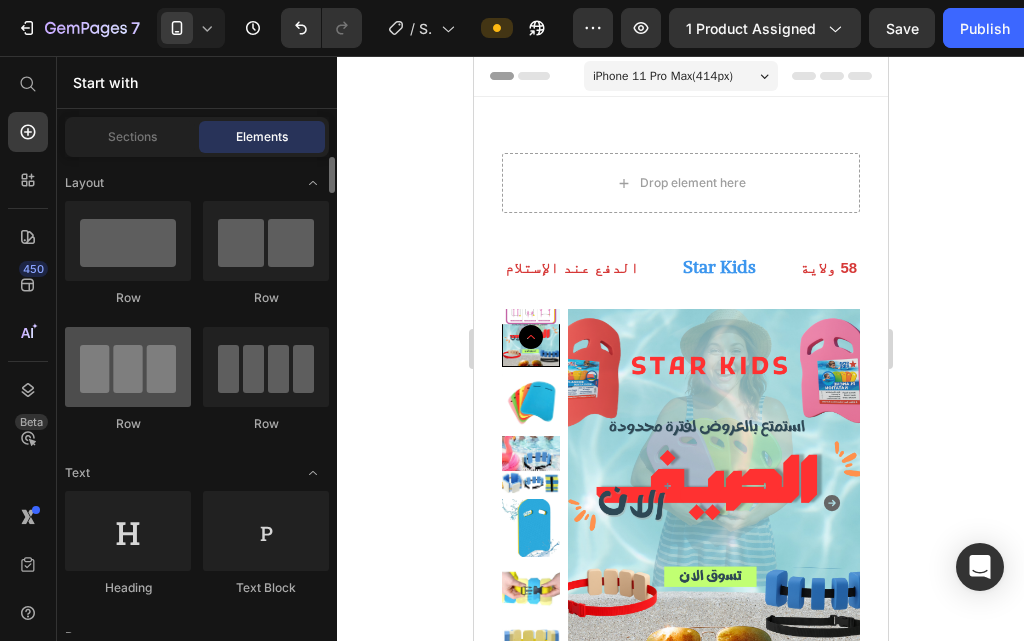 scroll, scrollTop: 100, scrollLeft: 0, axis: vertical 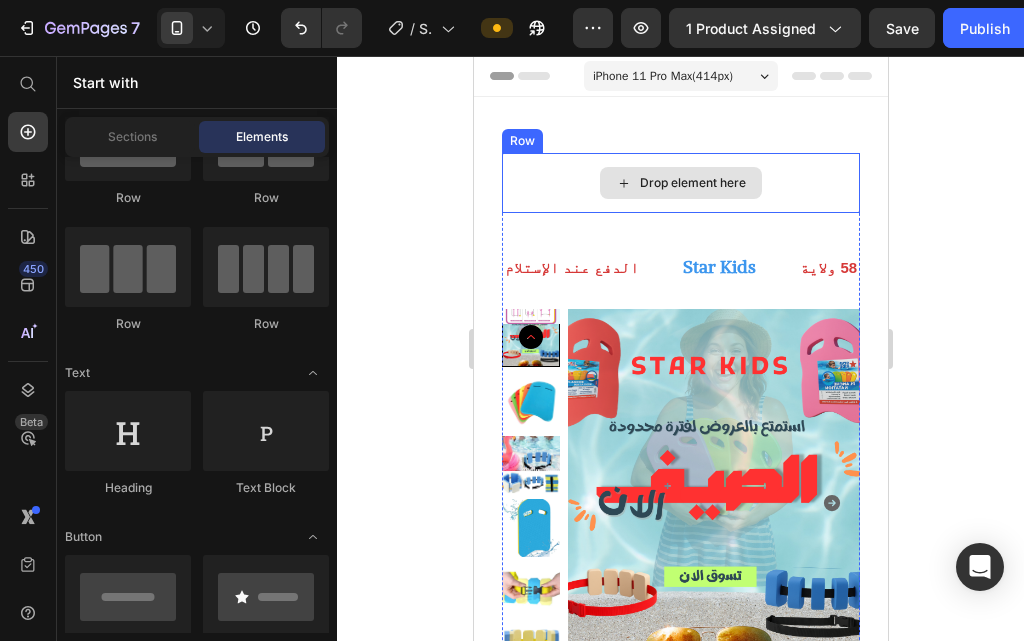 click on "Drop element here" at bounding box center [692, 183] 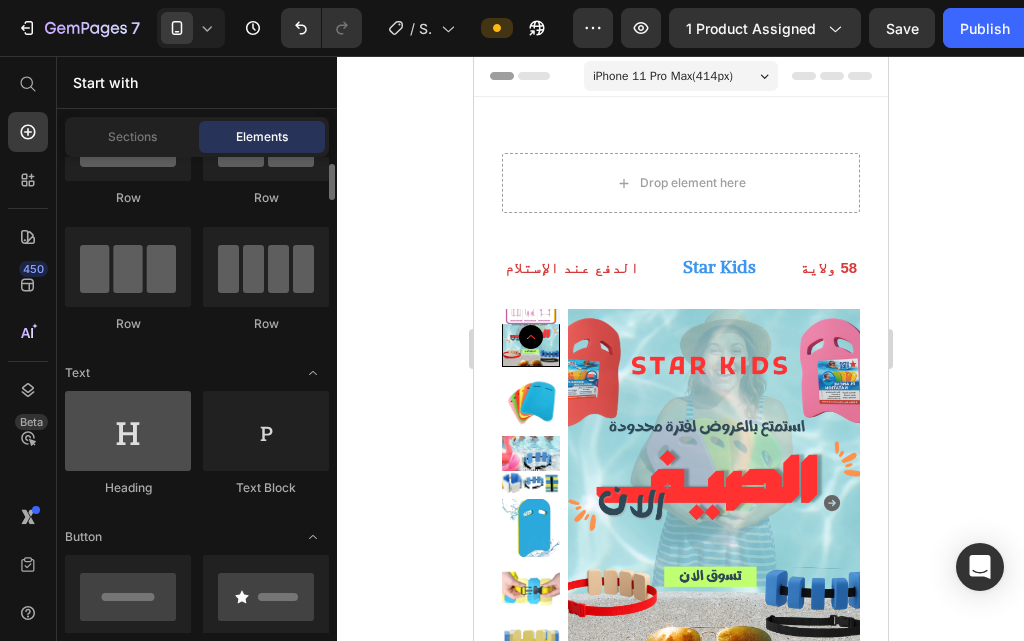 click at bounding box center (128, 431) 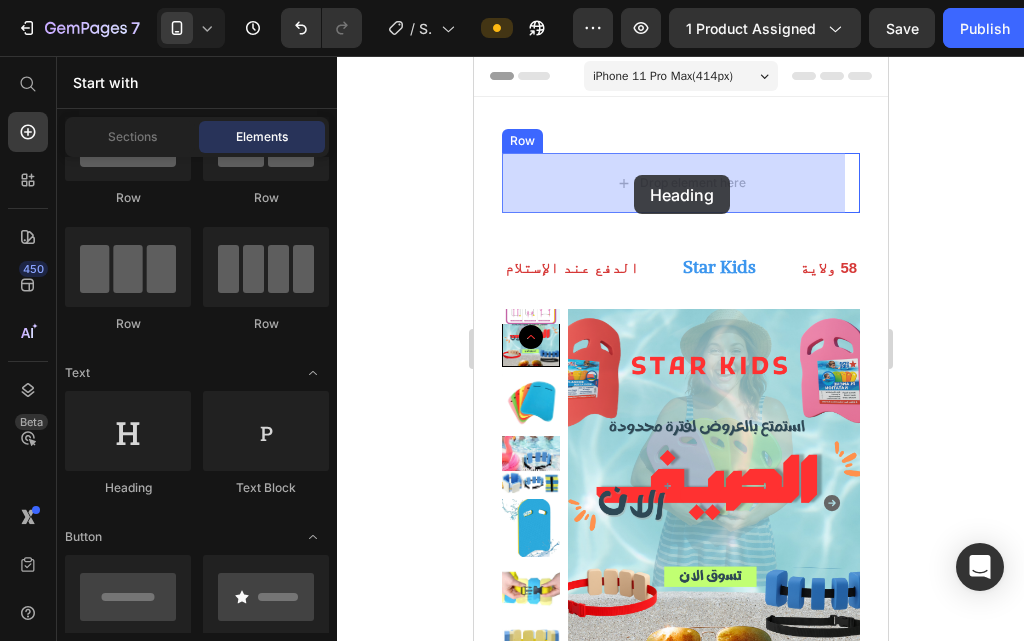 drag, startPoint x: 608, startPoint y: 504, endPoint x: 941, endPoint y: 362, distance: 362.01242 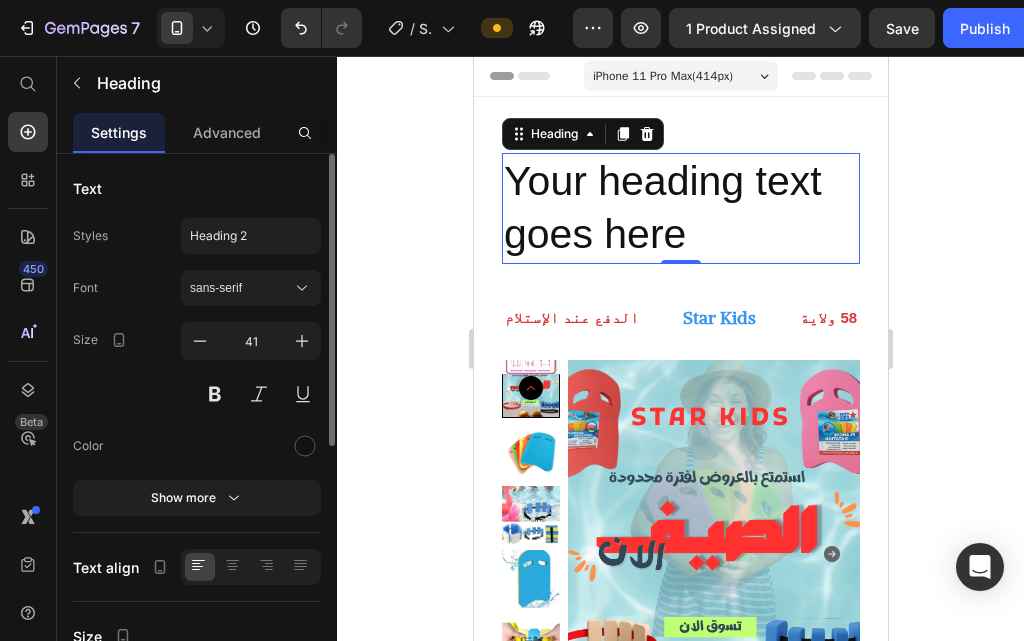 click on "Your heading text goes here" at bounding box center (680, 208) 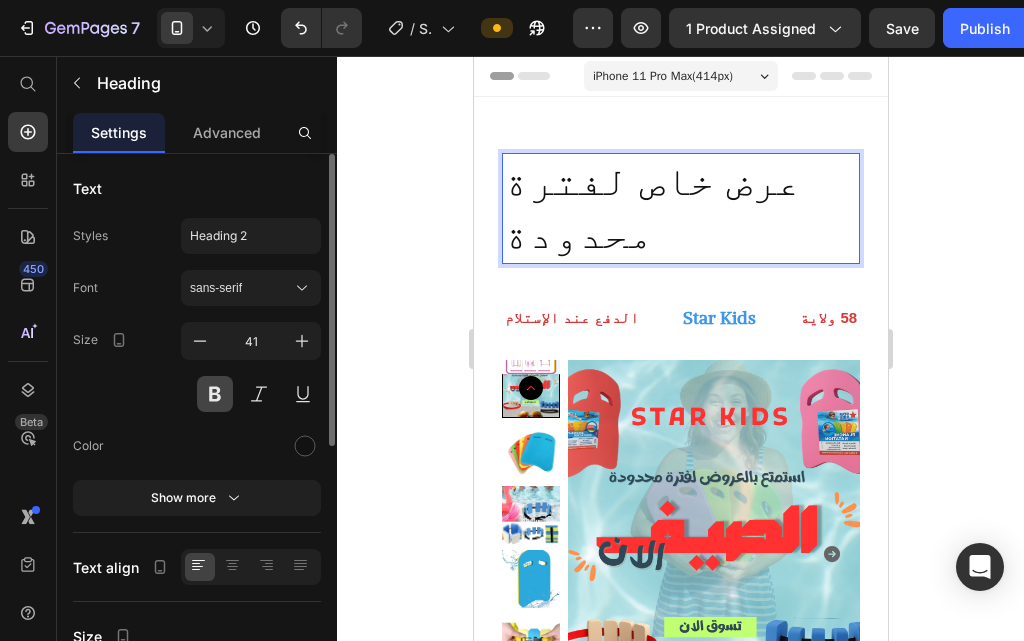 click at bounding box center (215, 394) 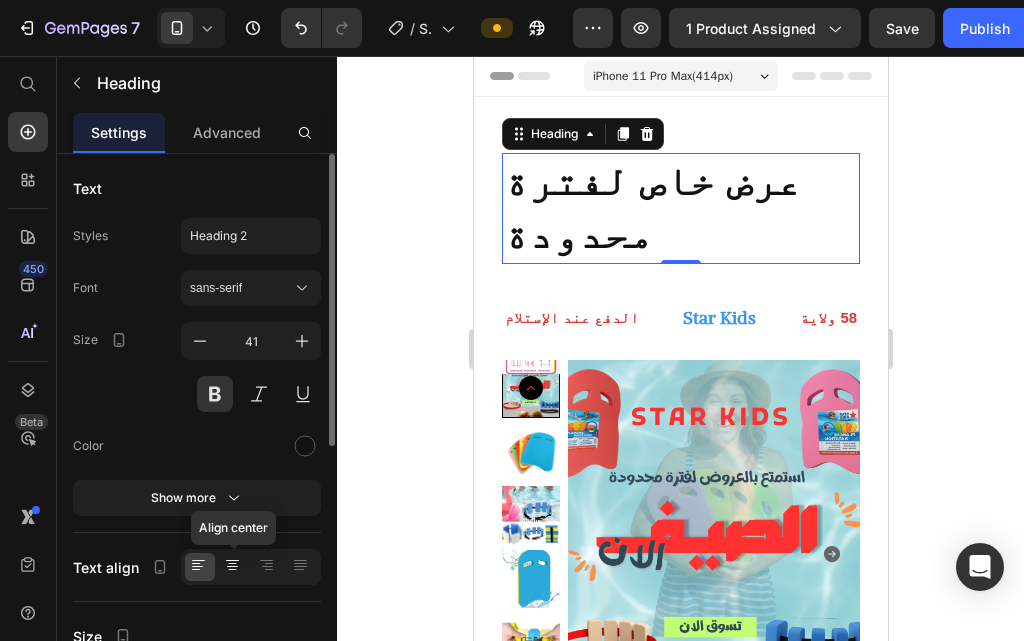 click 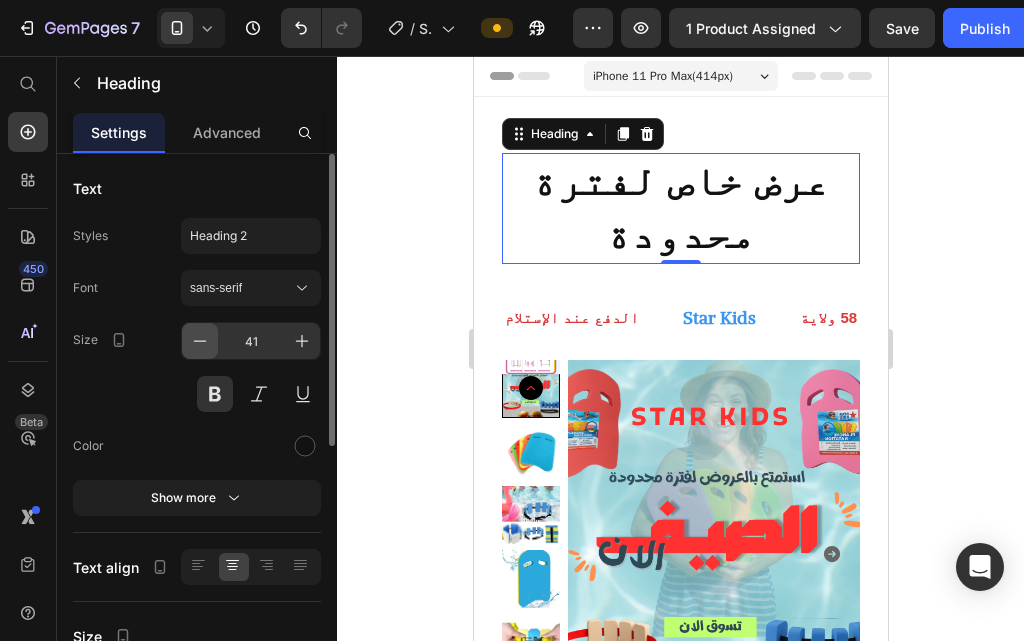 click 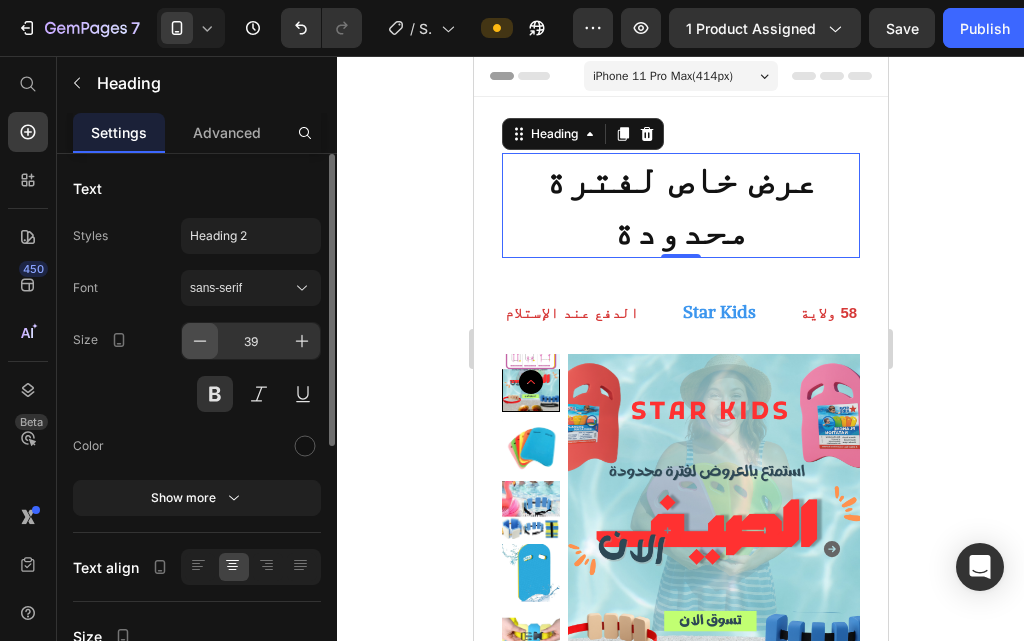 click 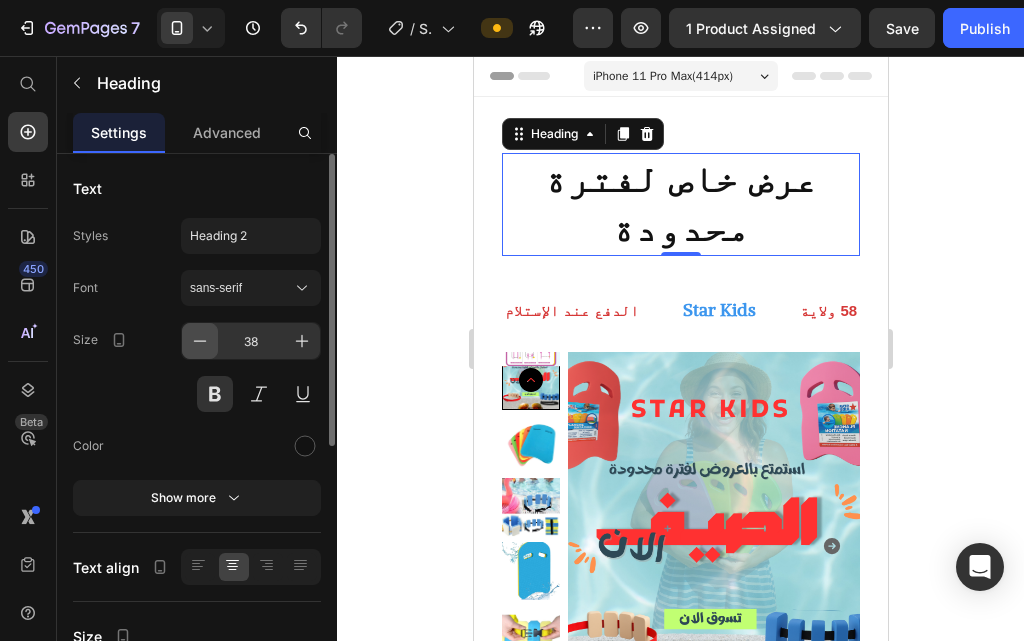 click 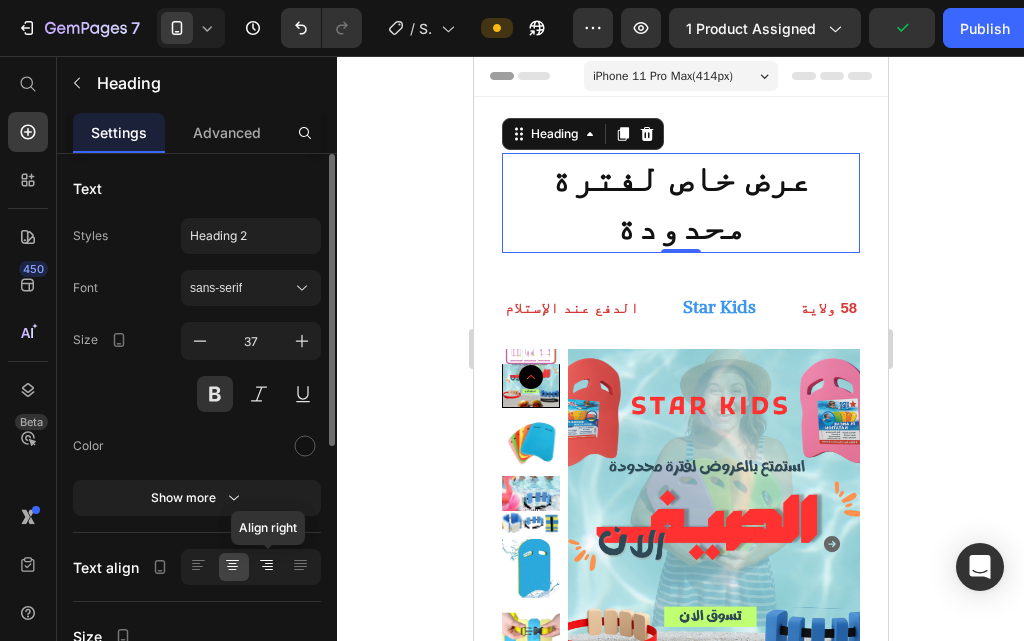 click 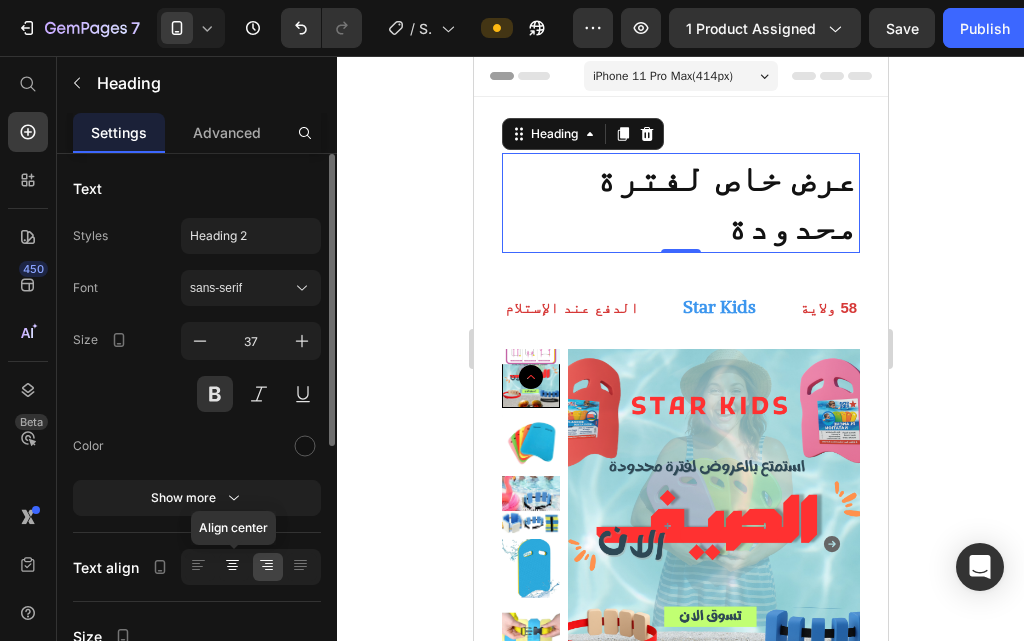 click 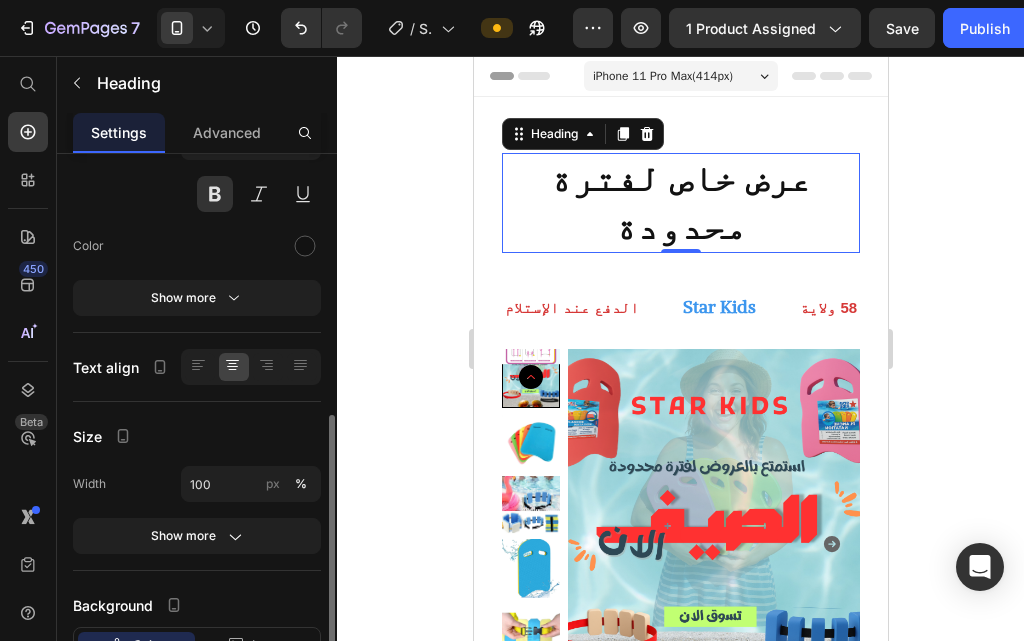 scroll, scrollTop: 300, scrollLeft: 0, axis: vertical 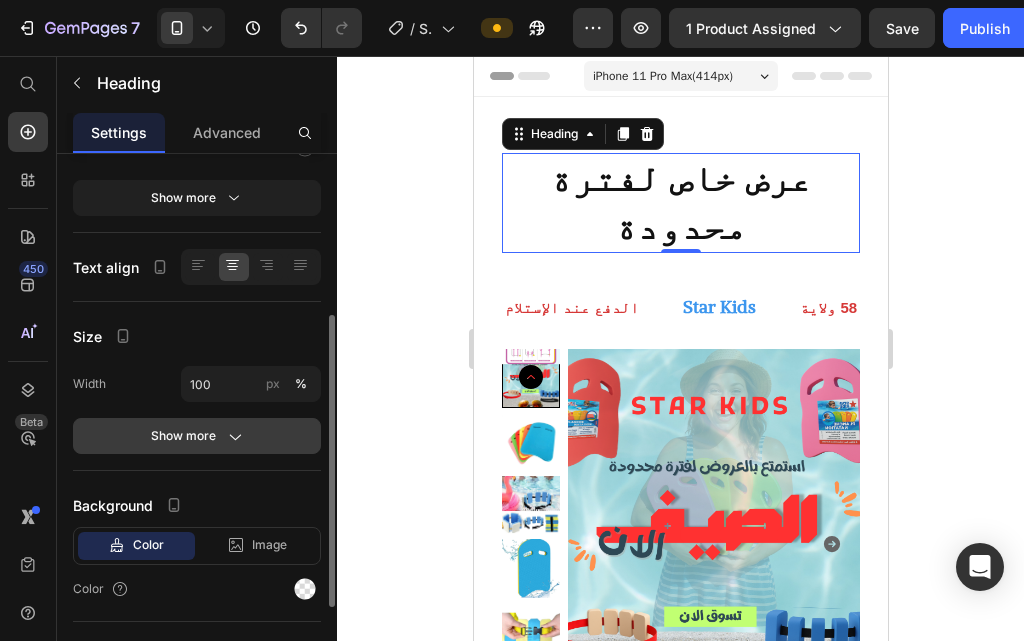 click on "Show more" 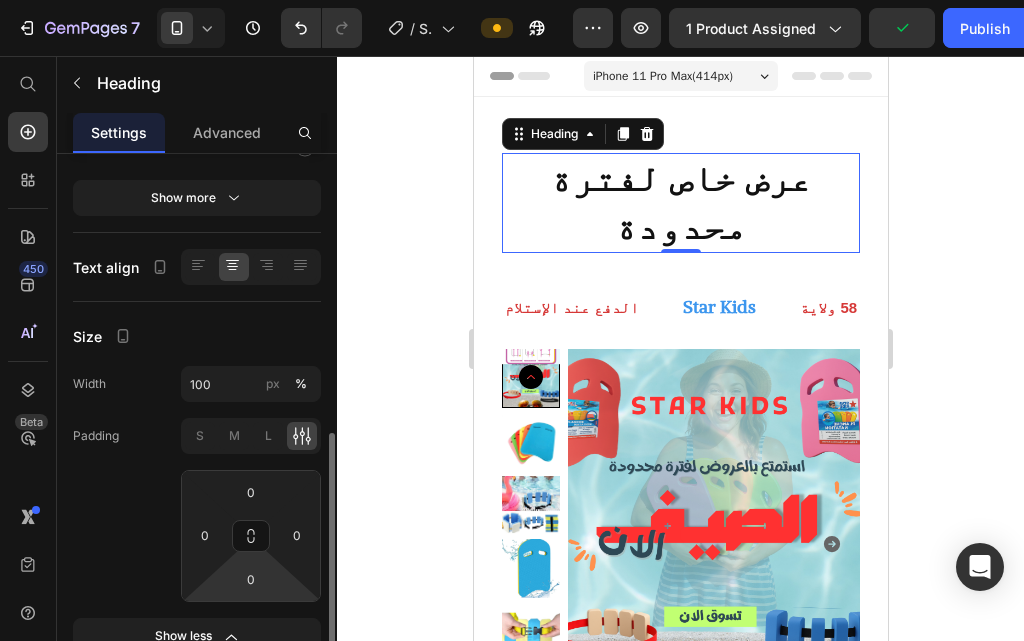 scroll, scrollTop: 400, scrollLeft: 0, axis: vertical 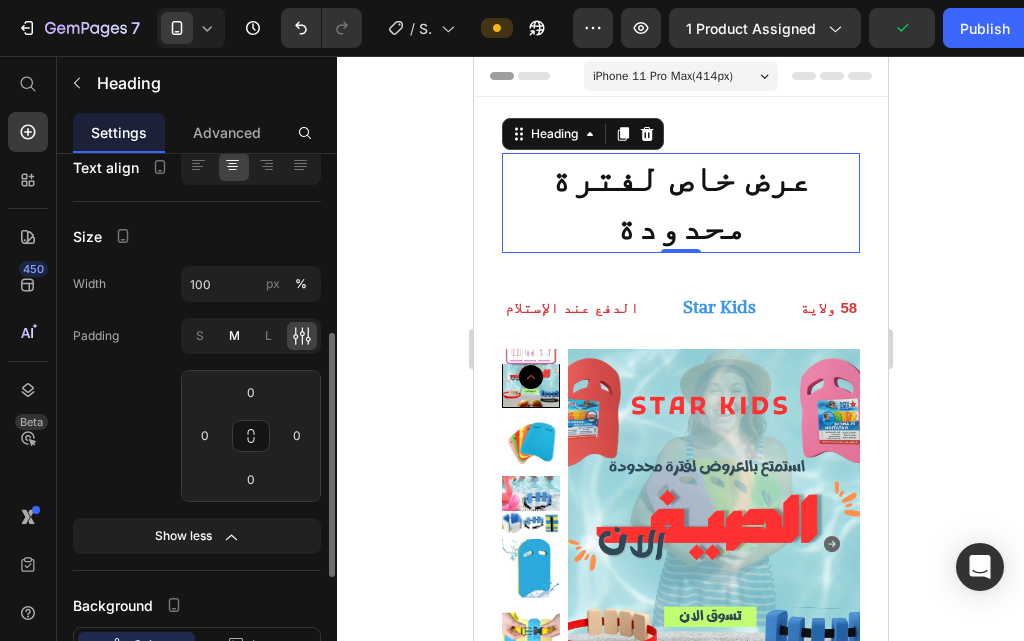 click on "M" 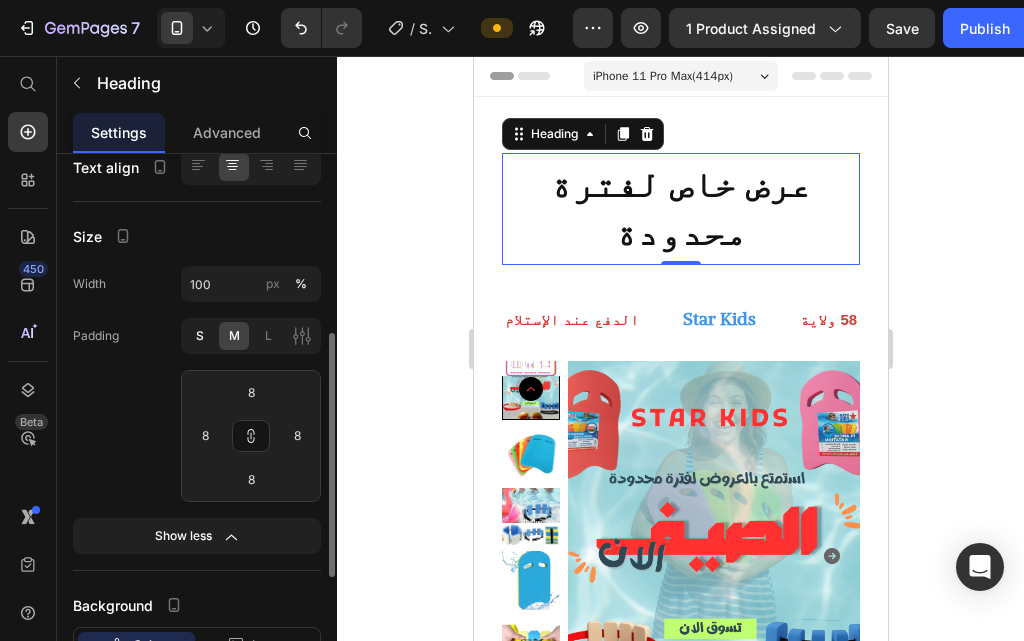 click on "S" 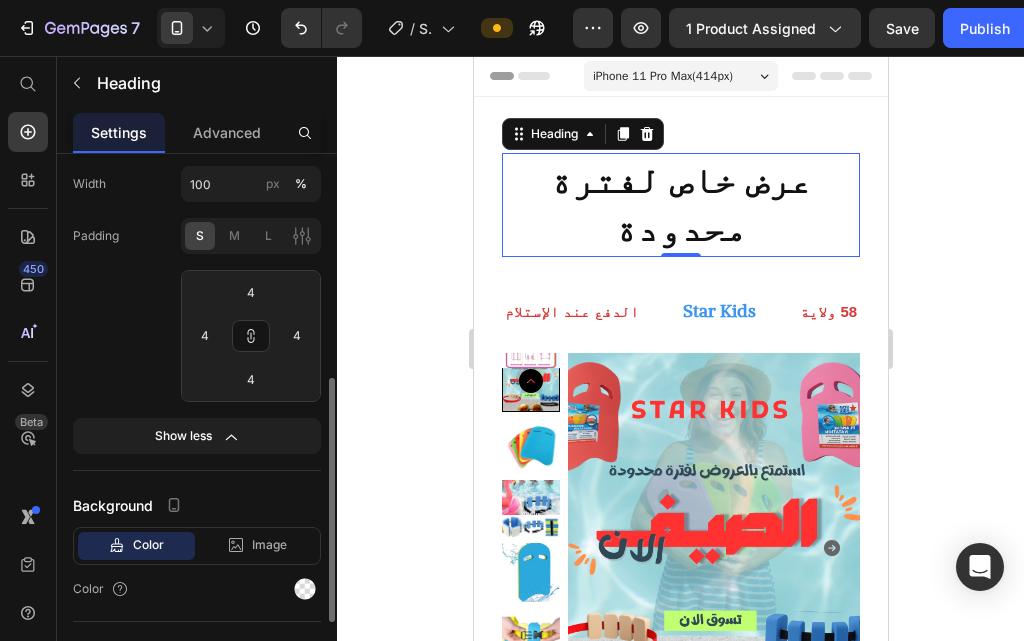 scroll, scrollTop: 600, scrollLeft: 0, axis: vertical 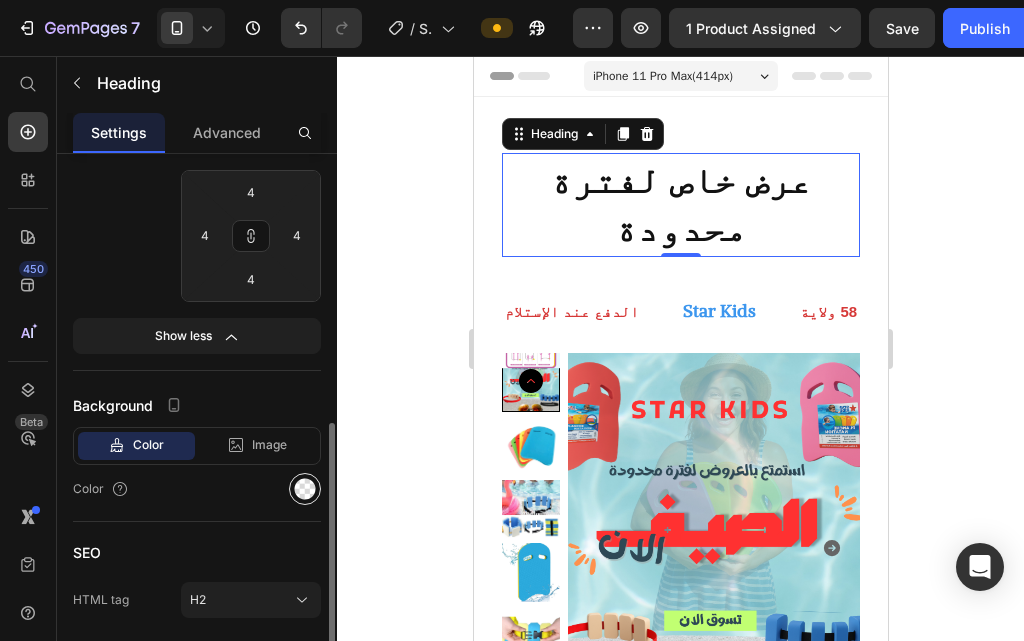 click at bounding box center (305, 489) 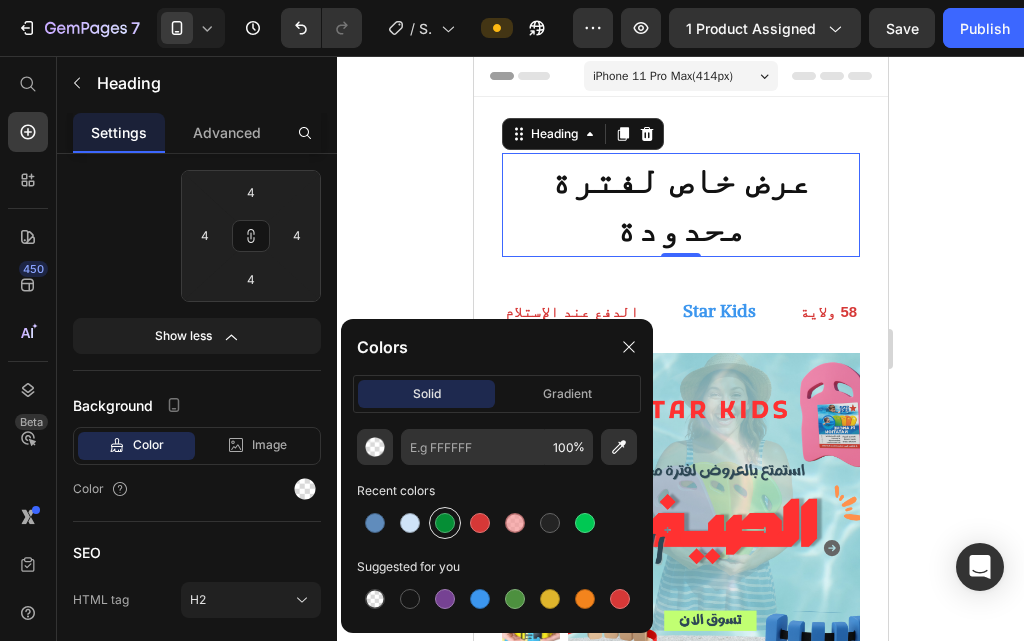 click at bounding box center [445, 523] 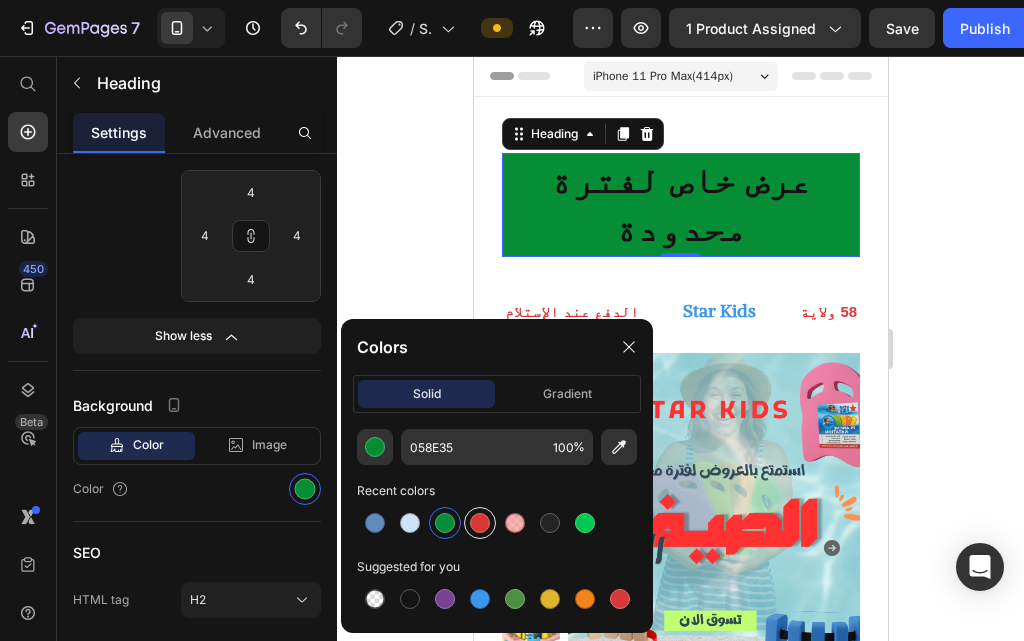 click at bounding box center (480, 523) 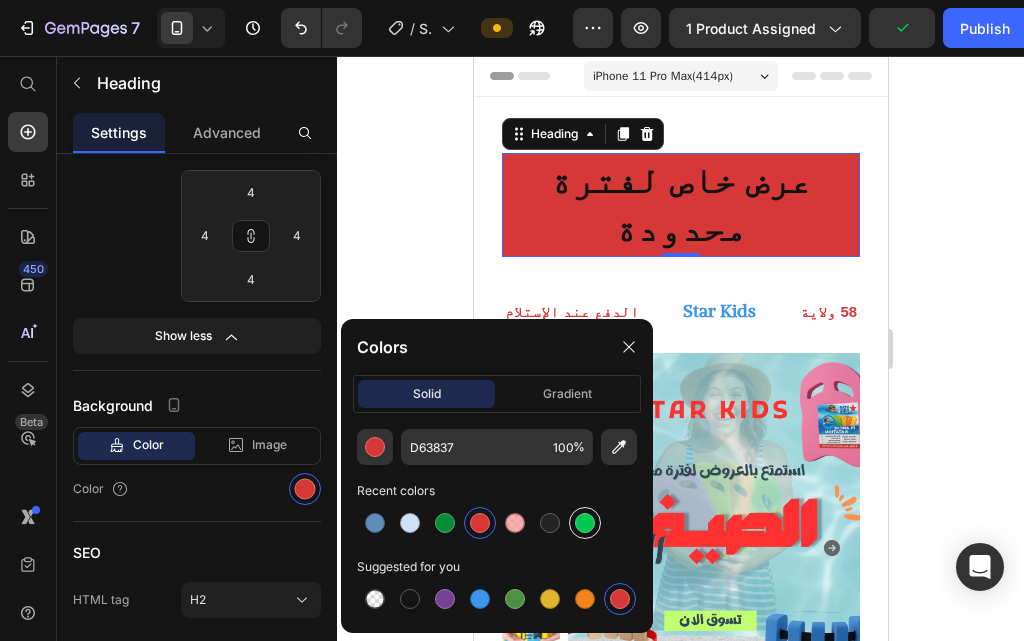 click at bounding box center (585, 523) 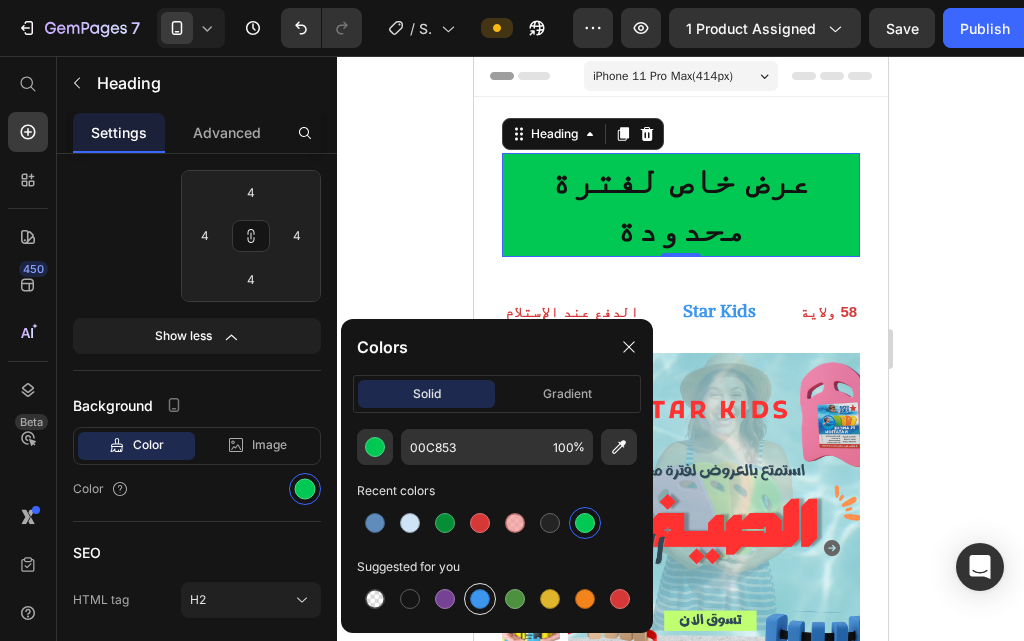 click at bounding box center (480, 599) 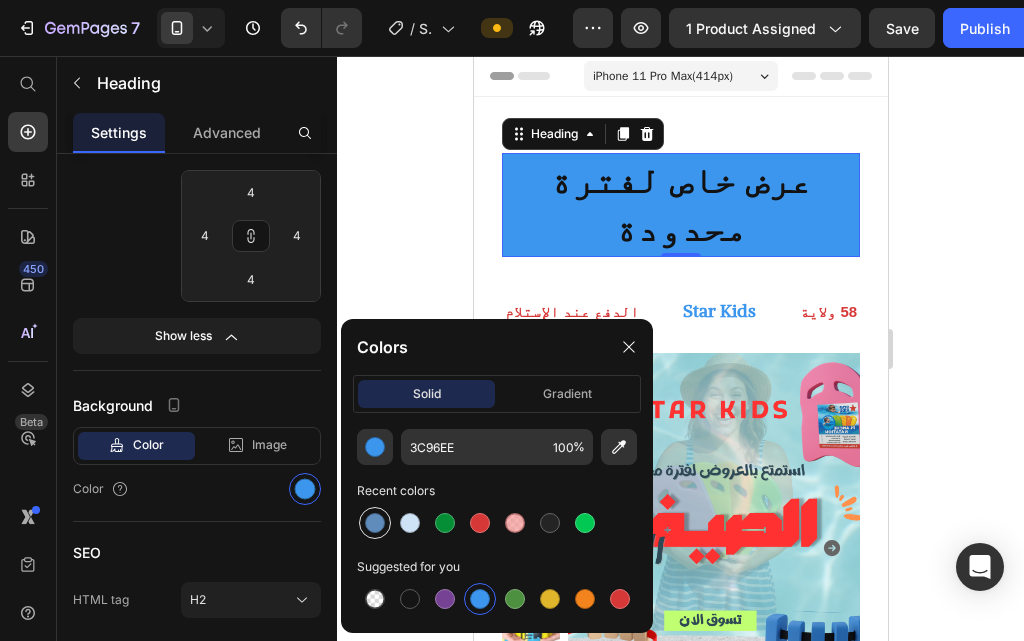 click at bounding box center [375, 523] 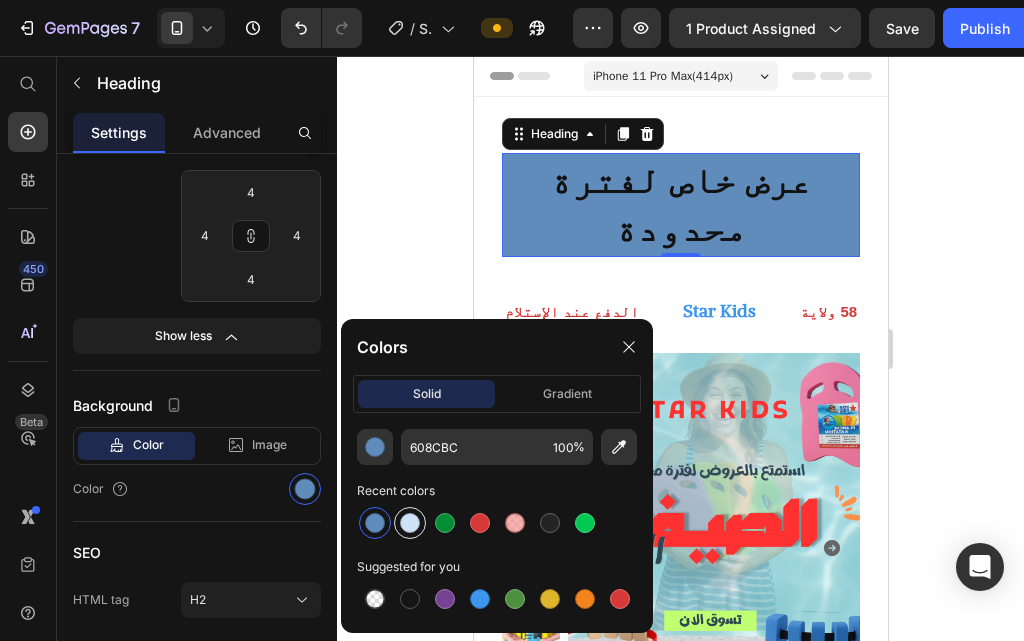 click at bounding box center [410, 523] 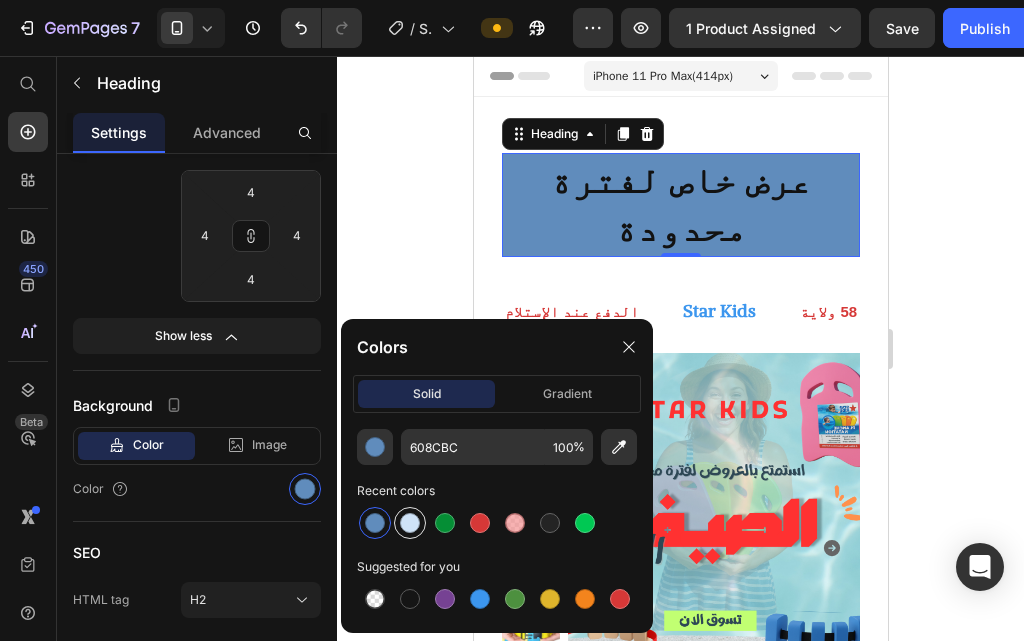 type on "CFE3F7" 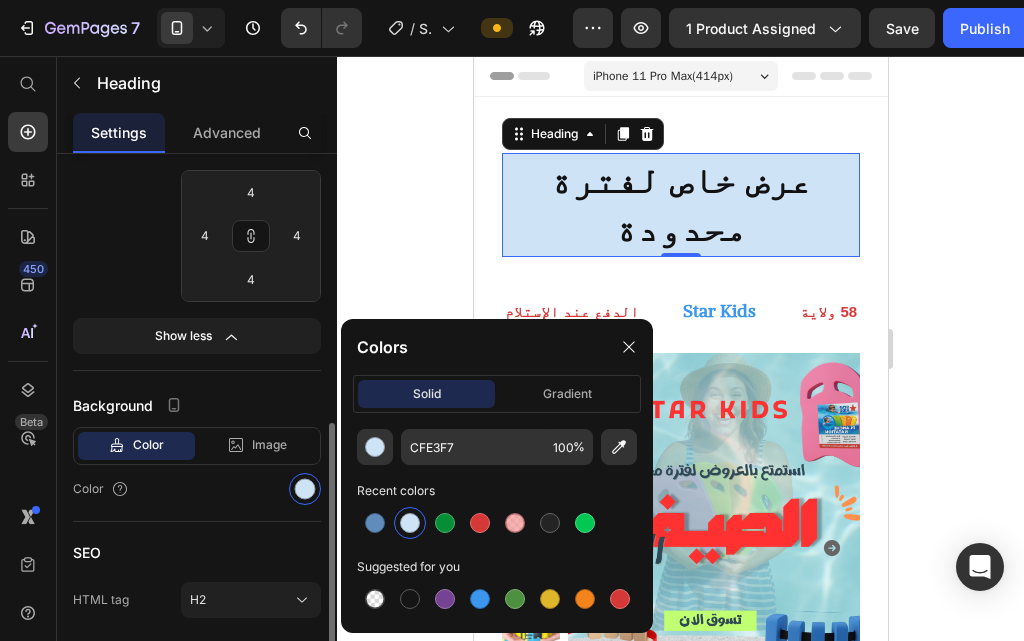 click on "Background Color Image Video  Color" 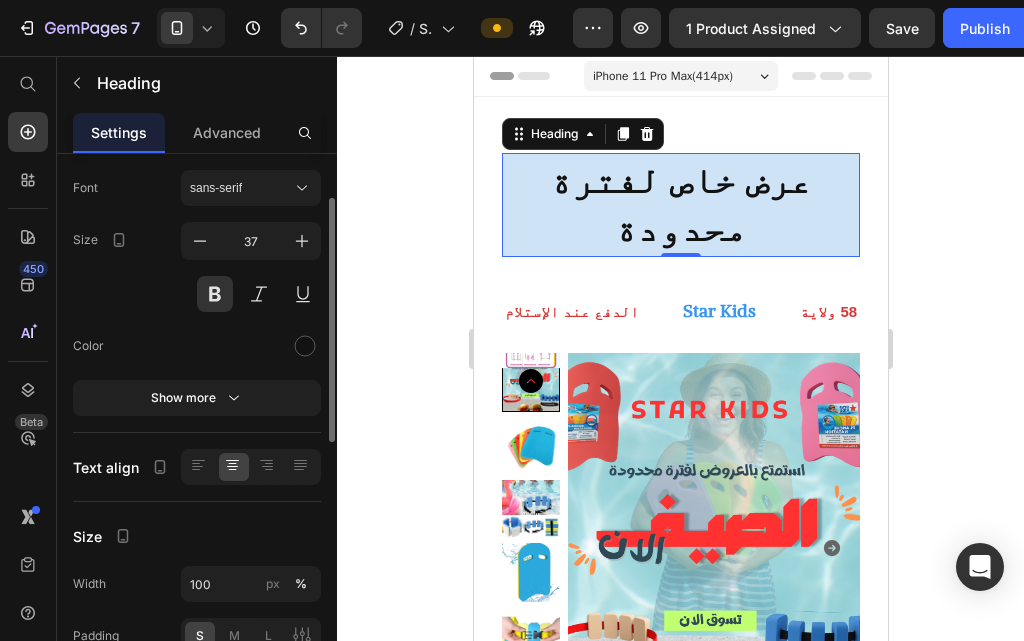 scroll, scrollTop: 0, scrollLeft: 0, axis: both 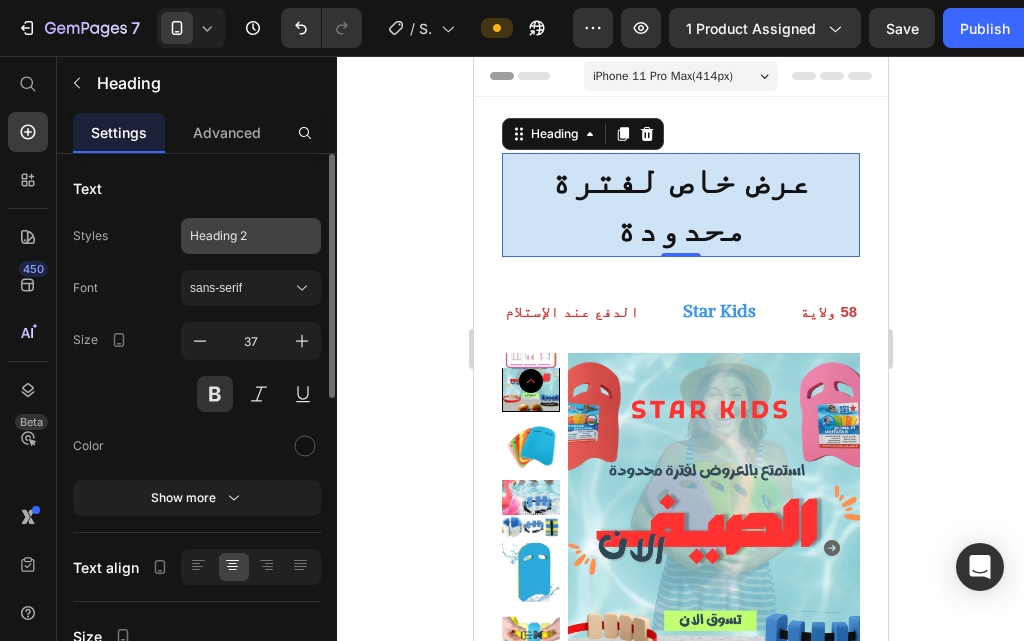 click on "Heading 2" at bounding box center (251, 236) 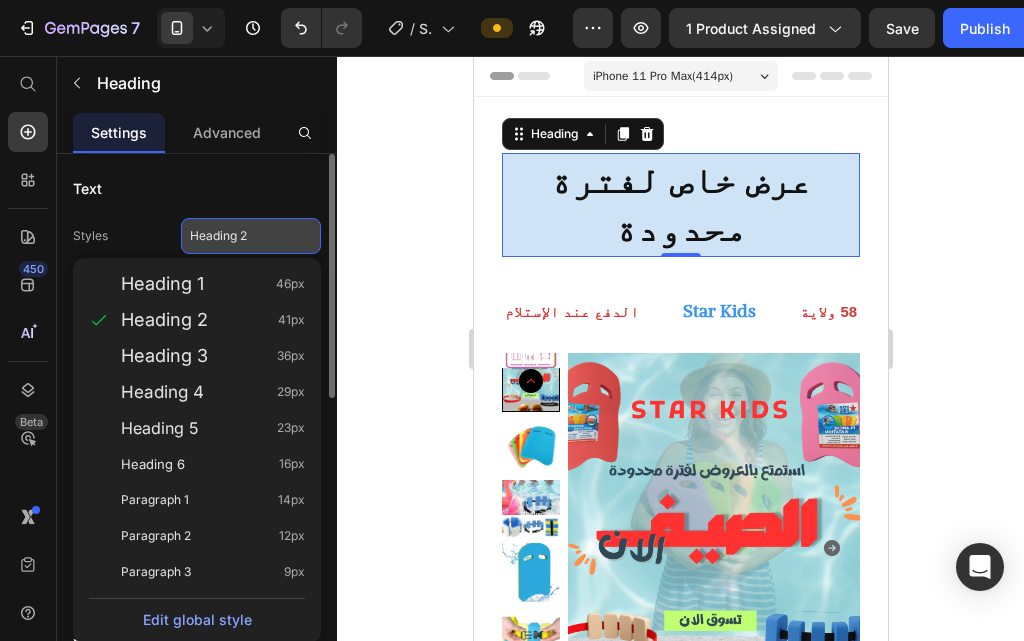 click on "Heading 2" at bounding box center [251, 236] 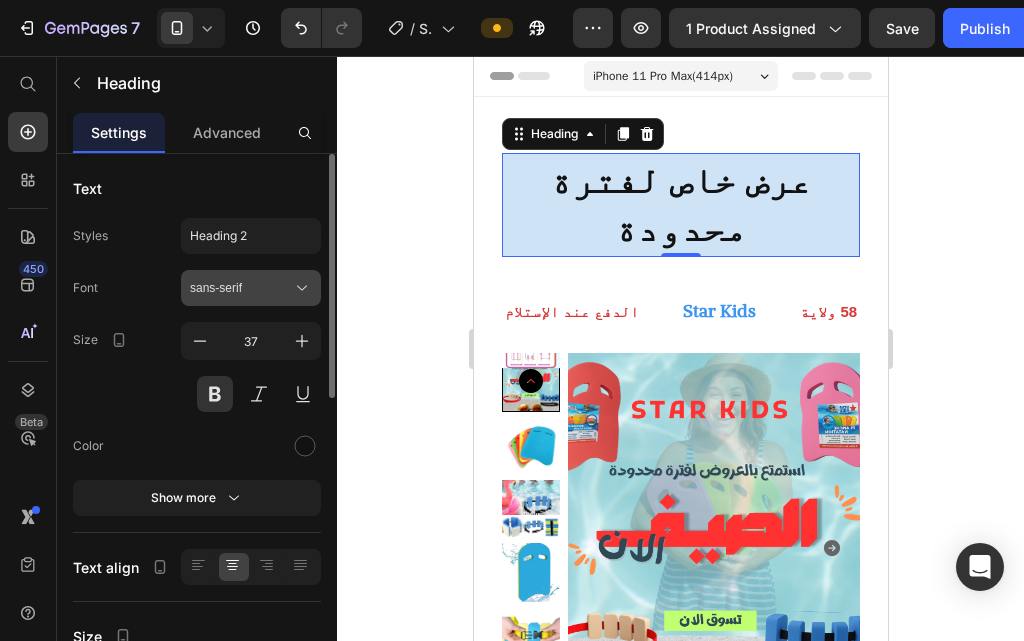 click on "sans-serif" at bounding box center (241, 288) 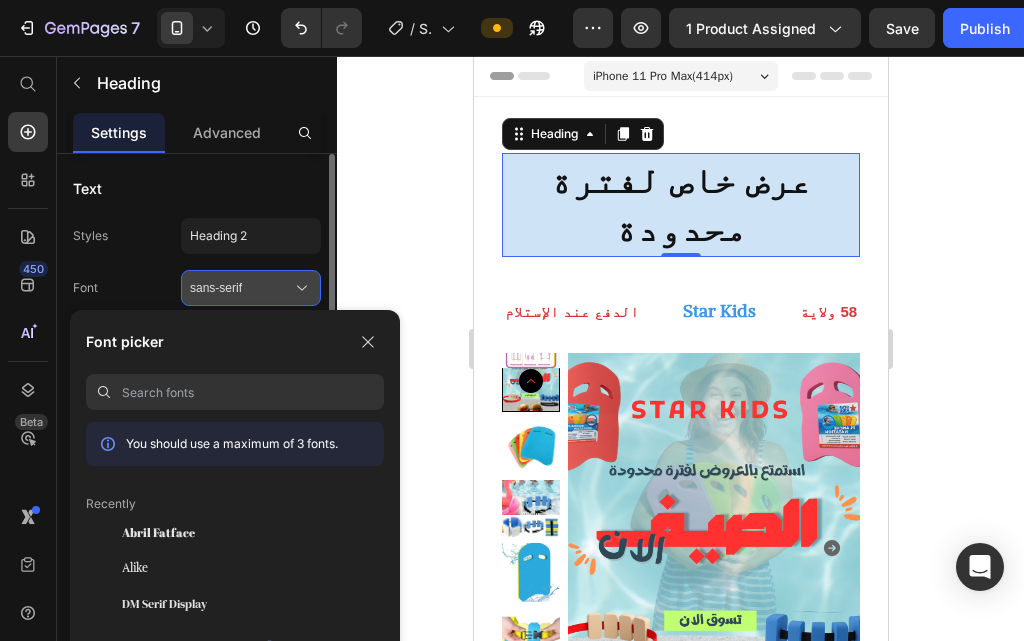 click on "sans-serif" at bounding box center [241, 288] 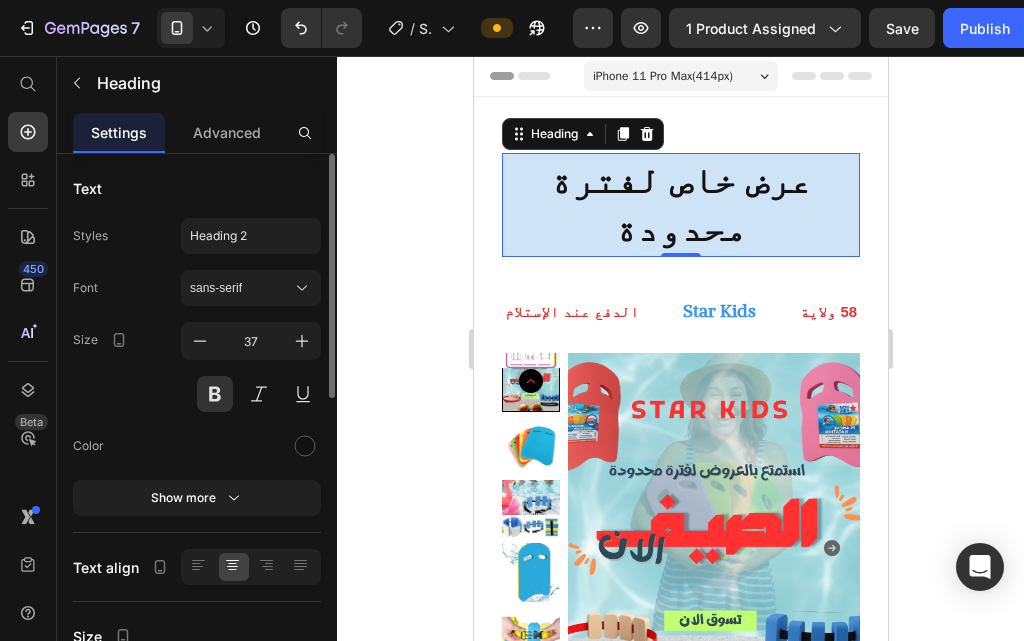 scroll, scrollTop: 100, scrollLeft: 0, axis: vertical 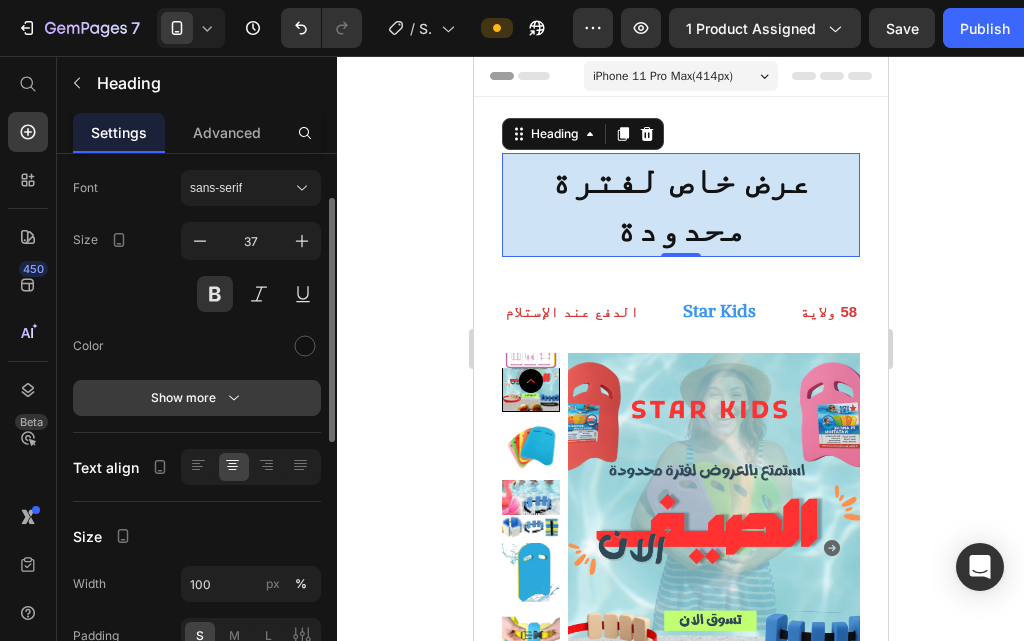 click on "Show more" at bounding box center [197, 398] 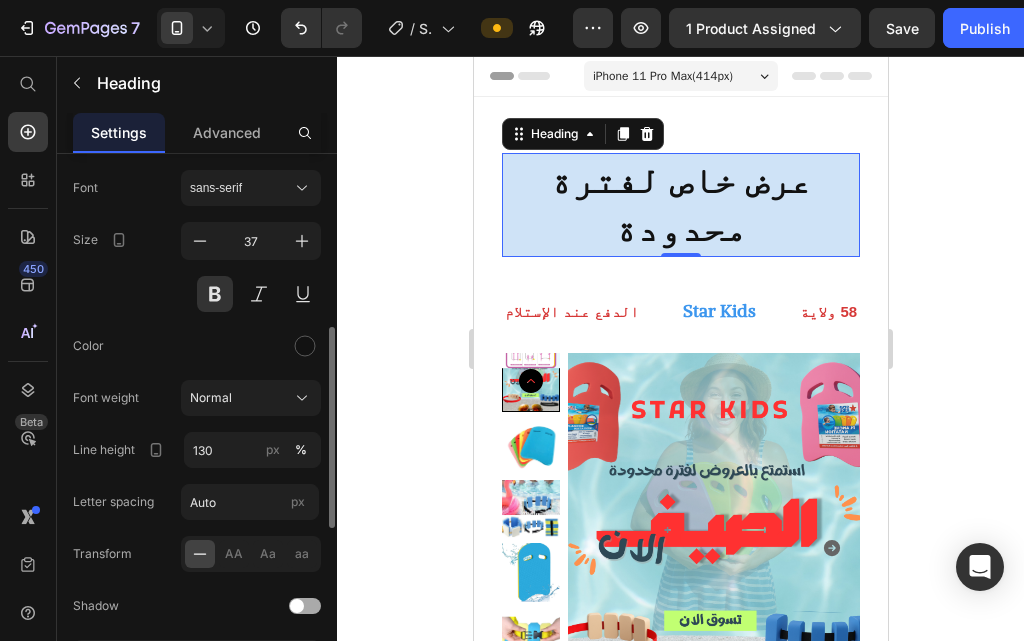 scroll, scrollTop: 200, scrollLeft: 0, axis: vertical 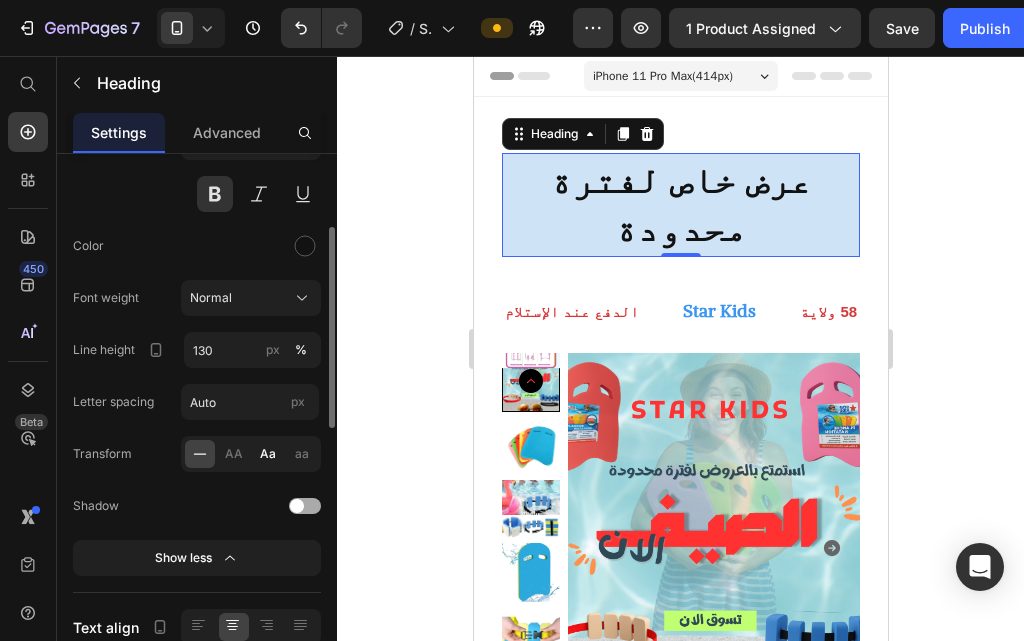click on "Aa" 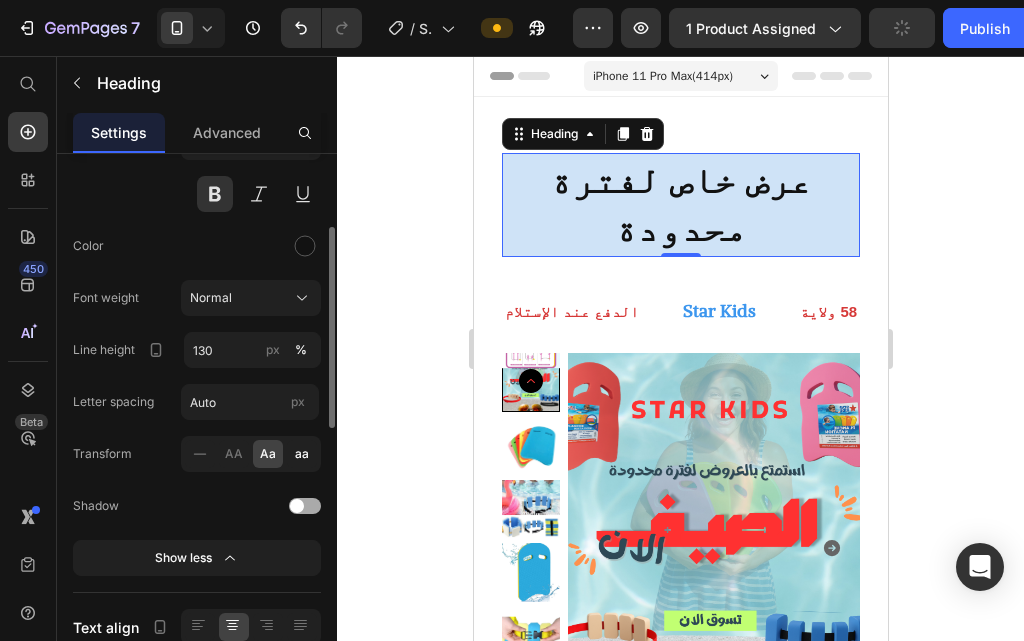 click on "aa" 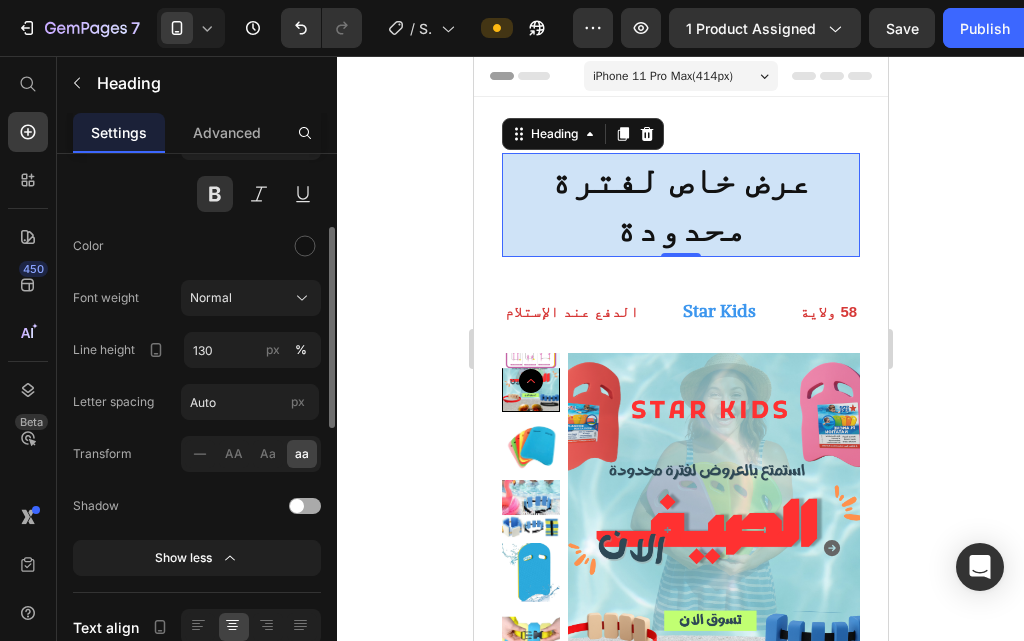 click on "Shadow" 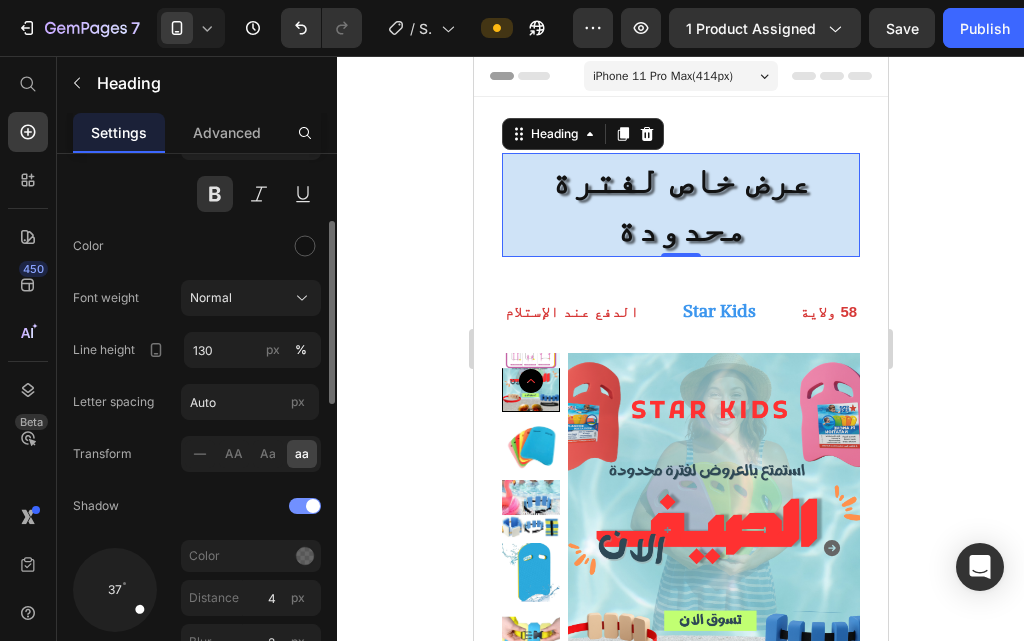 click at bounding box center [313, 506] 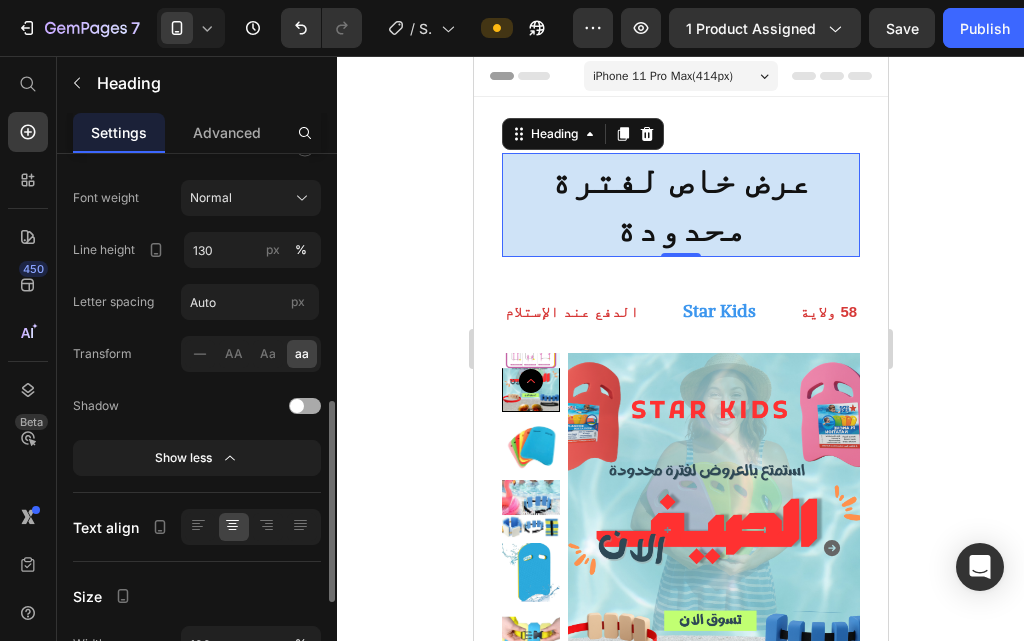 scroll, scrollTop: 500, scrollLeft: 0, axis: vertical 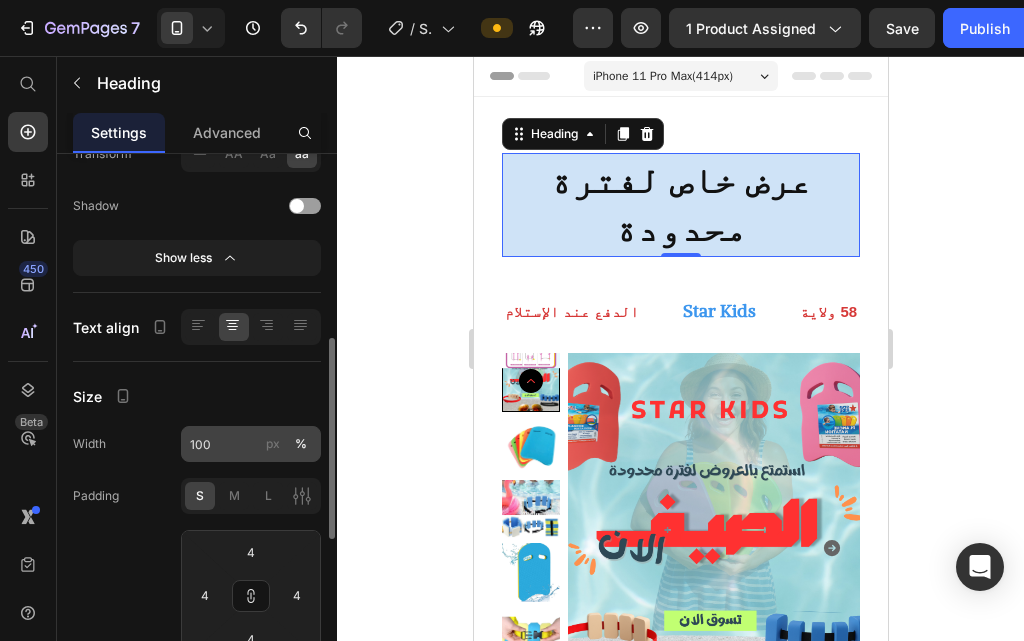 click on "px" at bounding box center [273, 444] 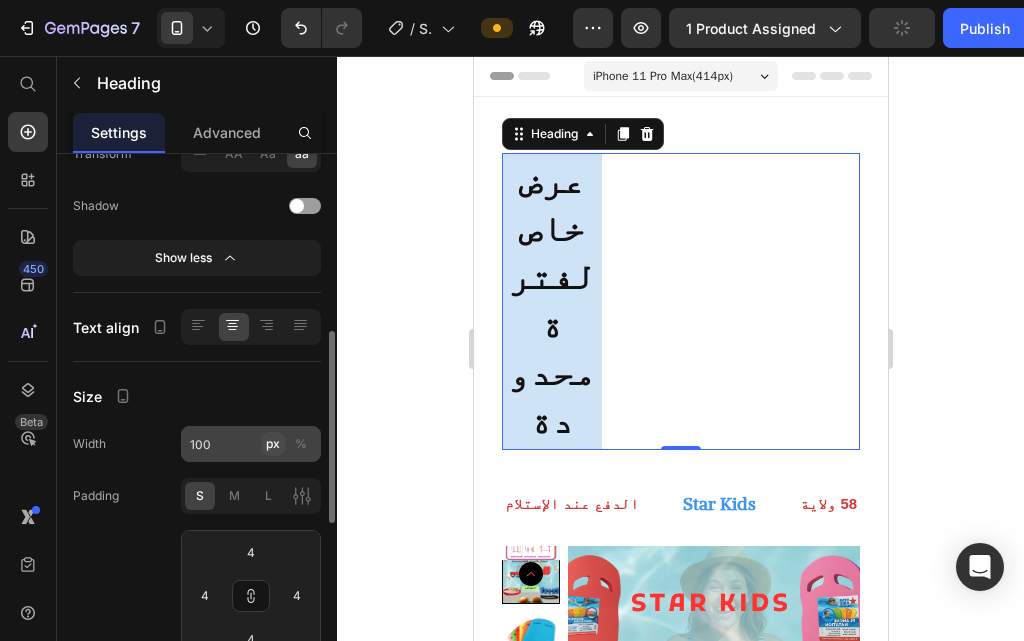 click on "px" at bounding box center [273, 444] 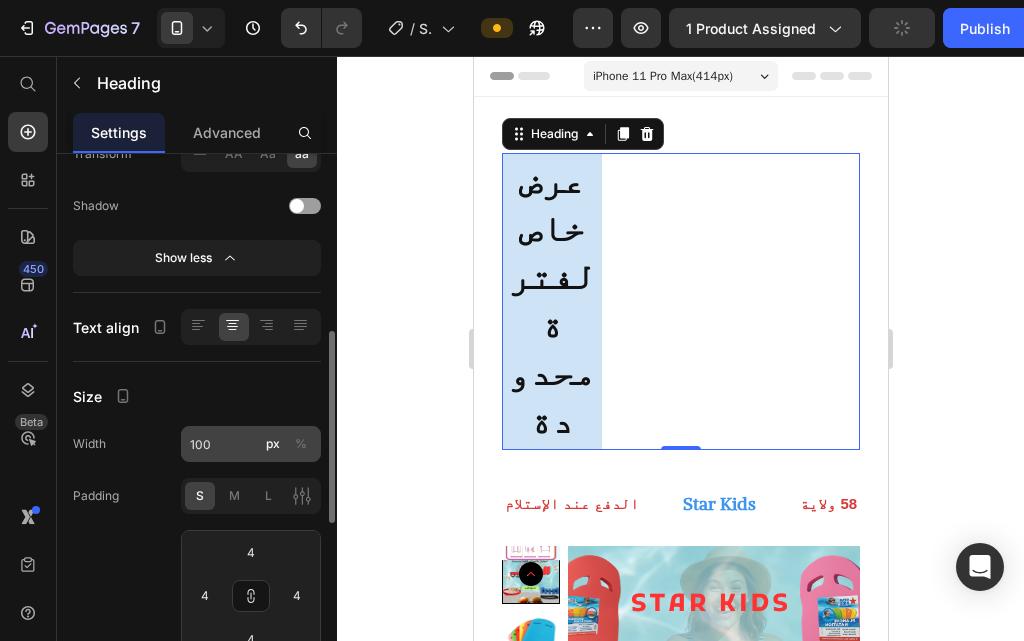 click on "%" at bounding box center (301, 444) 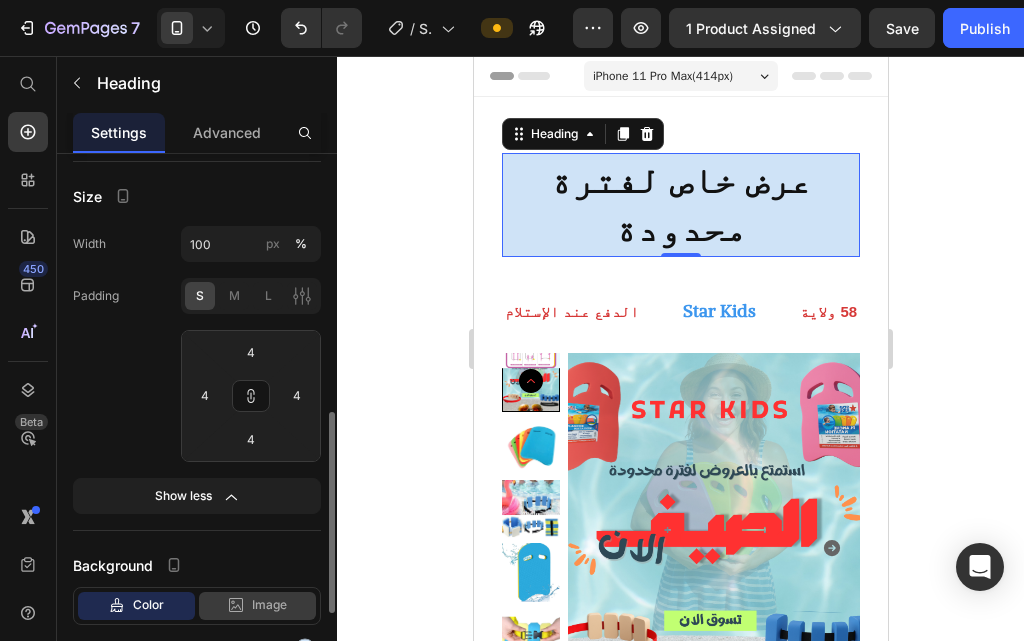 scroll, scrollTop: 800, scrollLeft: 0, axis: vertical 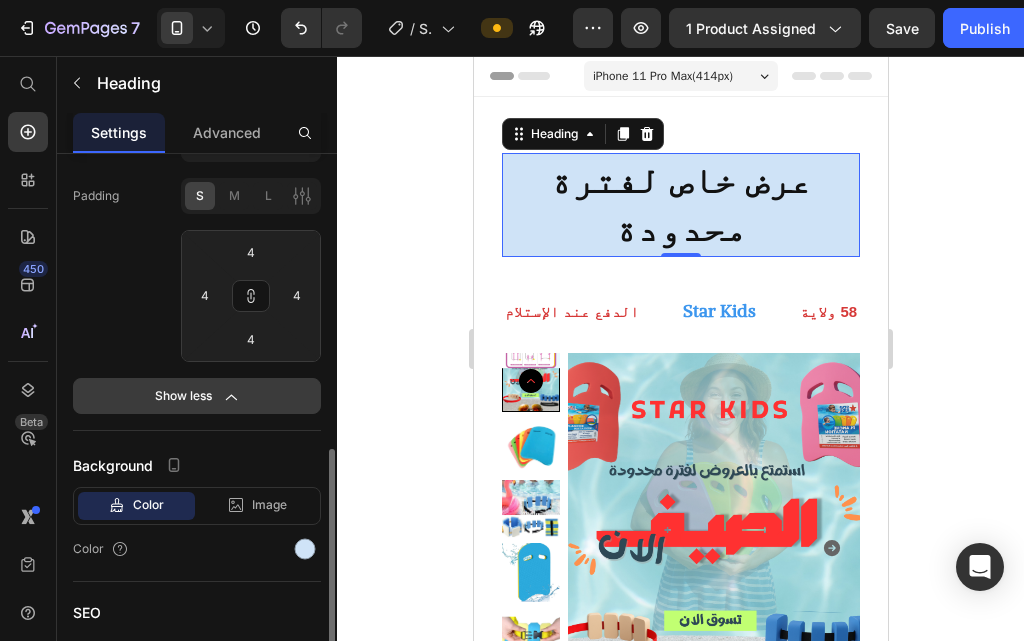 click on "Show less" 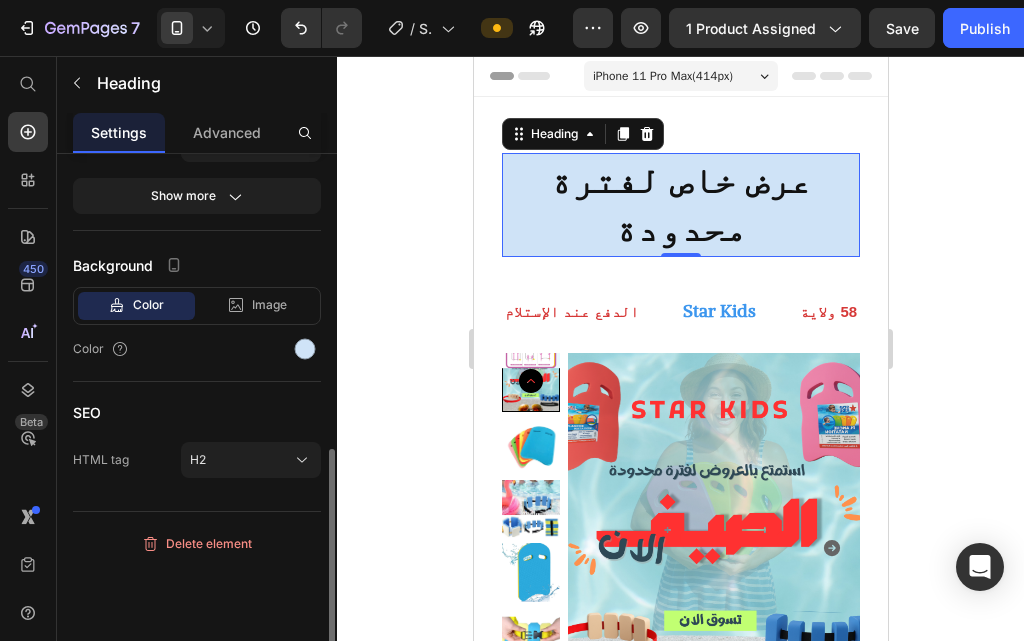 scroll, scrollTop: 728, scrollLeft: 0, axis: vertical 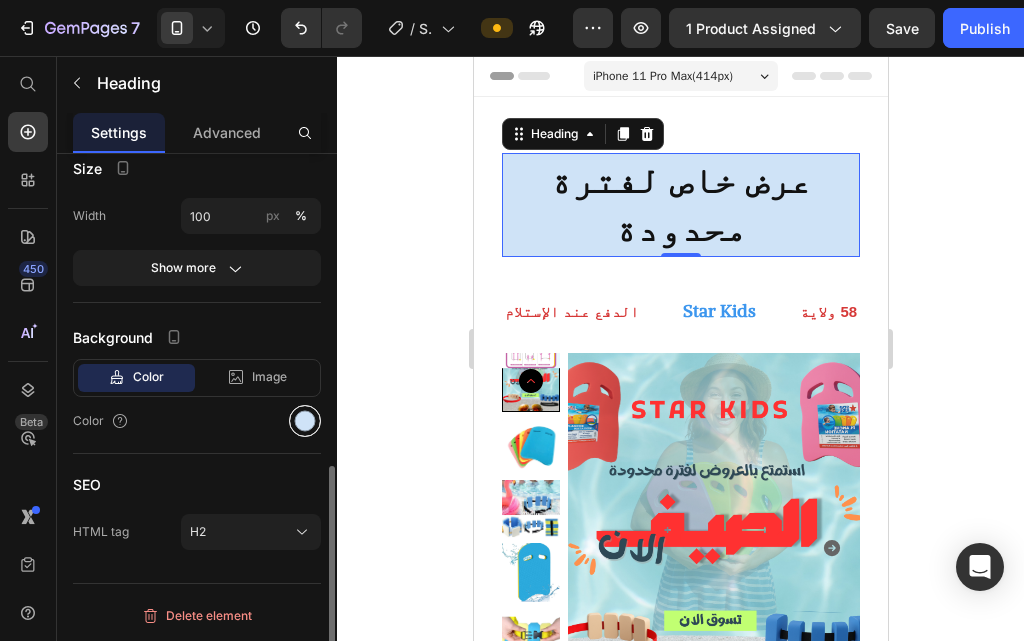click at bounding box center [305, 421] 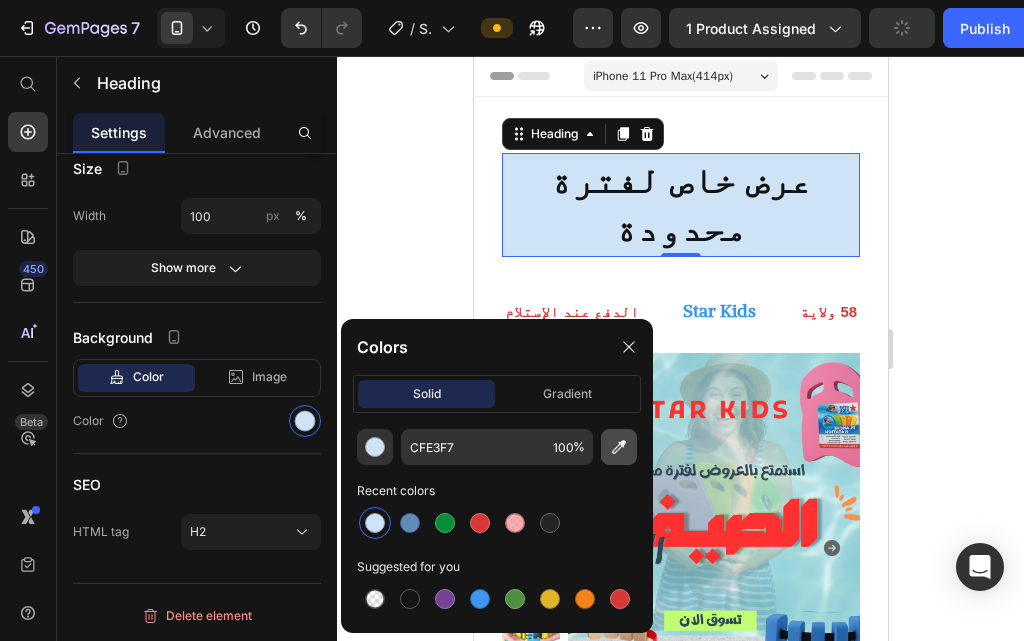 click 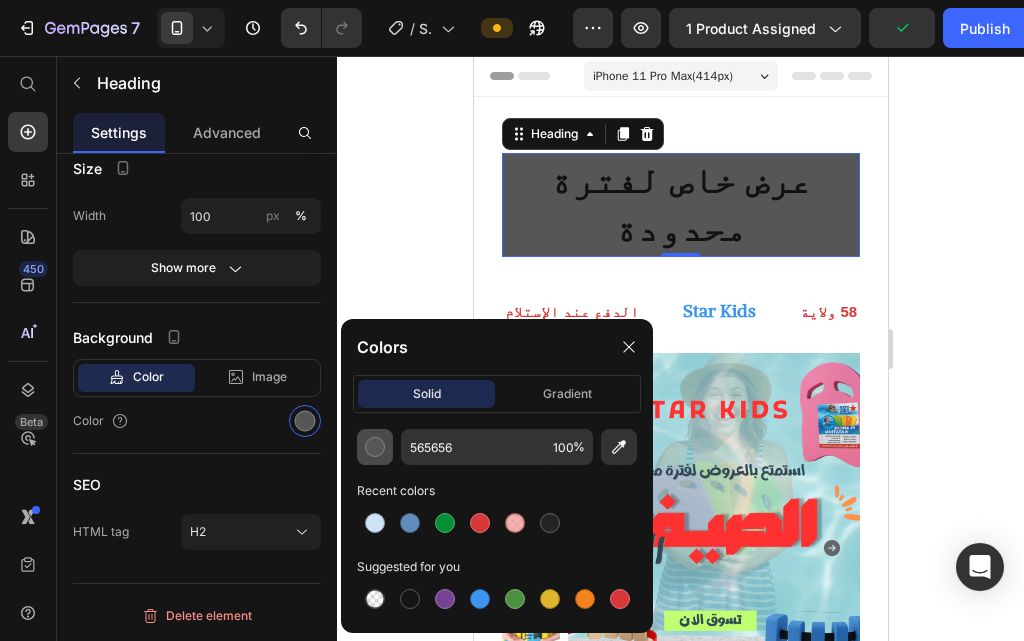 click at bounding box center (375, 447) 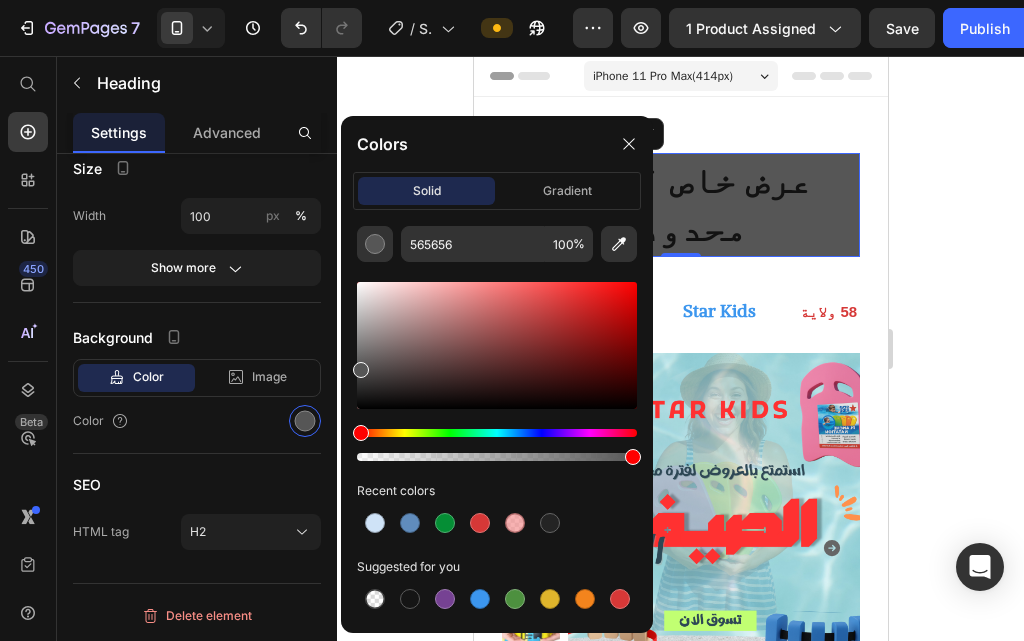 click at bounding box center [497, 433] 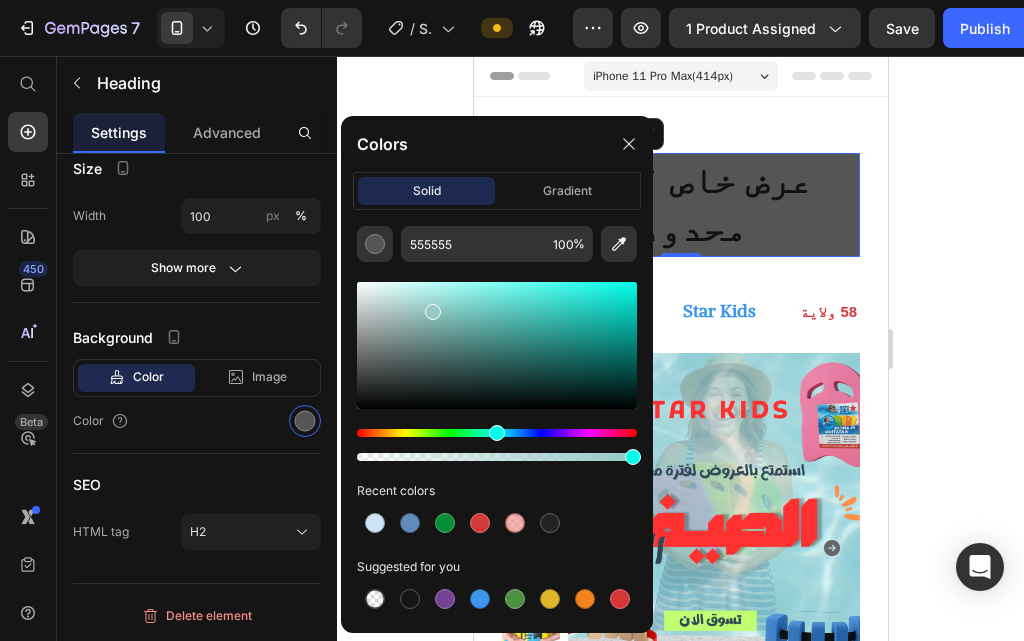 drag, startPoint x: 361, startPoint y: 366, endPoint x: 431, endPoint y: 308, distance: 90.90655 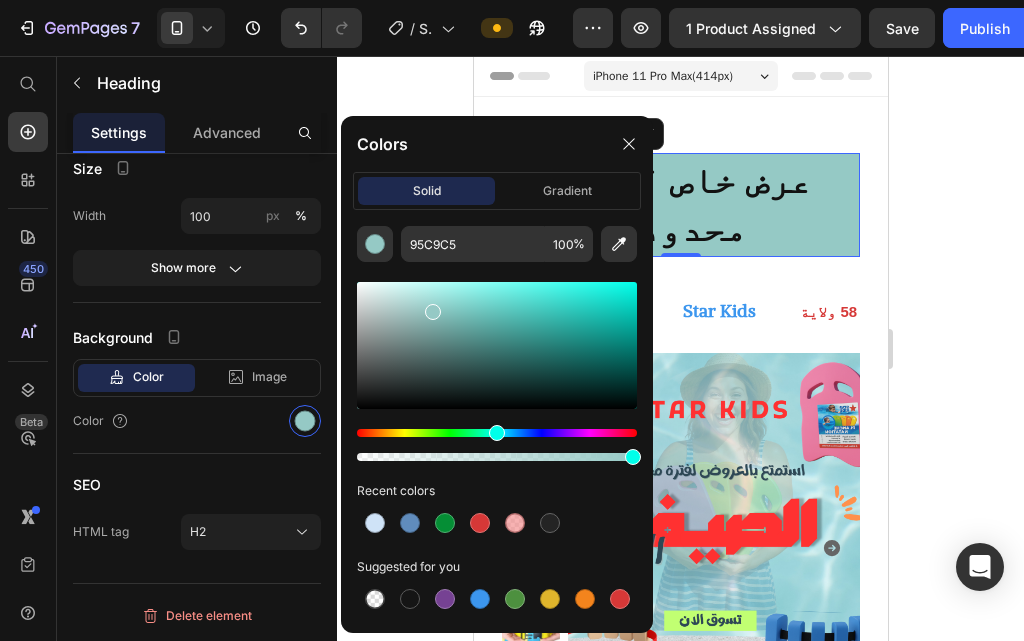 click at bounding box center [497, 433] 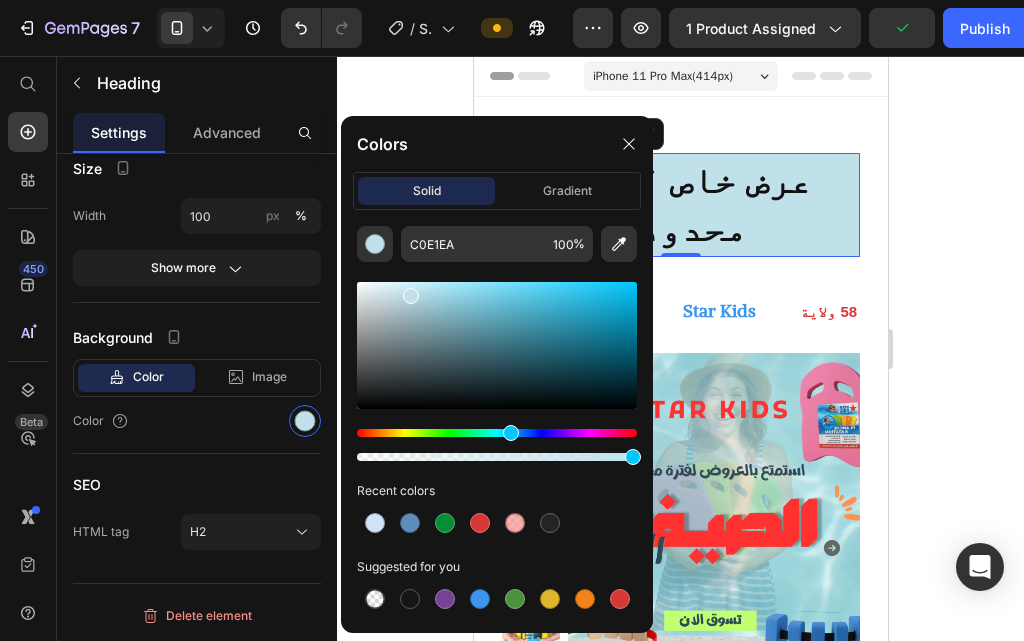 drag, startPoint x: 434, startPoint y: 310, endPoint x: 409, endPoint y: 291, distance: 31.400637 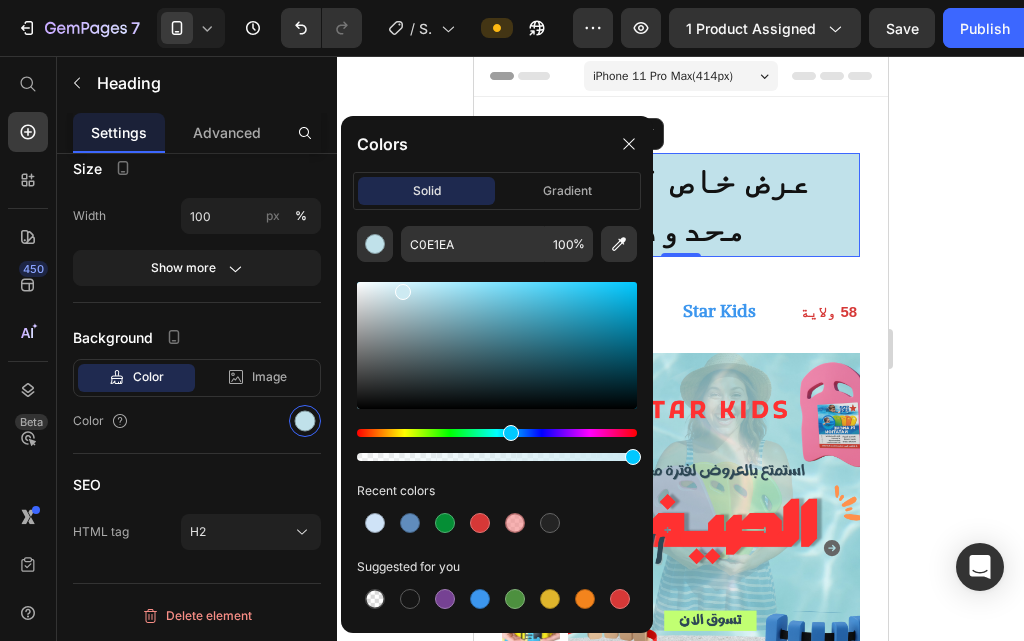 click at bounding box center (403, 292) 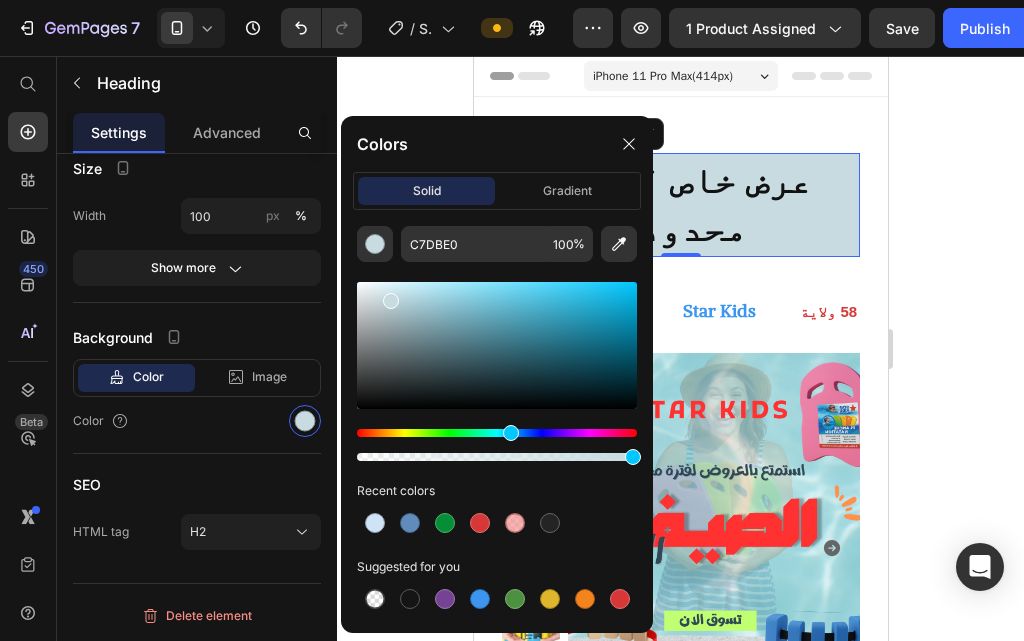 drag, startPoint x: 406, startPoint y: 298, endPoint x: 389, endPoint y: 297, distance: 17.029387 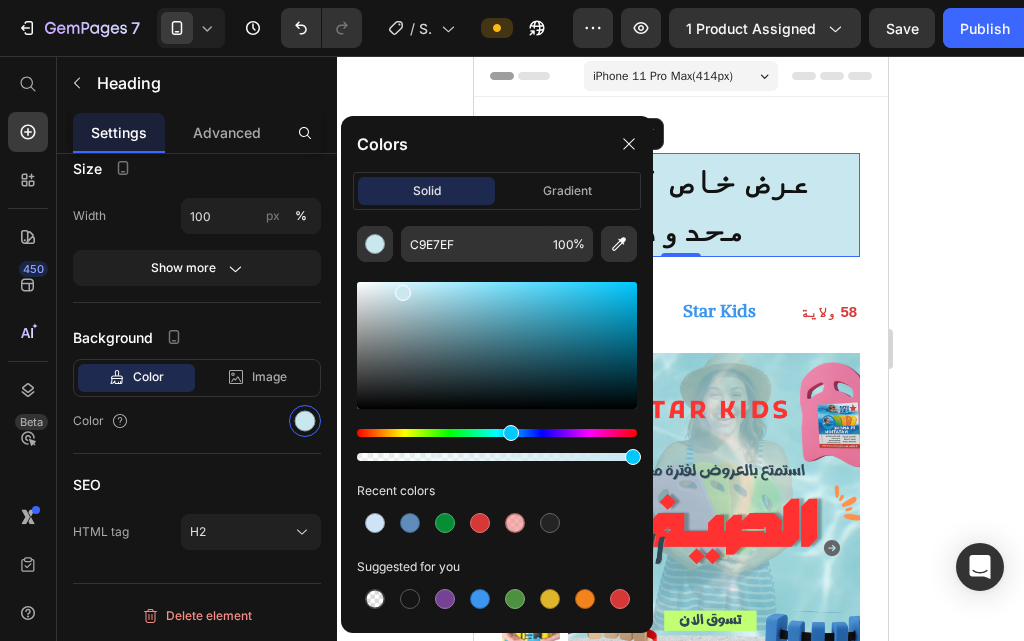 type on "CBE7EF" 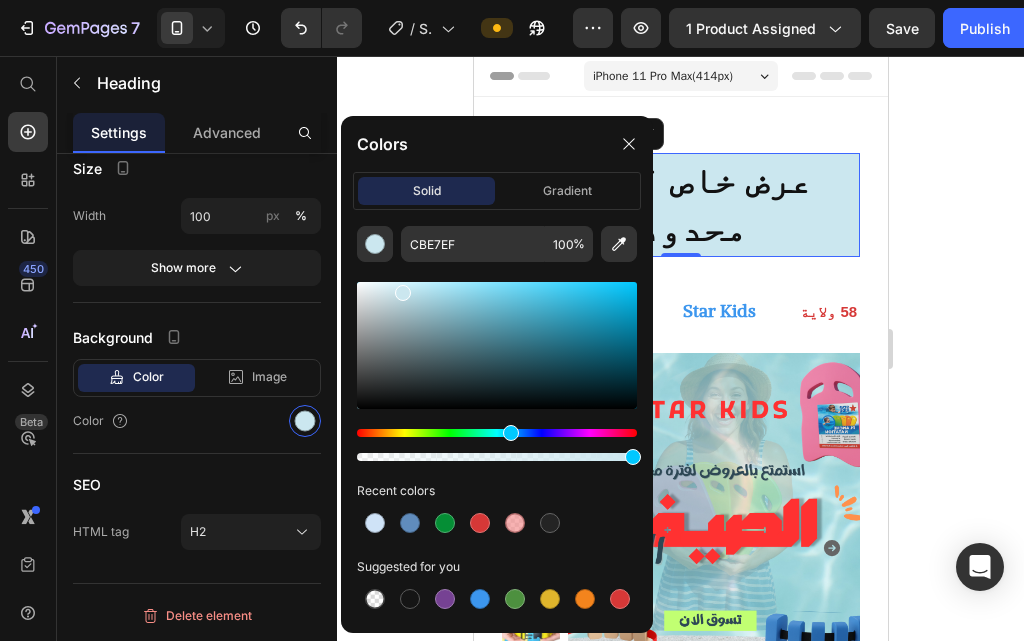 drag, startPoint x: 389, startPoint y: 297, endPoint x: 400, endPoint y: 289, distance: 13.601471 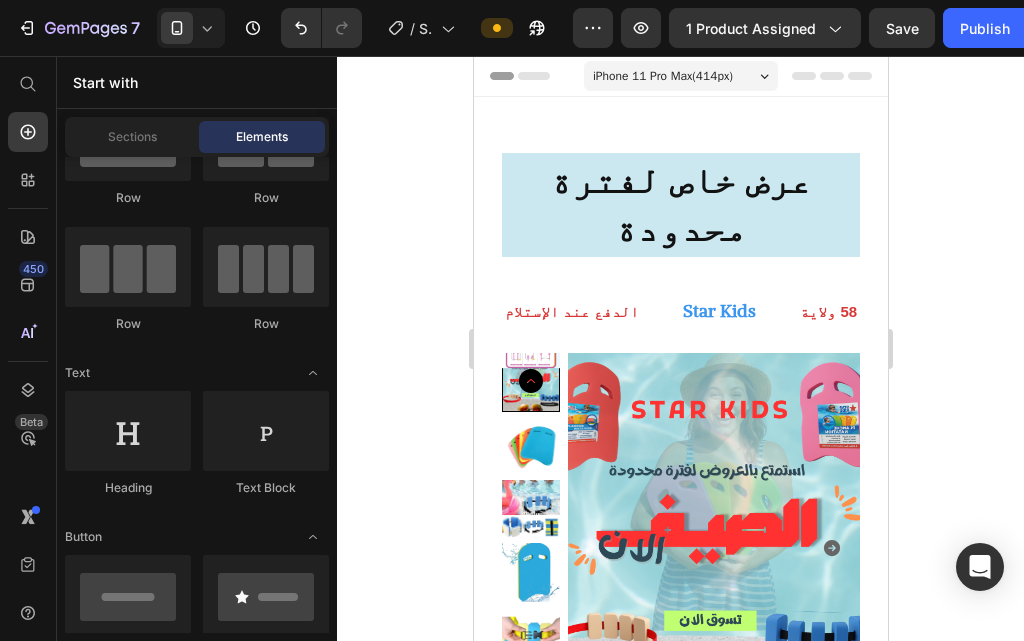 click 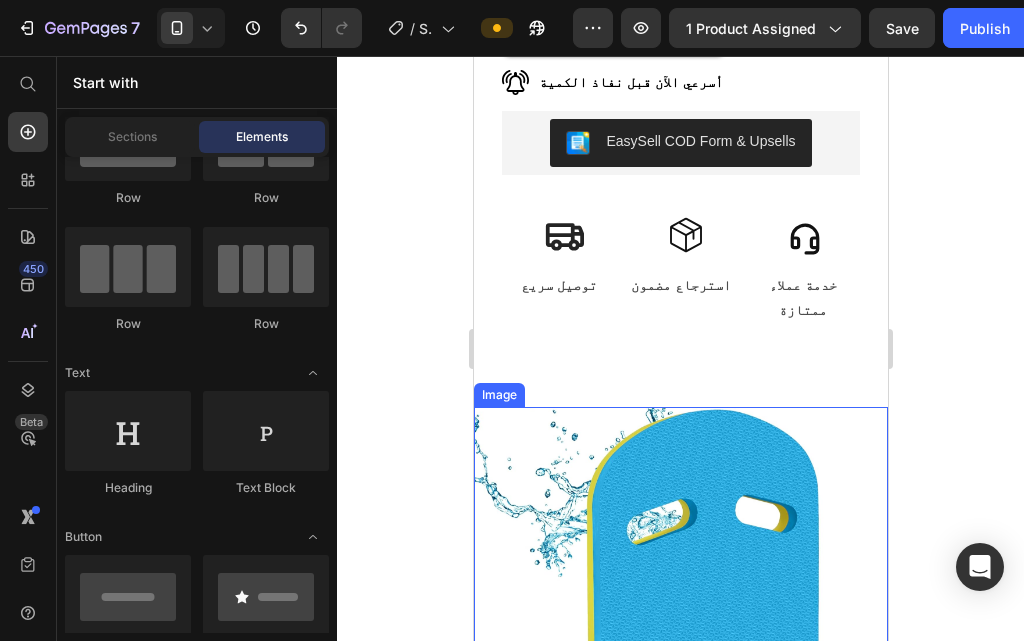 scroll, scrollTop: 1200, scrollLeft: 0, axis: vertical 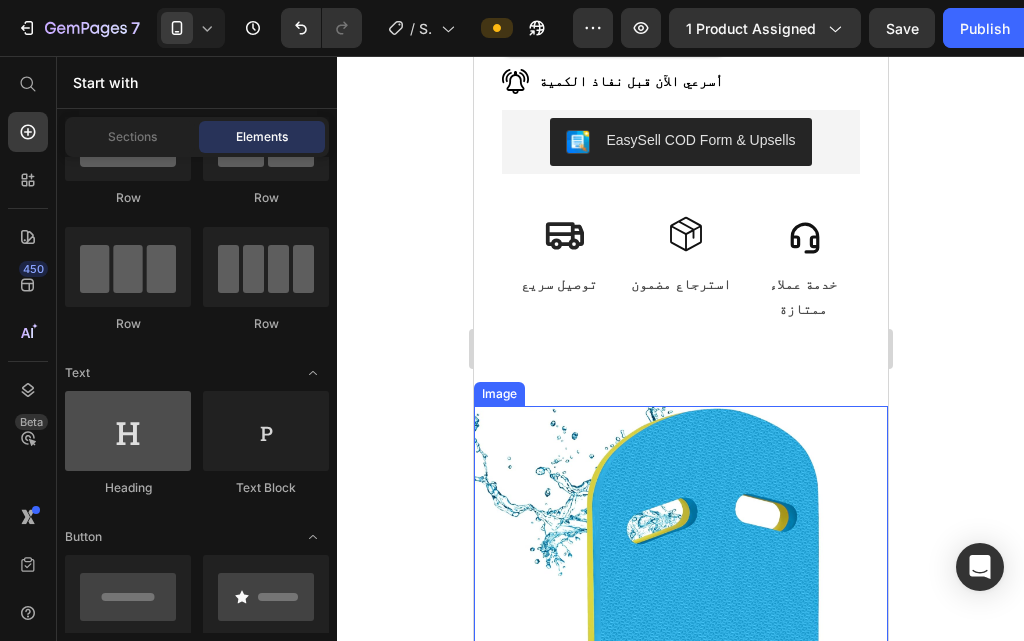 click at bounding box center [128, 431] 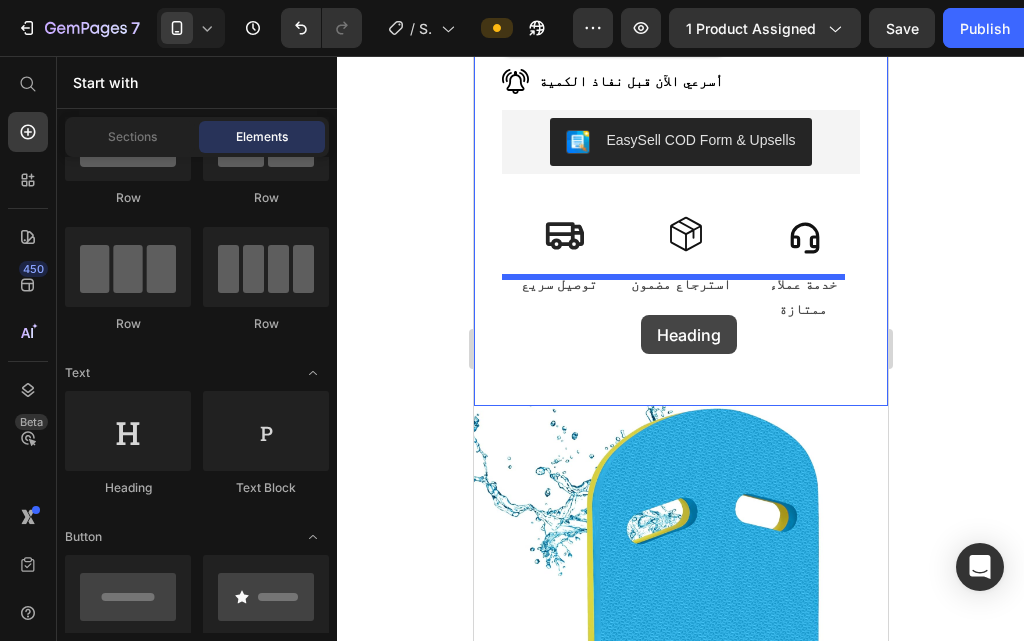 drag, startPoint x: 600, startPoint y: 502, endPoint x: 640, endPoint y: 315, distance: 191.23022 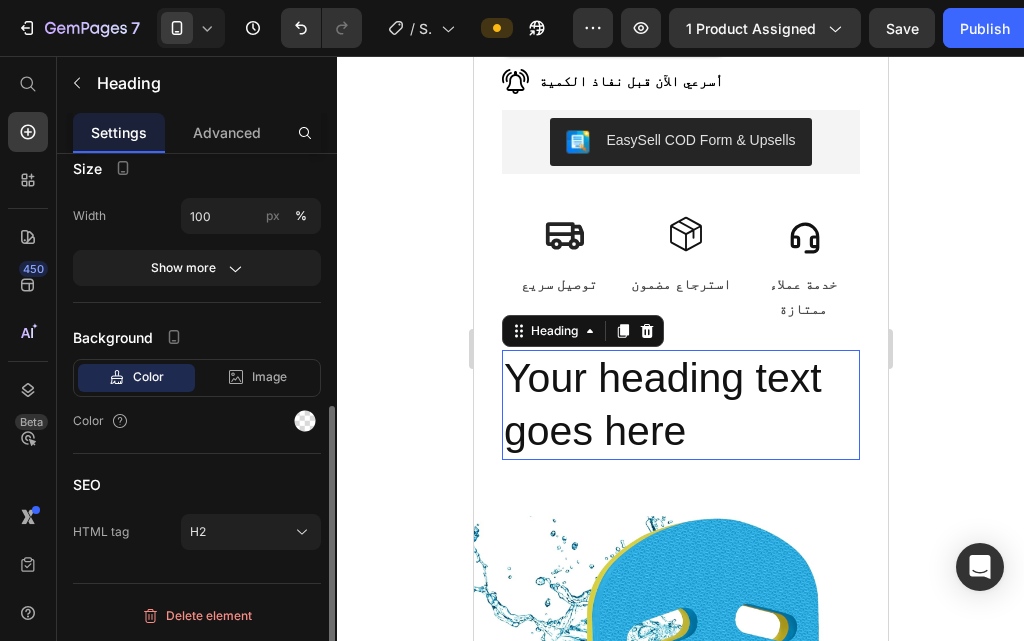 scroll, scrollTop: 468, scrollLeft: 0, axis: vertical 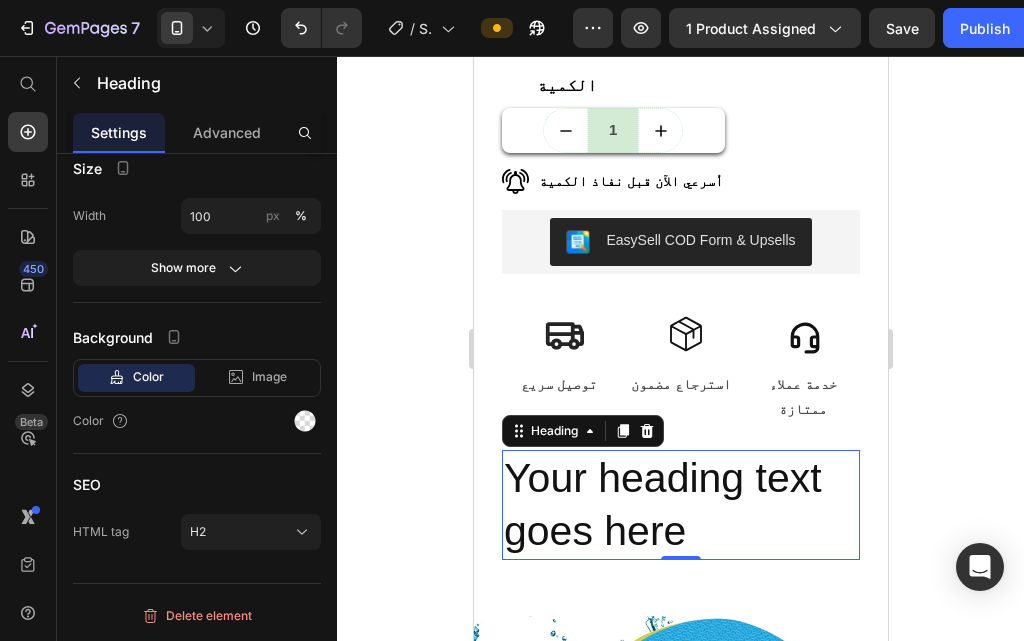 click on "Your heading text goes here" at bounding box center (680, 505) 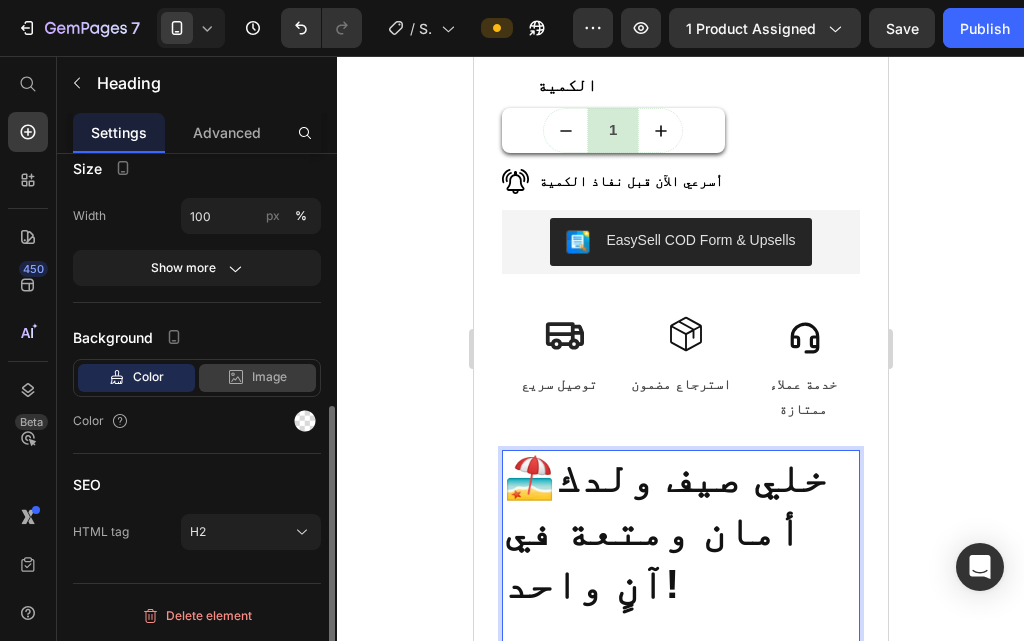 scroll, scrollTop: 168, scrollLeft: 0, axis: vertical 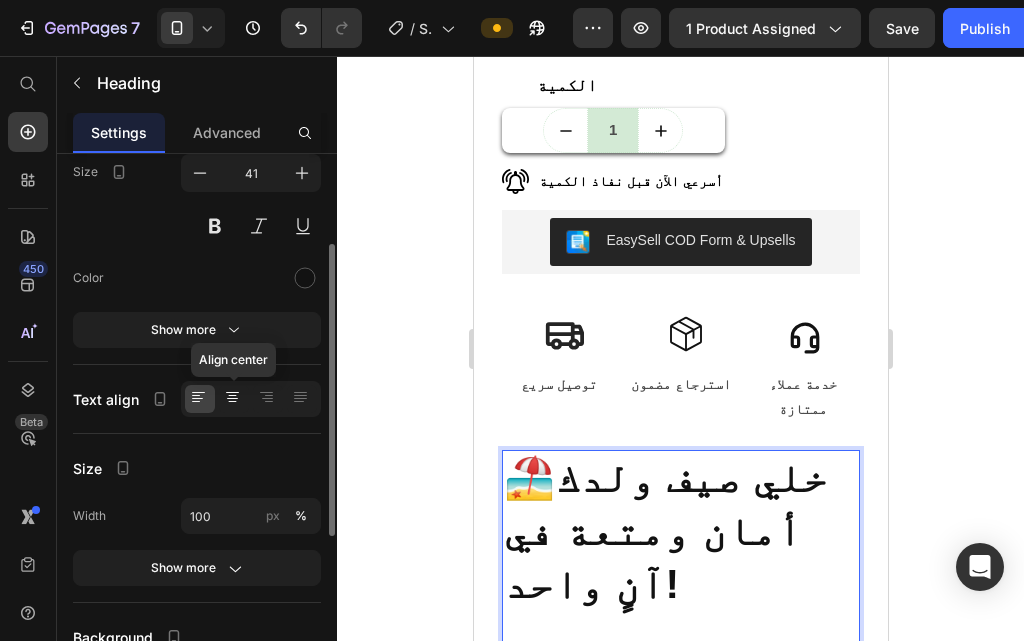 click 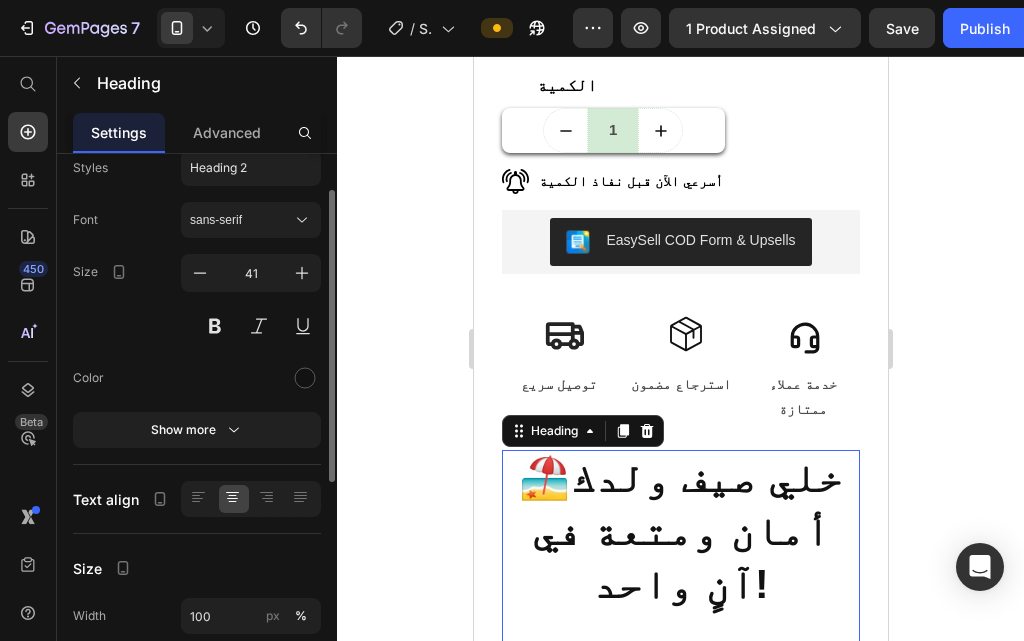 scroll, scrollTop: 0, scrollLeft: 0, axis: both 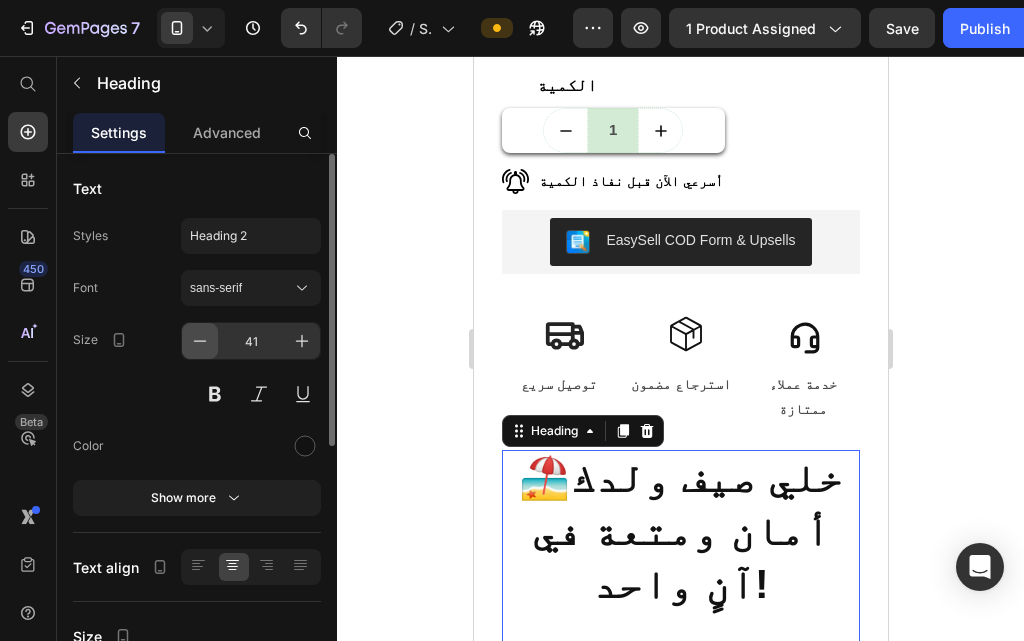 click 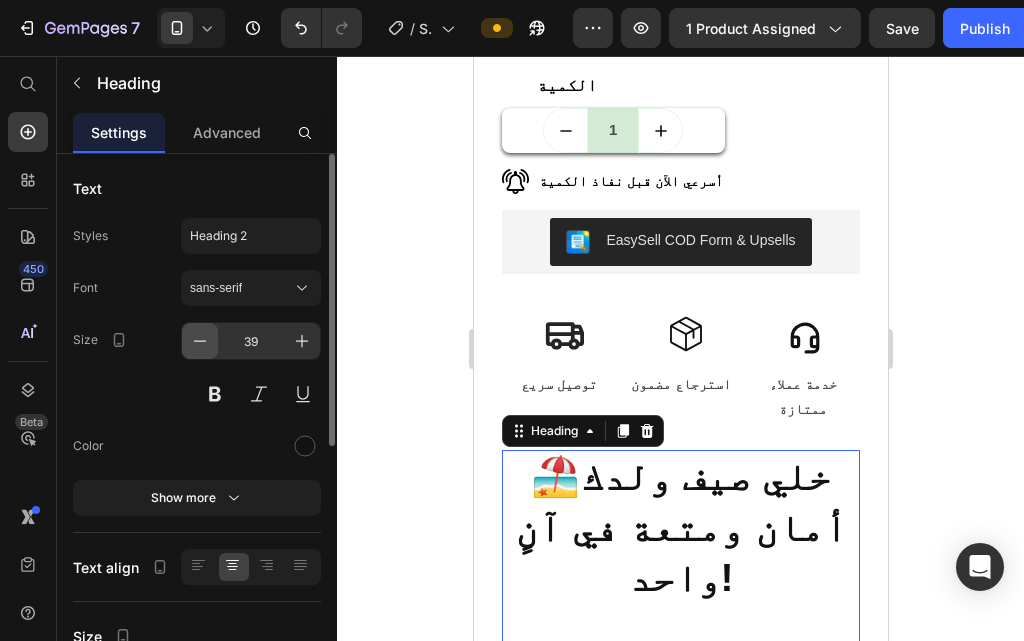 click 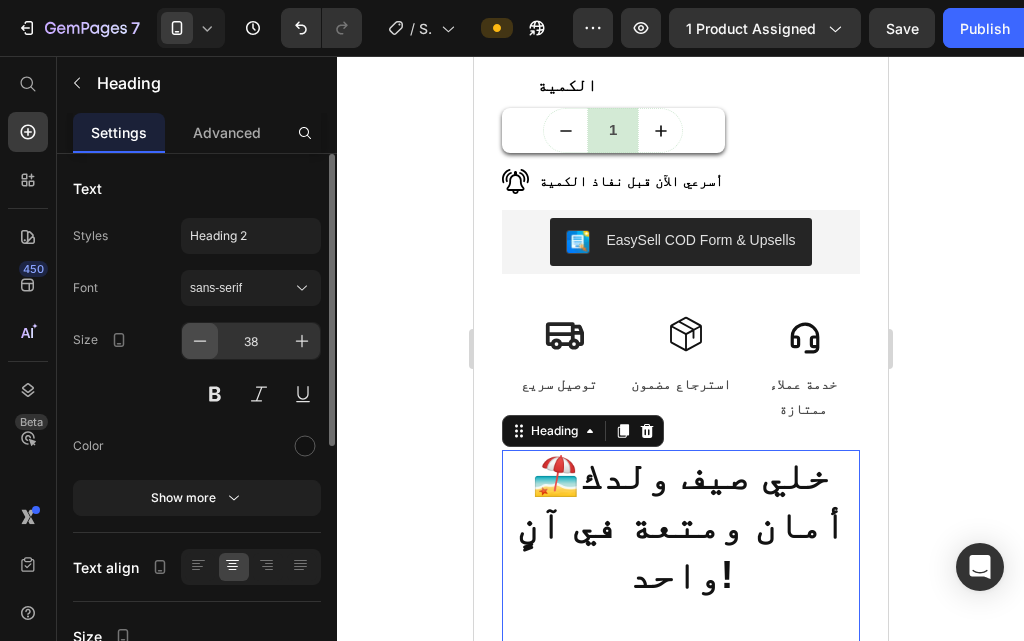 click 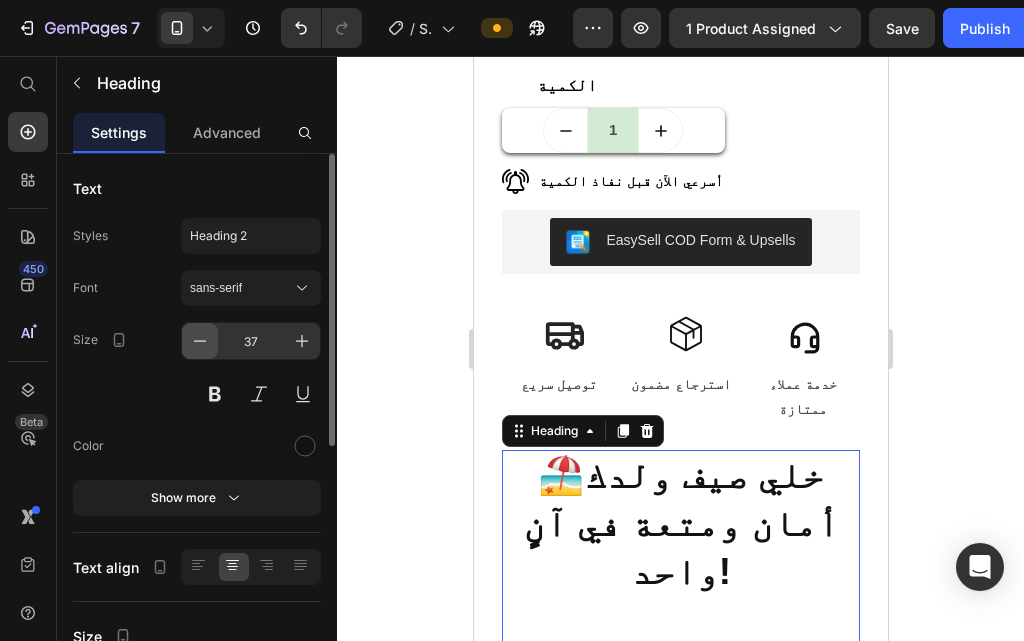 click 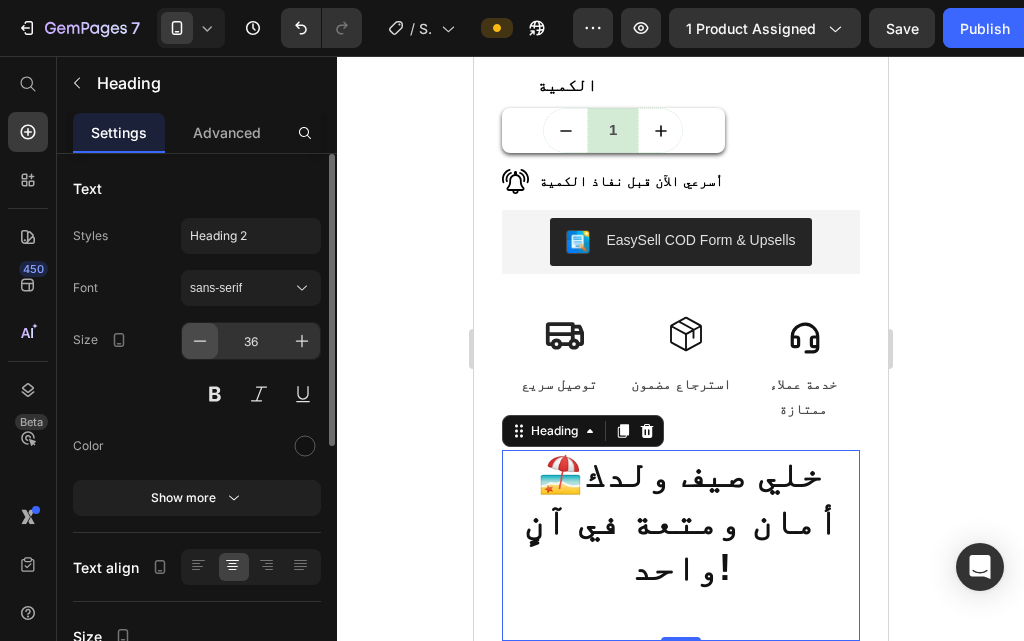 click 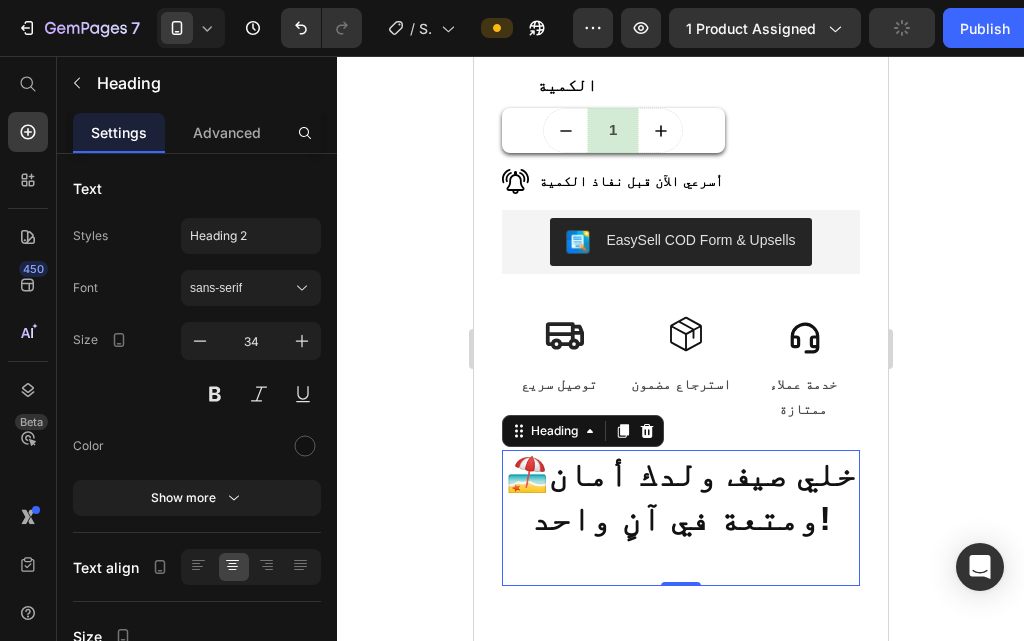 click on "🏖️  خلي صيف ولدك أمان ومتعة في آنٍ واحد!" at bounding box center [680, 518] 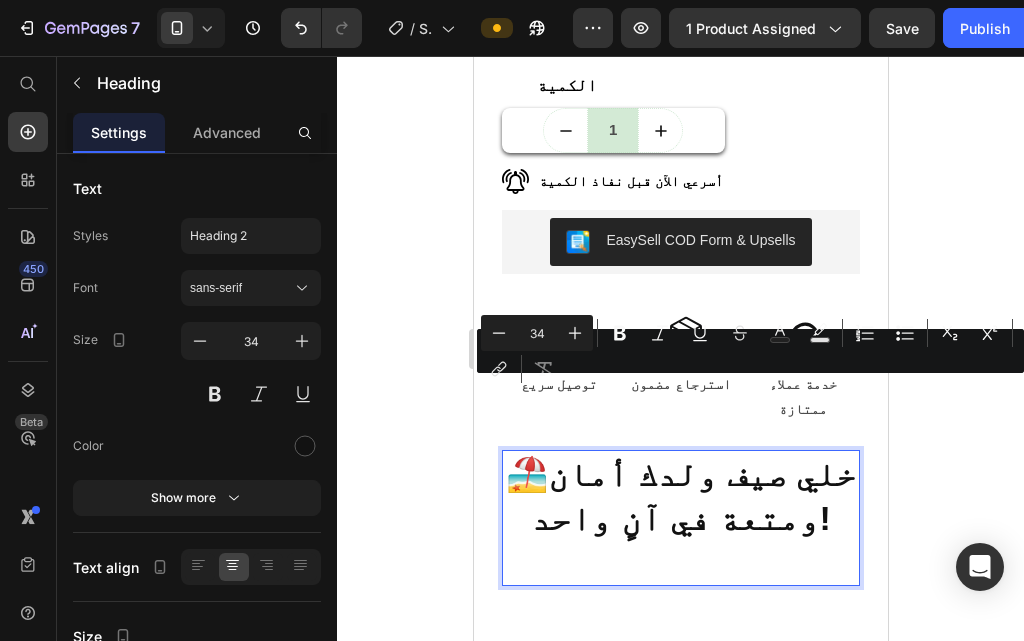 drag, startPoint x: 578, startPoint y: 409, endPoint x: 521, endPoint y: 409, distance: 57 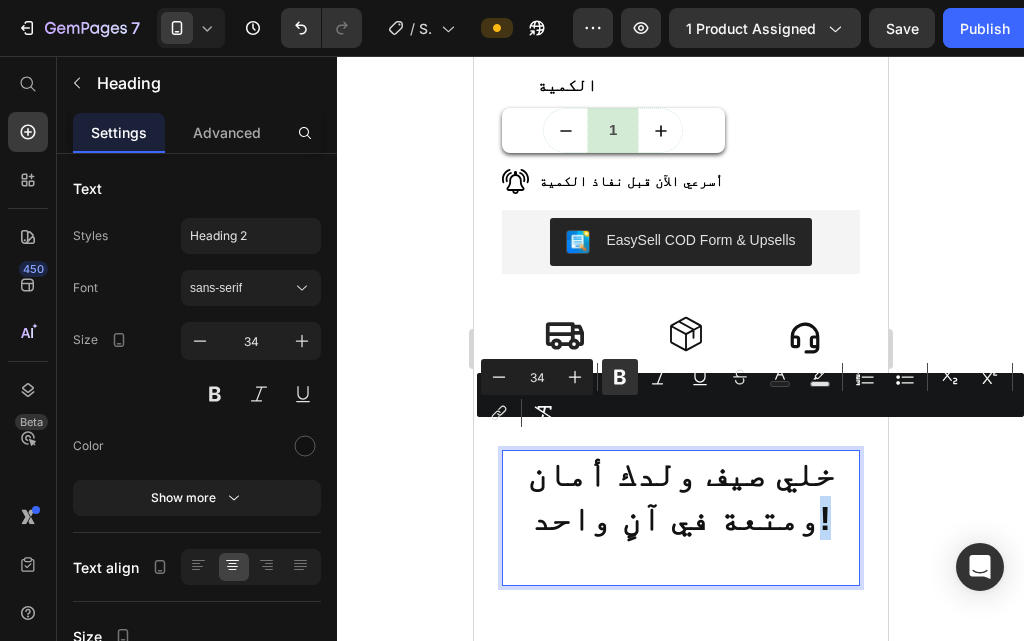 drag, startPoint x: 732, startPoint y: 441, endPoint x: 751, endPoint y: 443, distance: 19.104973 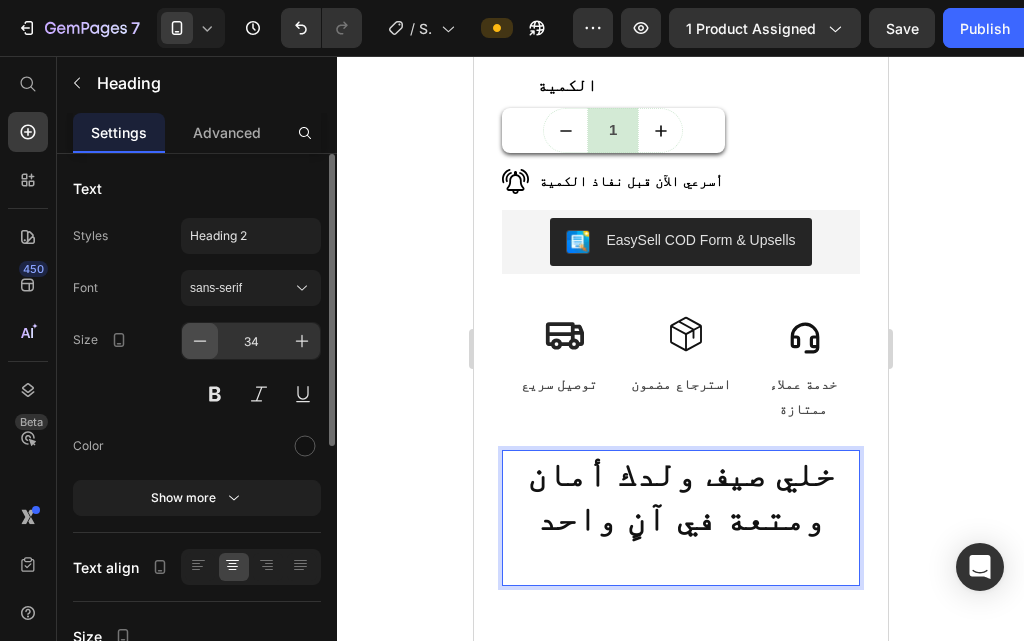 click at bounding box center (200, 341) 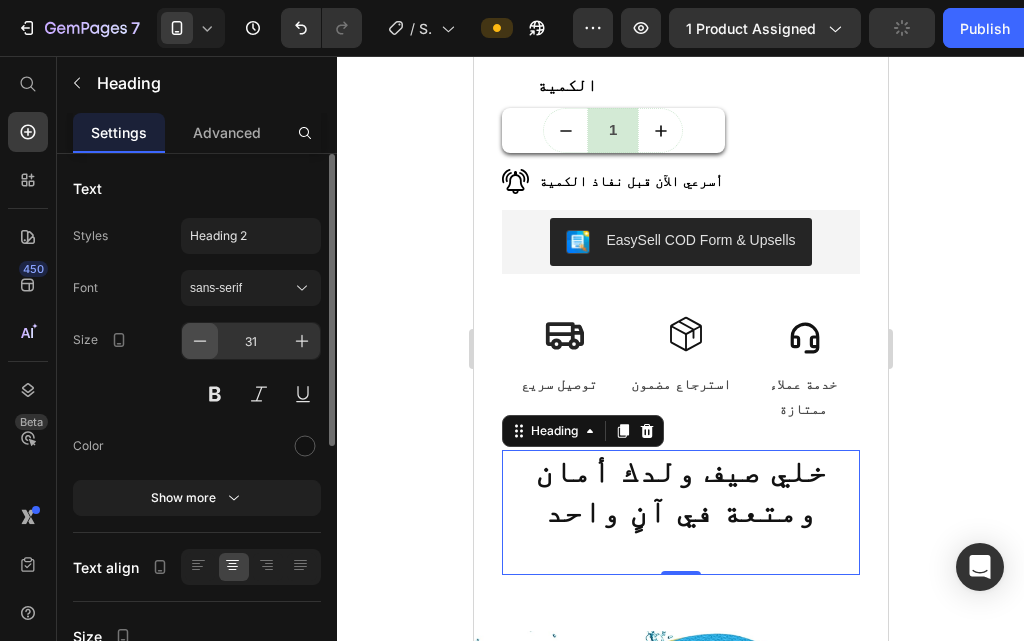 click at bounding box center (200, 341) 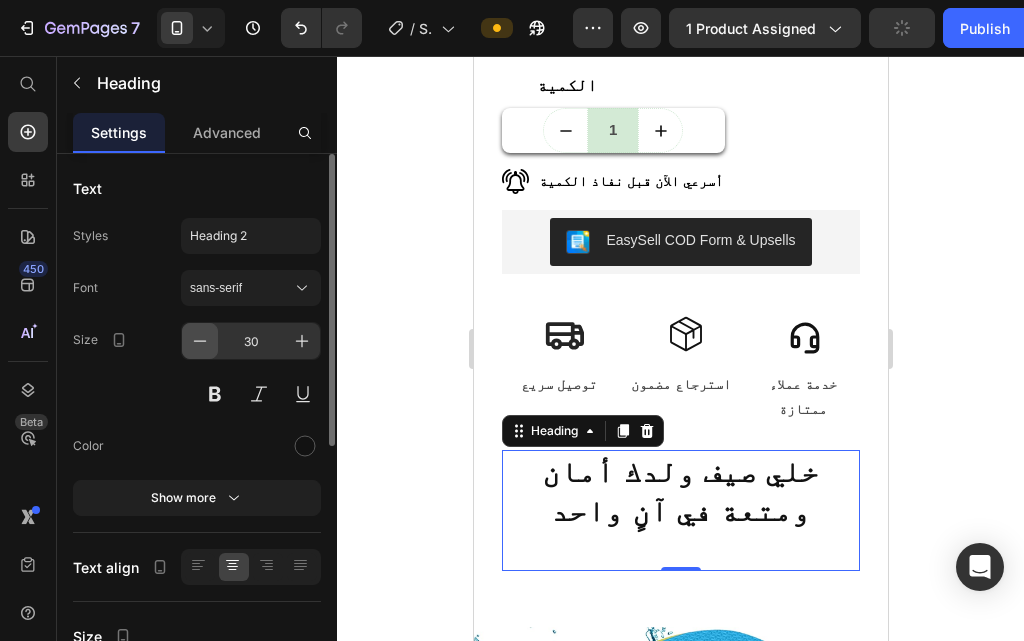 click 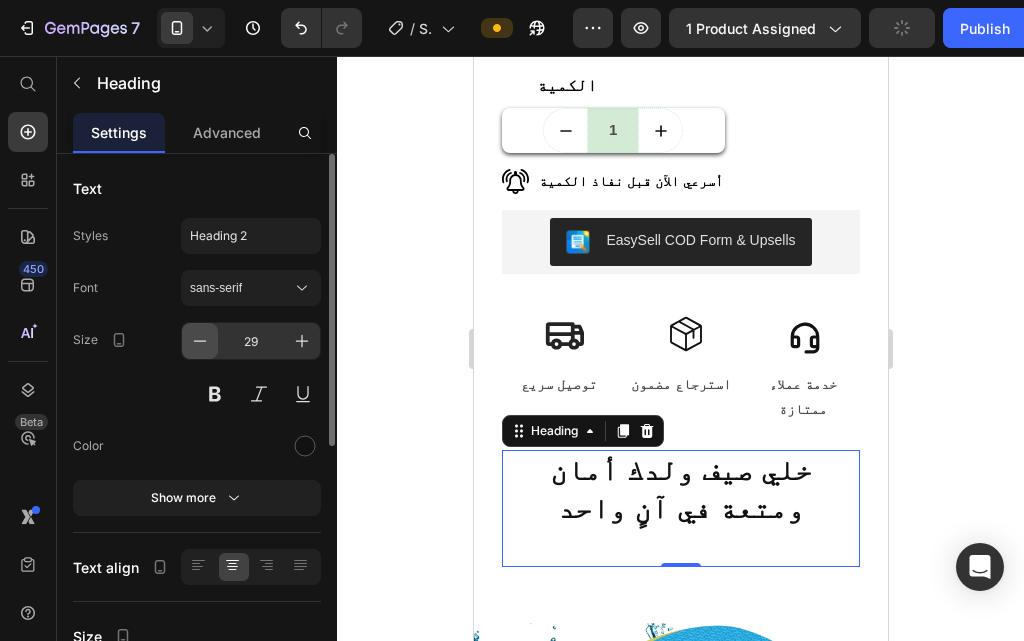 click 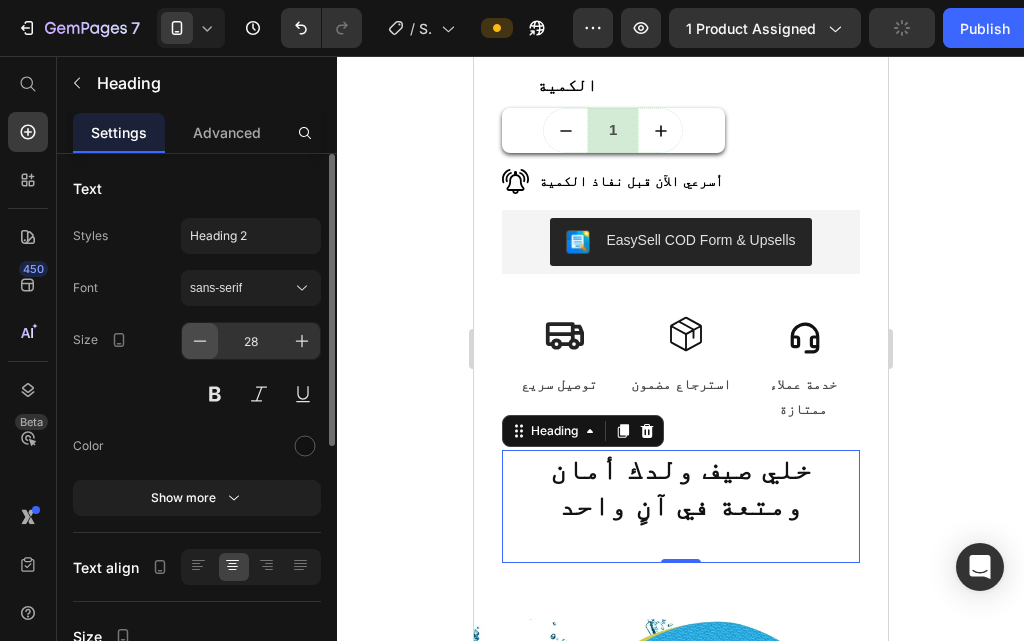 click 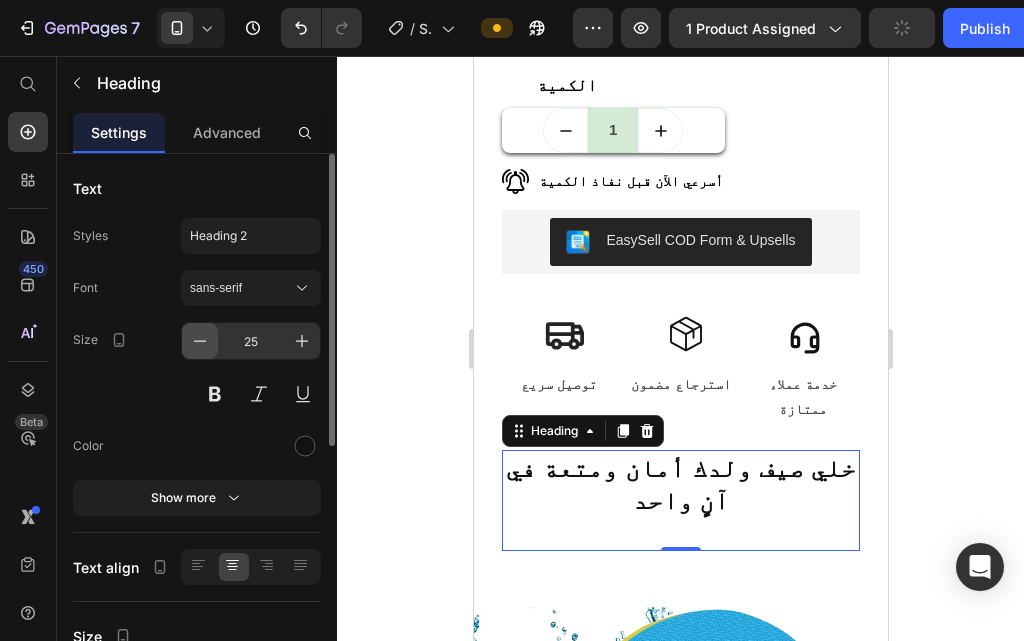 click 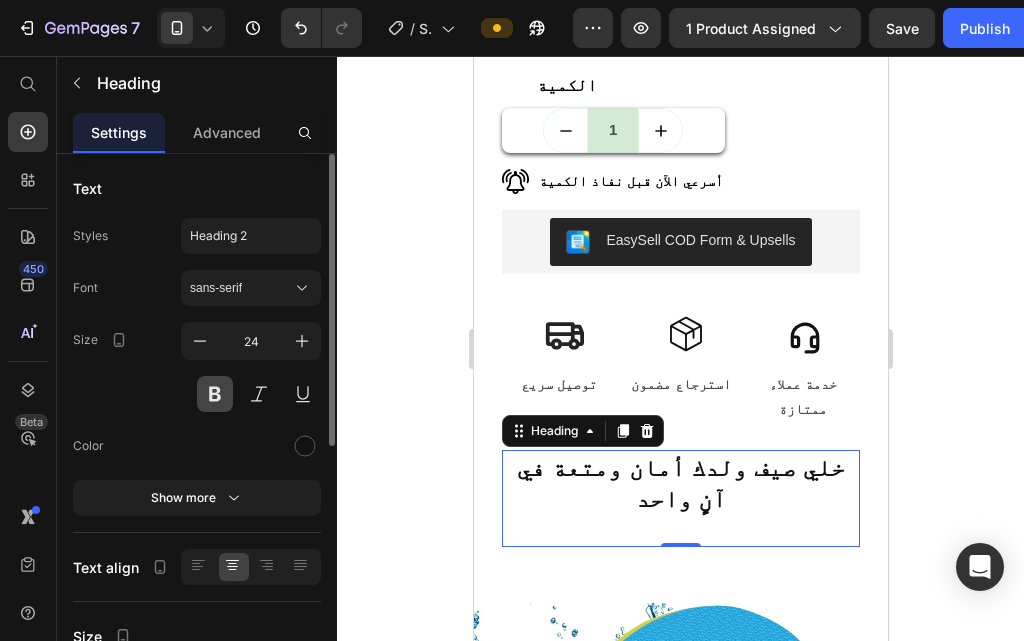 click at bounding box center [215, 394] 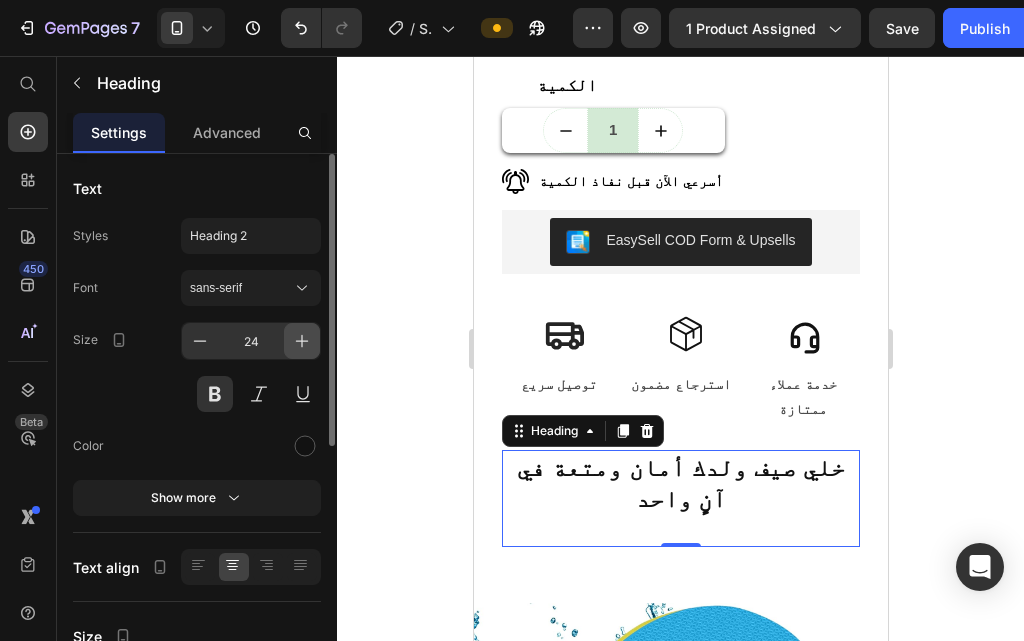 click at bounding box center [302, 341] 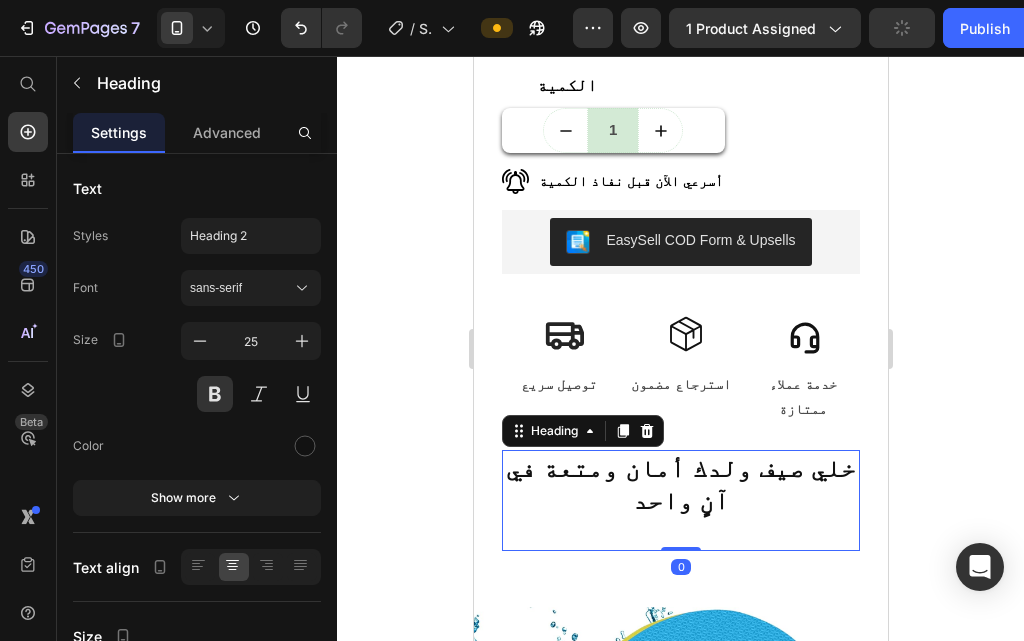 drag, startPoint x: 678, startPoint y: 445, endPoint x: 686, endPoint y: 402, distance: 43.737854 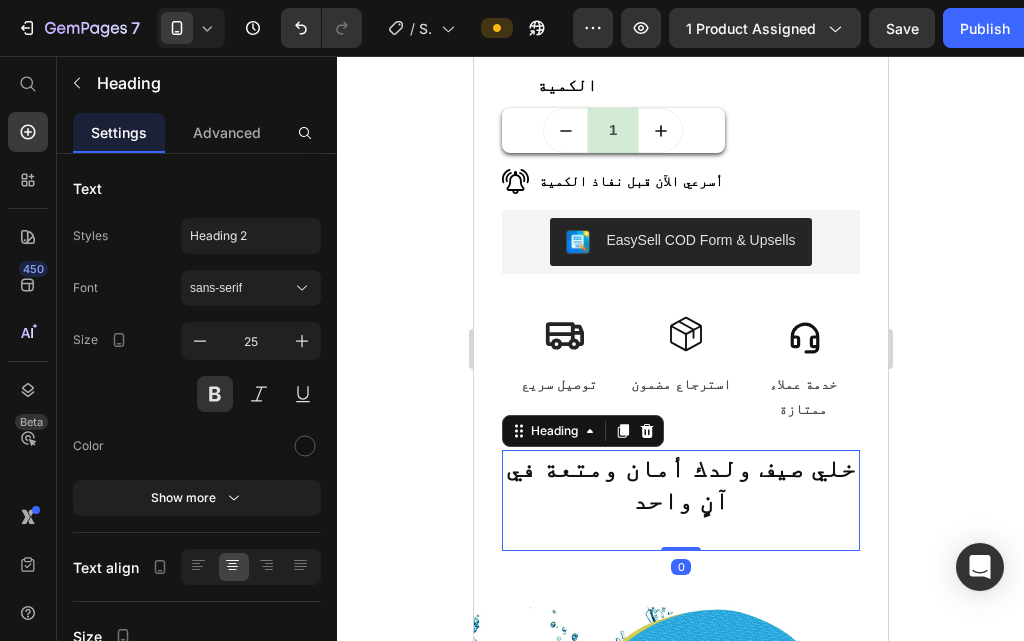 drag, startPoint x: 680, startPoint y: 443, endPoint x: 682, endPoint y: 411, distance: 32.06244 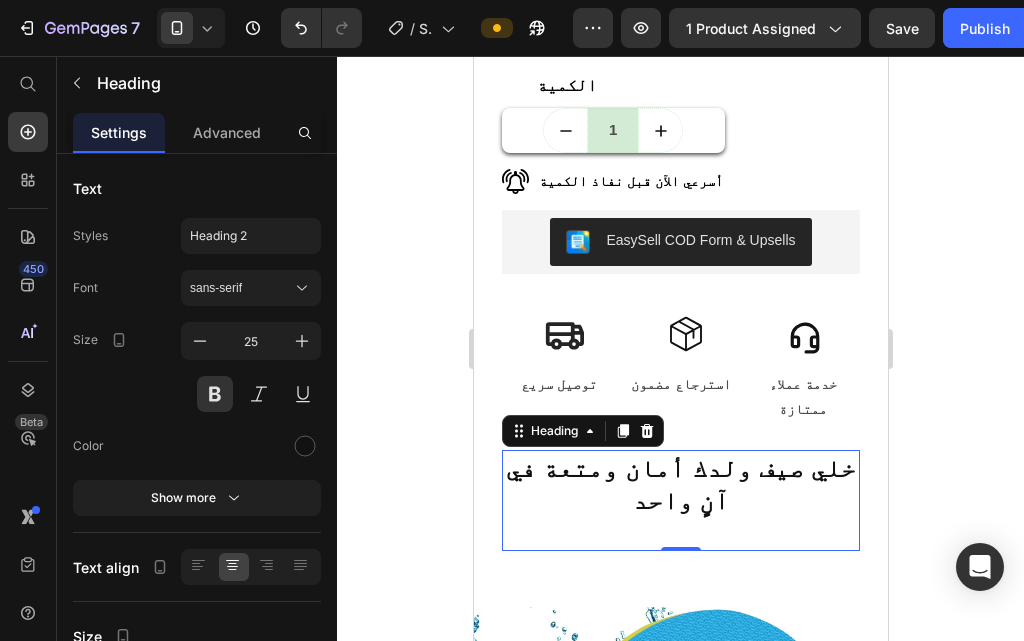 click 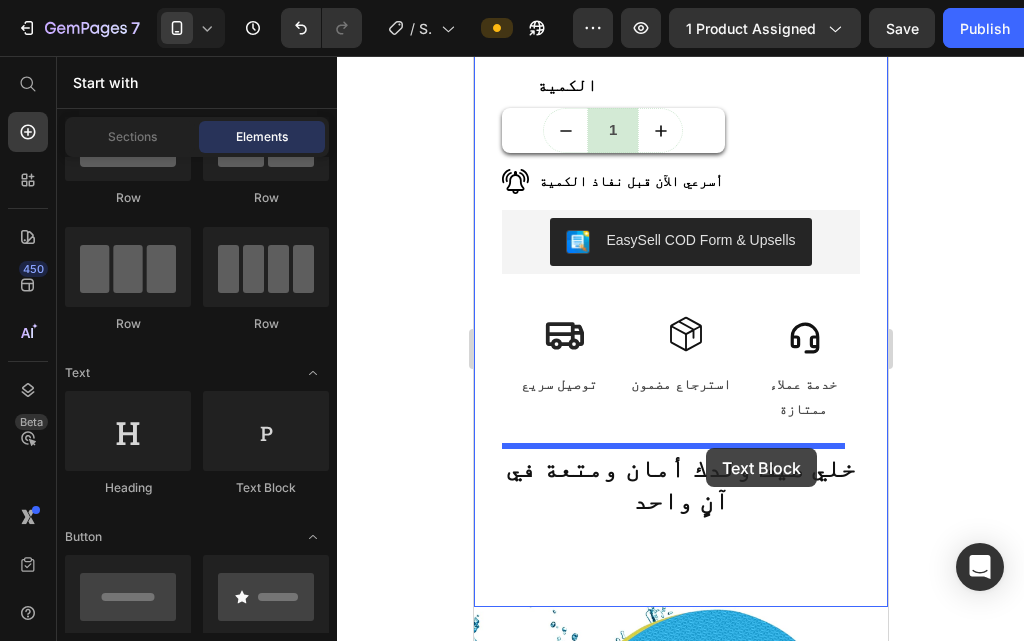 drag, startPoint x: 747, startPoint y: 509, endPoint x: 669, endPoint y: 478, distance: 83.9345 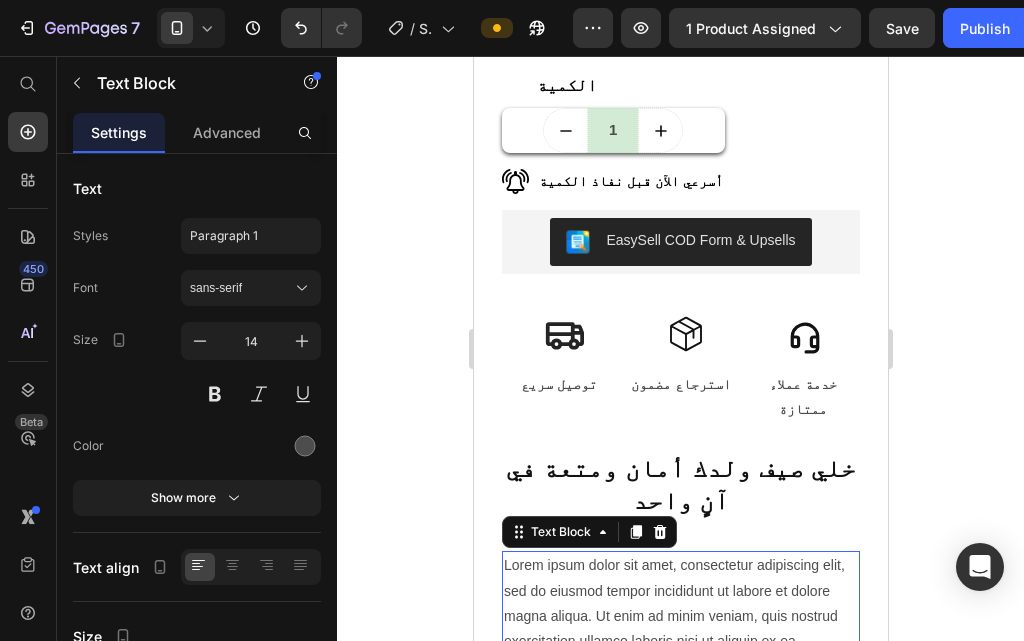 click on "Lorem ipsum dolor sit amet, consectetur adipiscing elit, sed do eiusmod tempor incididunt ut labore et dolore magna aliqua. Ut enim ad minim veniam, quis nostrud exercitation ullamco laboris nisi ut aliquip ex ea commodo consequat." at bounding box center [680, 616] 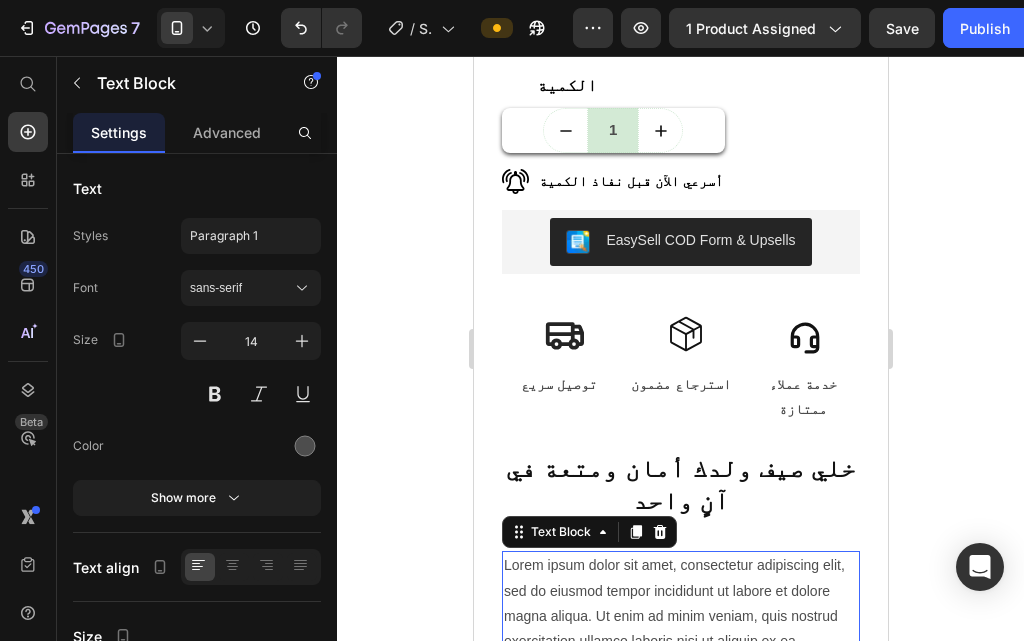 click on "Lorem ipsum dolor sit amet, consectetur adipiscing elit, sed do eiusmod tempor incididunt ut labore et dolore magna aliqua. Ut enim ad minim veniam, quis nostrud exercitation ullamco laboris nisi ut aliquip ex ea commodo consequat." at bounding box center [680, 616] 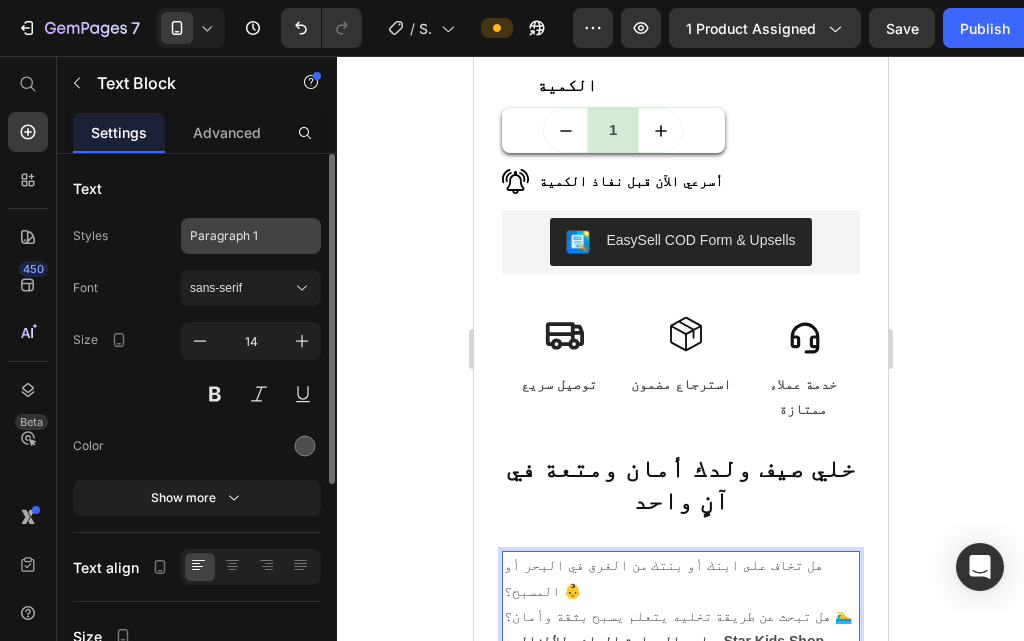 scroll, scrollTop: 1249, scrollLeft: 0, axis: vertical 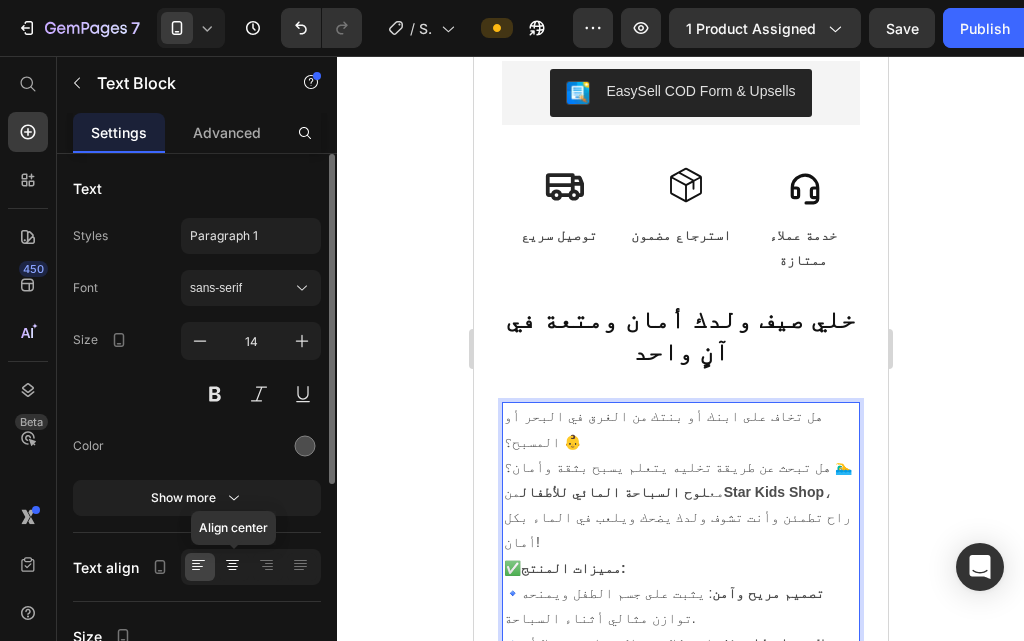 click 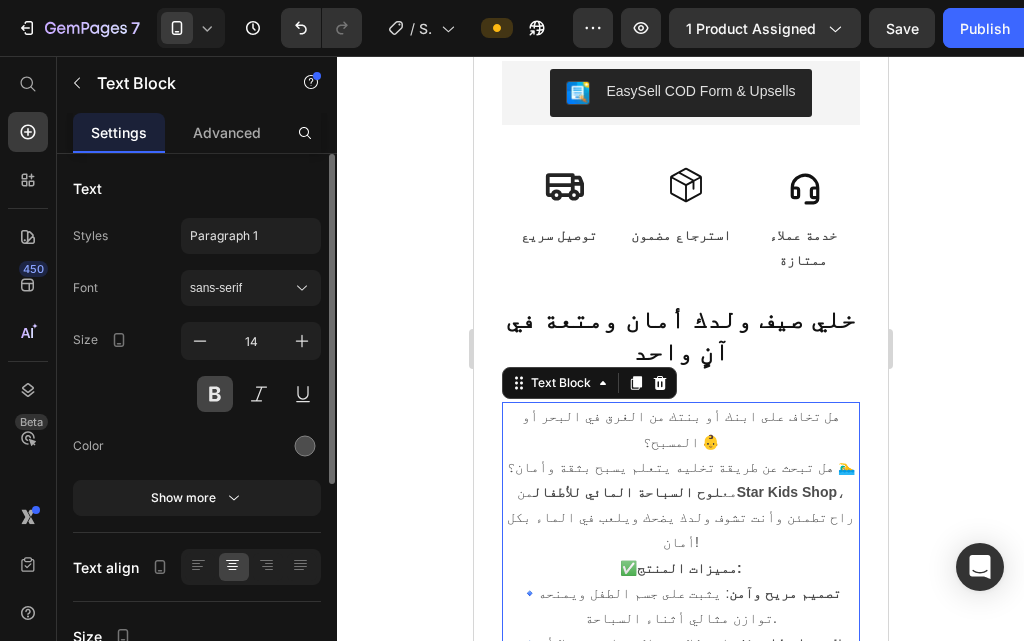 click at bounding box center [215, 394] 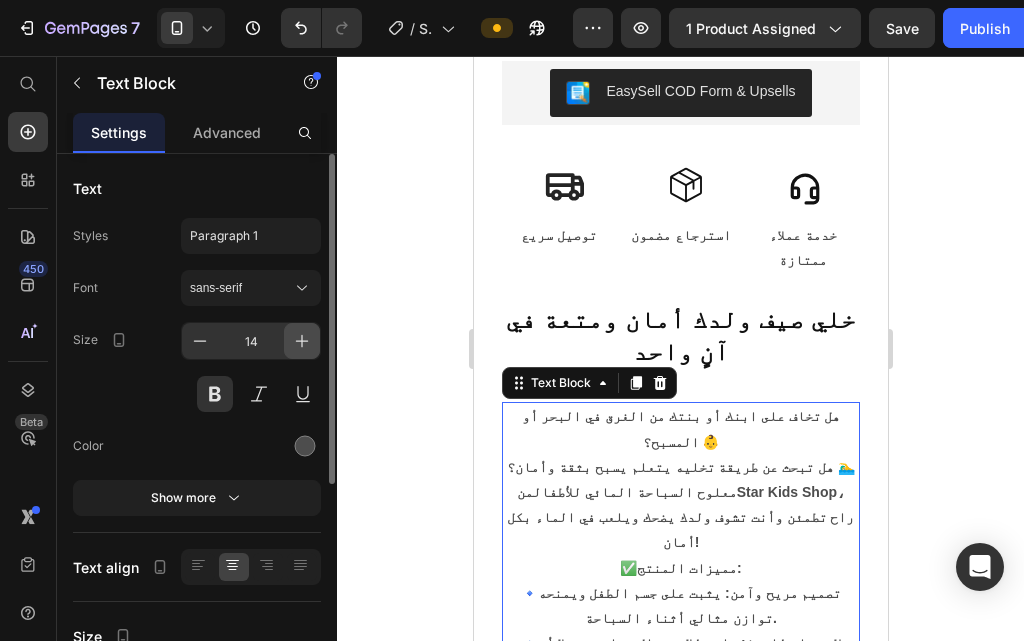 click 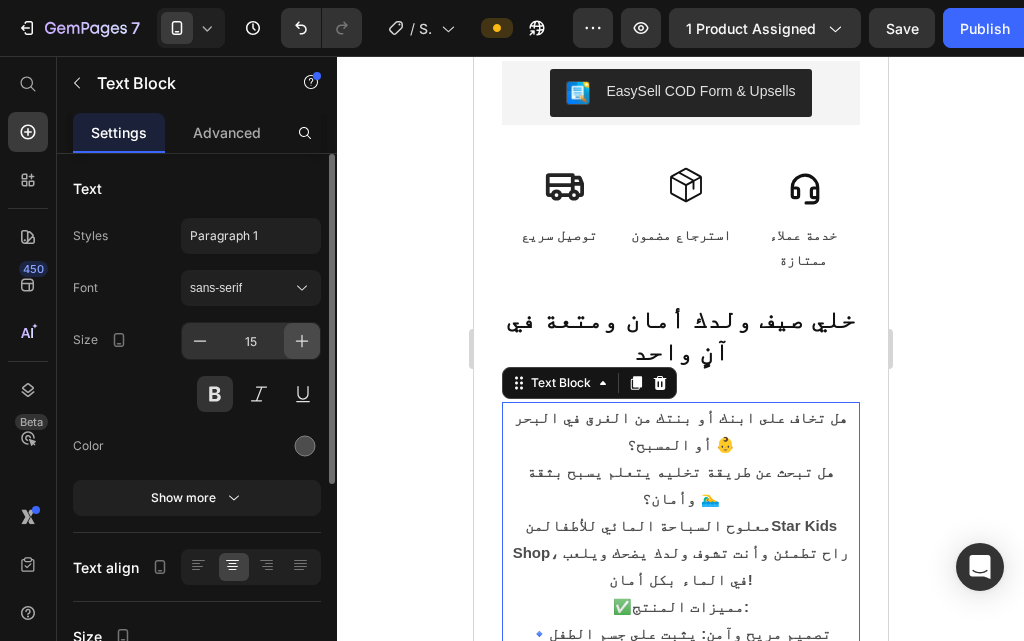 click 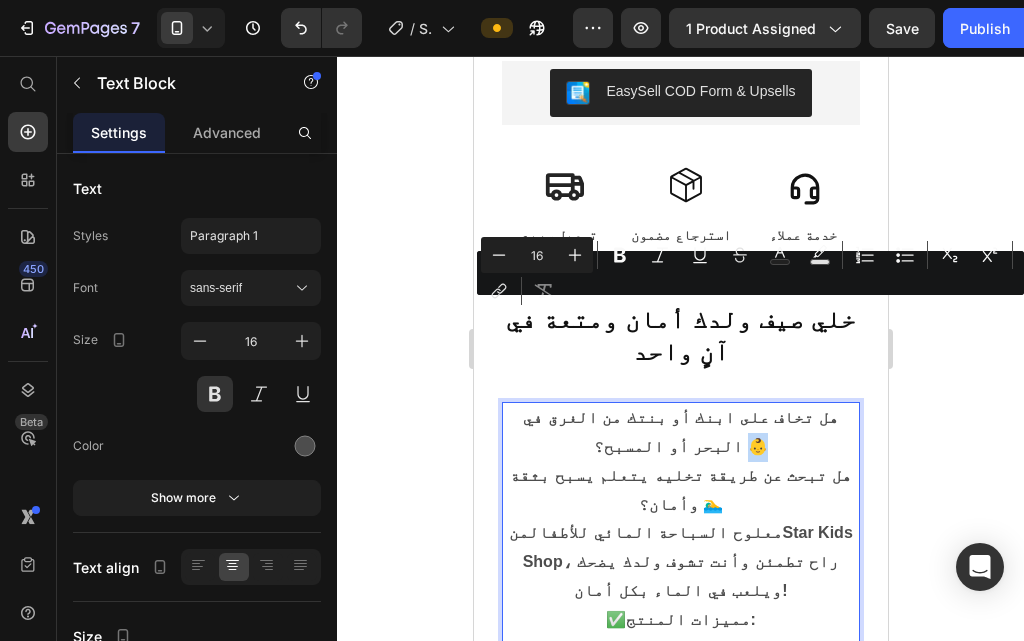 drag, startPoint x: 820, startPoint y: 312, endPoint x: 837, endPoint y: 317, distance: 17.720045 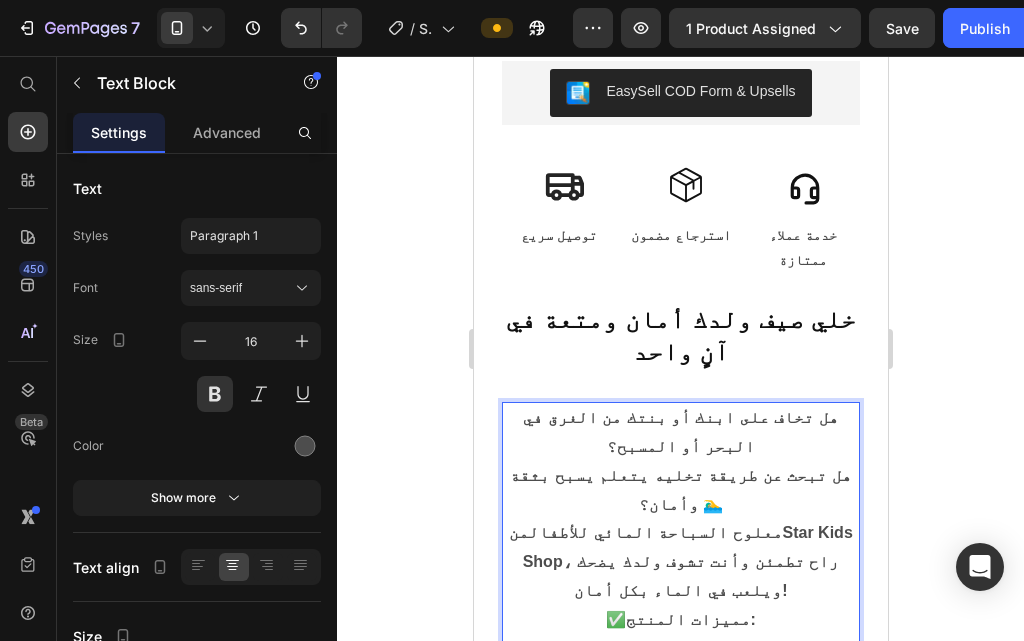 click on "هل تخاف على ابنك أو بنتك من الغرق في البحر أو المسبح؟  هل تبحث عن طريقة تخليه يتعلم يسبح بثقة وأمان؟ 🏊‍♂️" at bounding box center [680, 461] 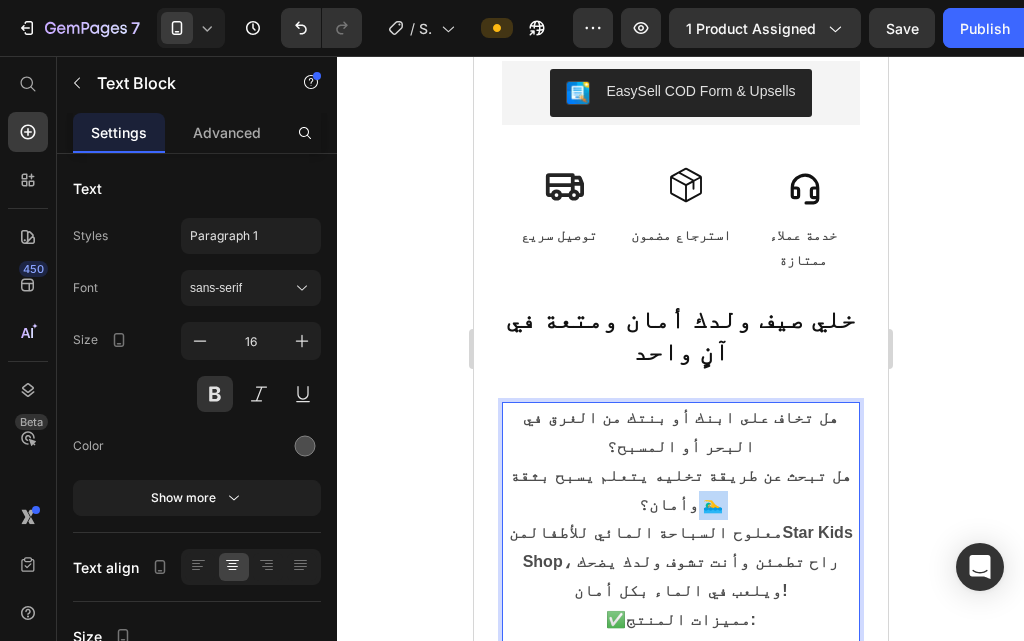drag, startPoint x: 799, startPoint y: 333, endPoint x: 813, endPoint y: 337, distance: 14.56022 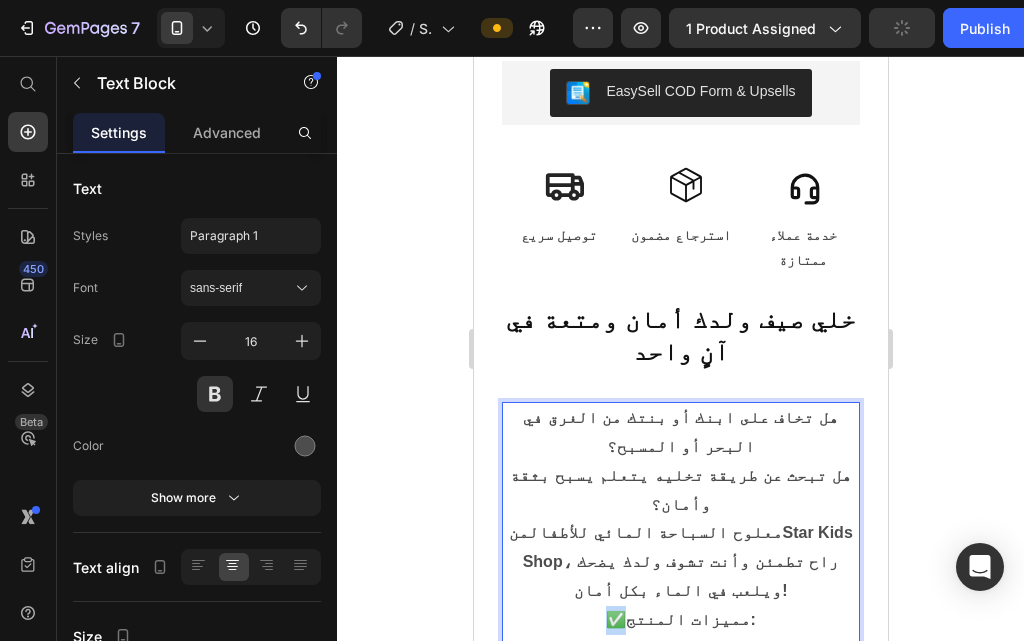 drag, startPoint x: 638, startPoint y: 427, endPoint x: 623, endPoint y: 428, distance: 15.033297 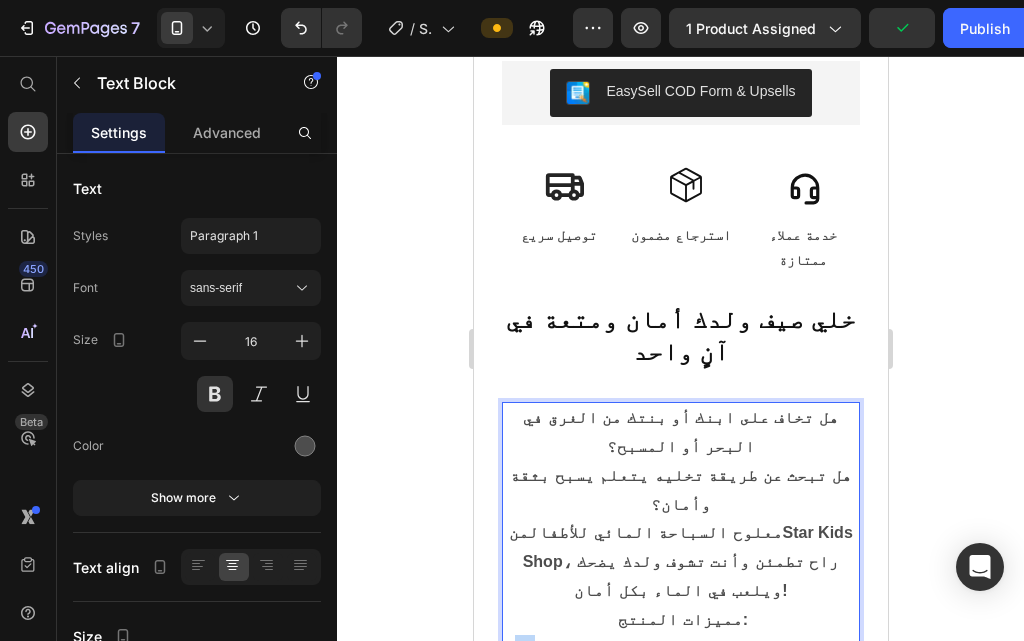drag, startPoint x: 532, startPoint y: 453, endPoint x: 519, endPoint y: 454, distance: 13.038404 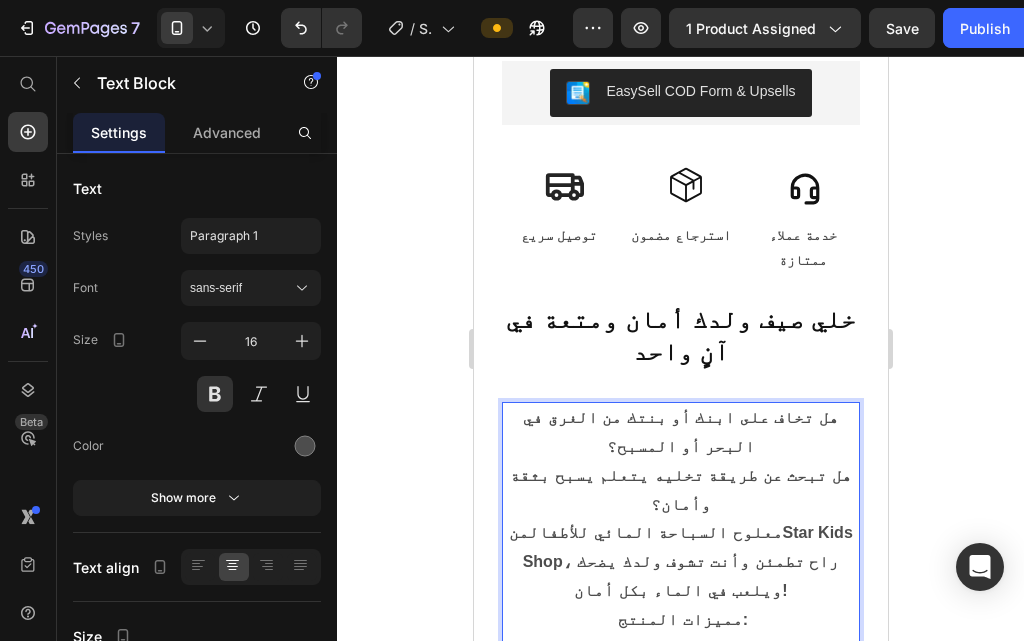 drag, startPoint x: 532, startPoint y: 513, endPoint x: 513, endPoint y: 516, distance: 19.235384 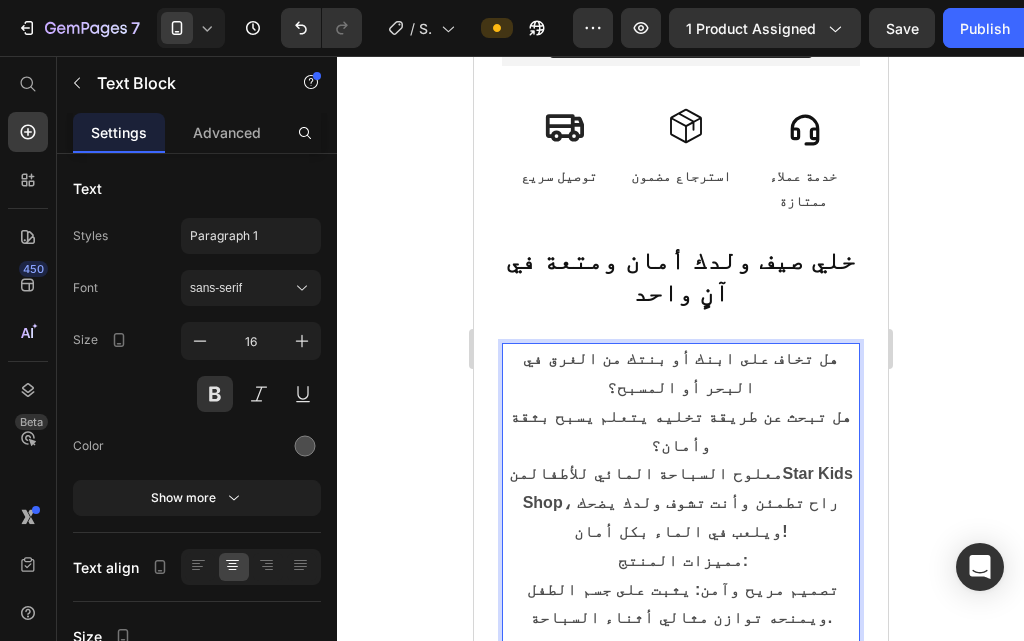 scroll, scrollTop: 1449, scrollLeft: 0, axis: vertical 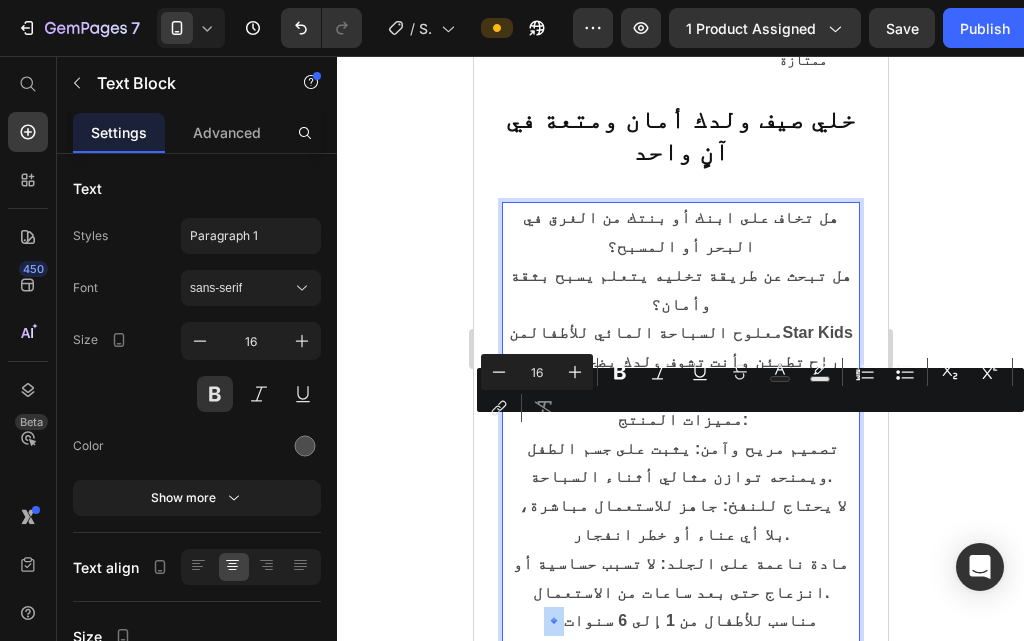 drag, startPoint x: 589, startPoint y: 429, endPoint x: 564, endPoint y: 429, distance: 25 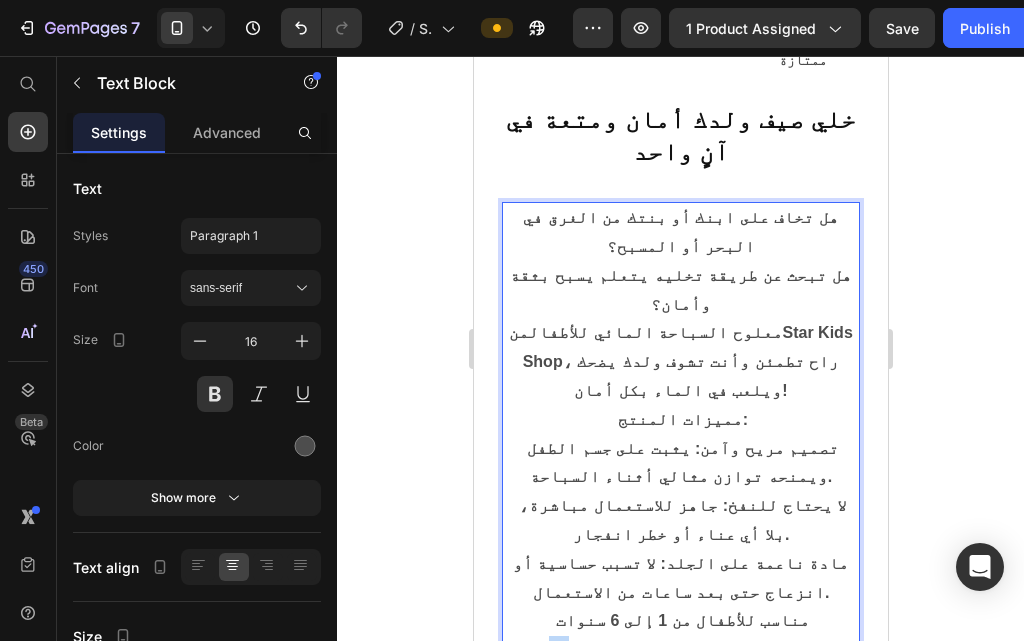 drag, startPoint x: 599, startPoint y: 456, endPoint x: 577, endPoint y: 459, distance: 22.203604 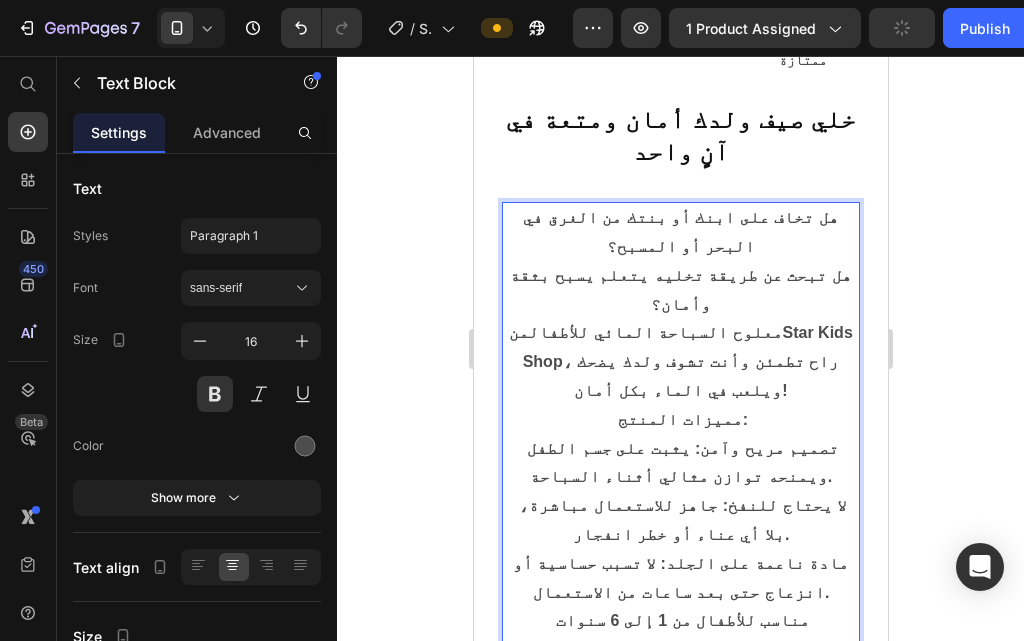 drag, startPoint x: 589, startPoint y: 486, endPoint x: 559, endPoint y: 483, distance: 30.149628 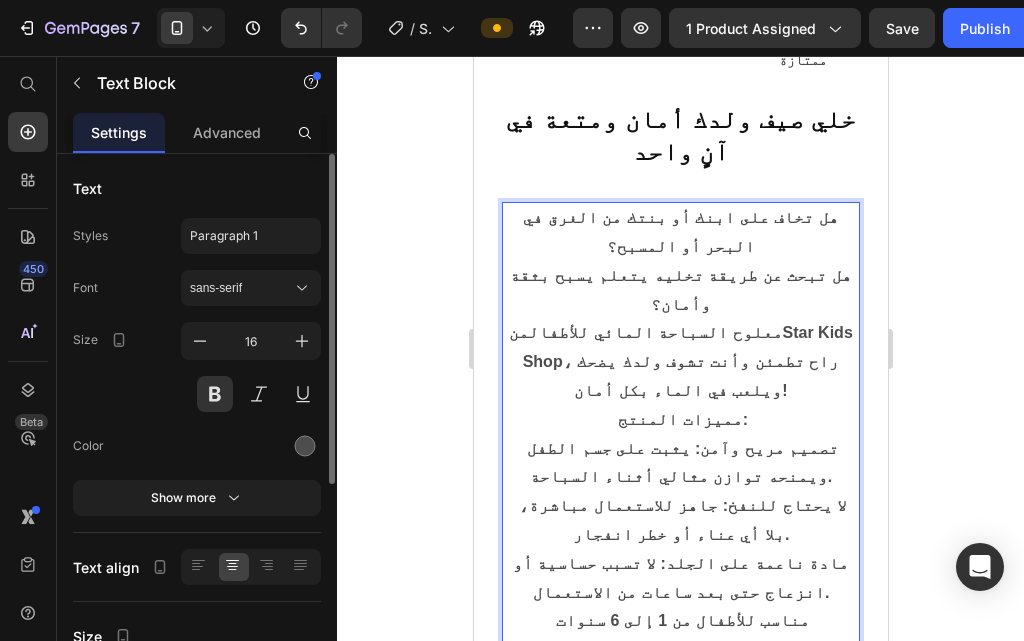 click 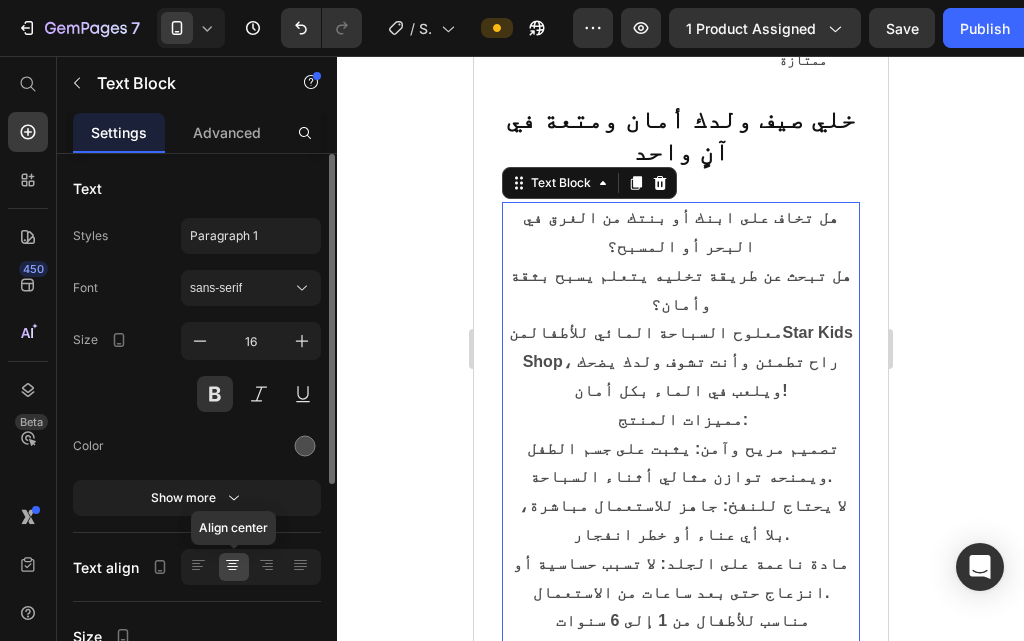 click 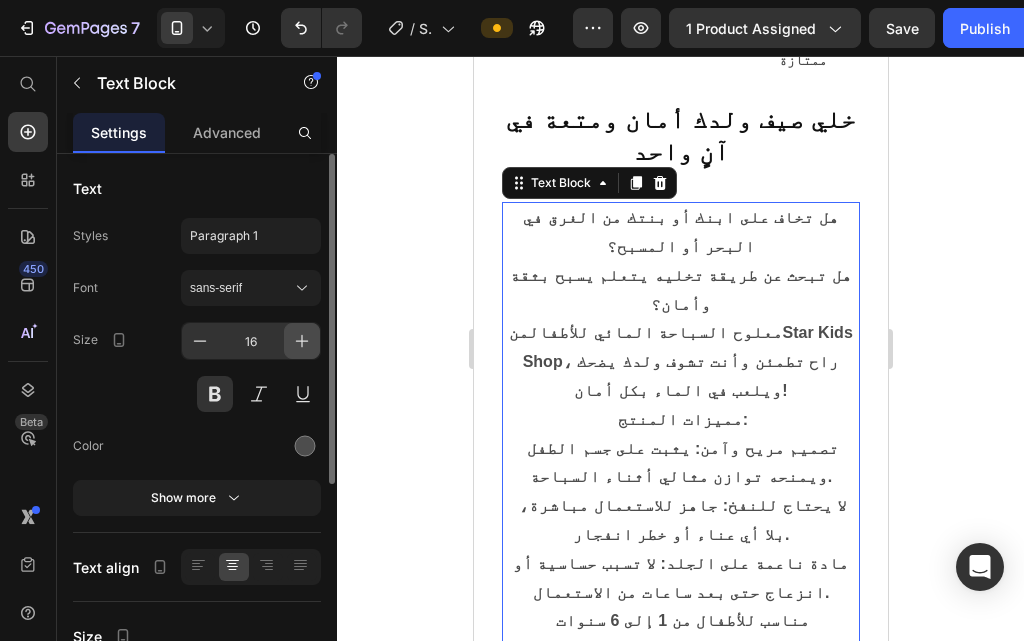 click 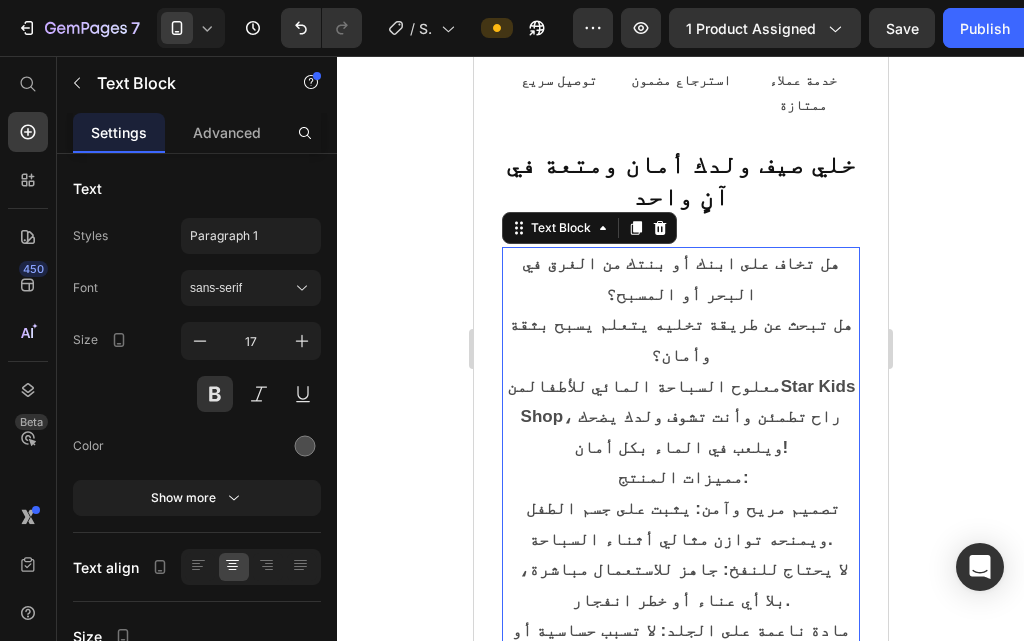 scroll, scrollTop: 1249, scrollLeft: 0, axis: vertical 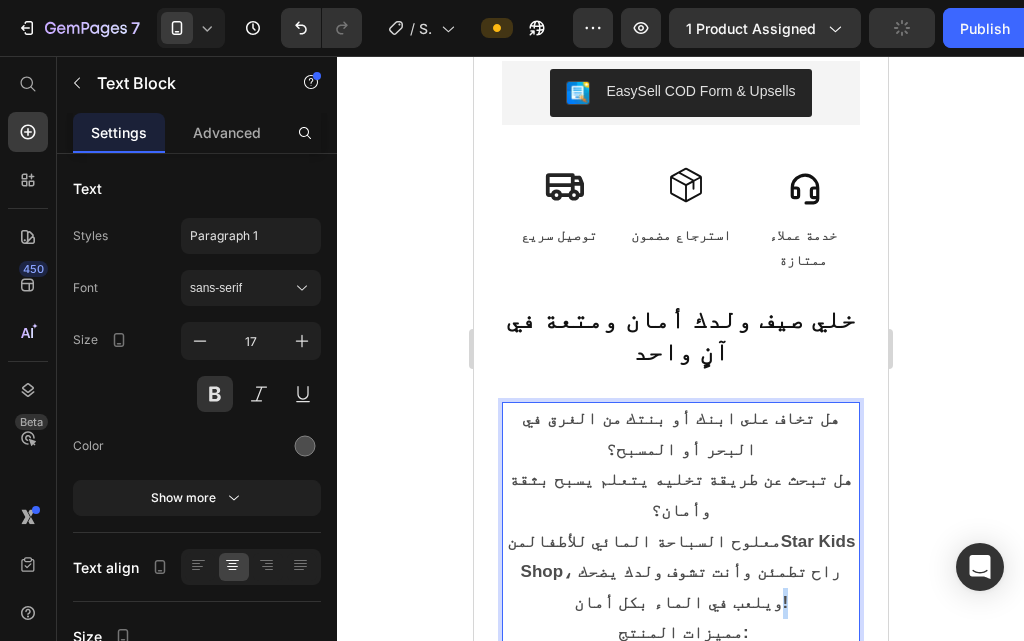 click on "مع  لوح السباحة المائي للأطفال  من  Star Kids Shop ، راح تطمئن وأنت تشوف ولدك يضحك ويلعب في الماء بكل أمان!" at bounding box center [680, 573] 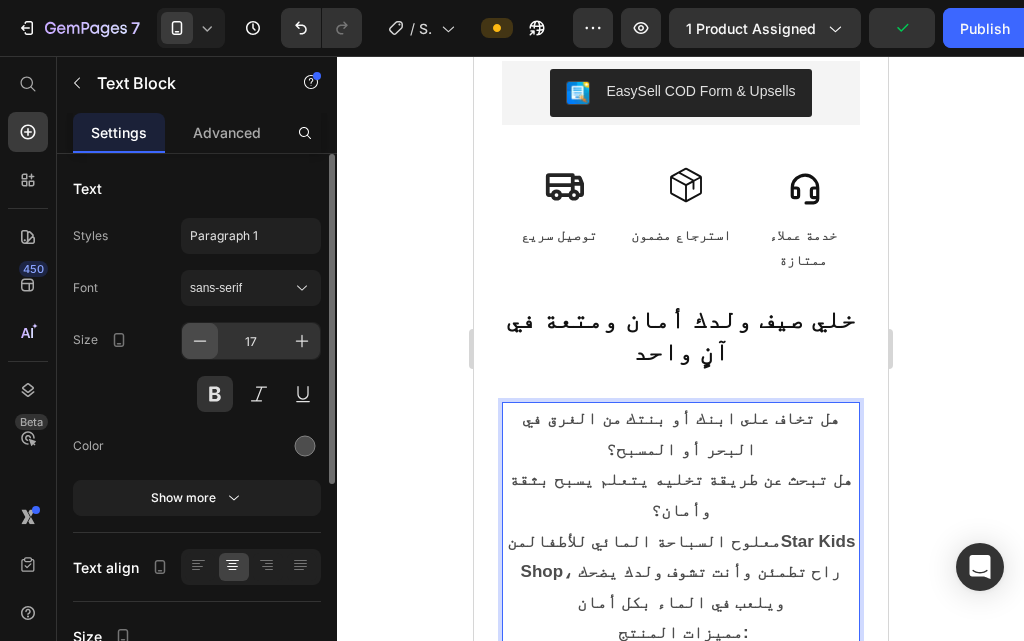 click 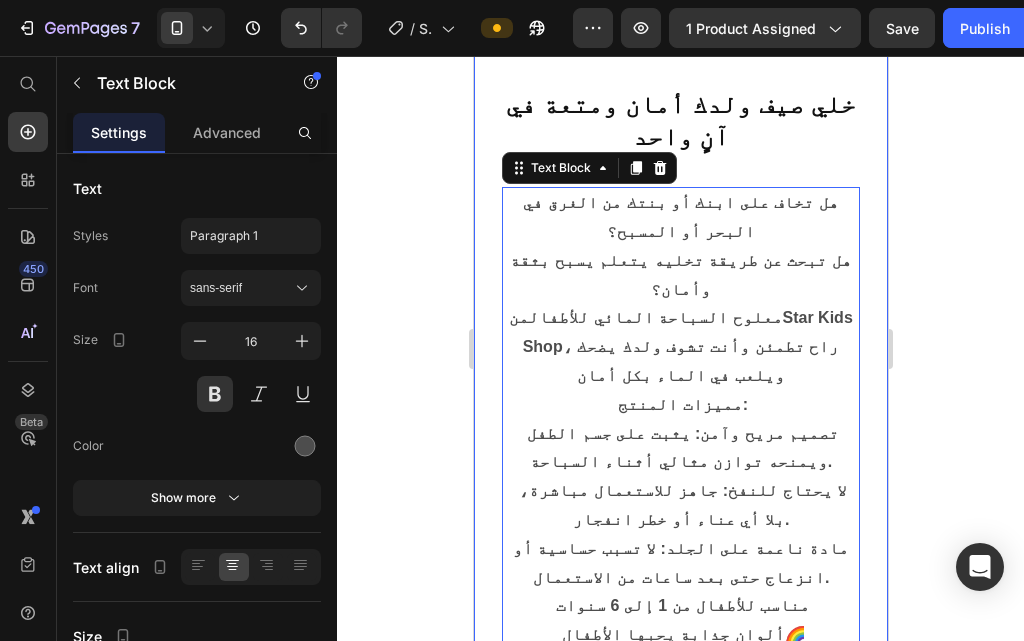 scroll, scrollTop: 1549, scrollLeft: 0, axis: vertical 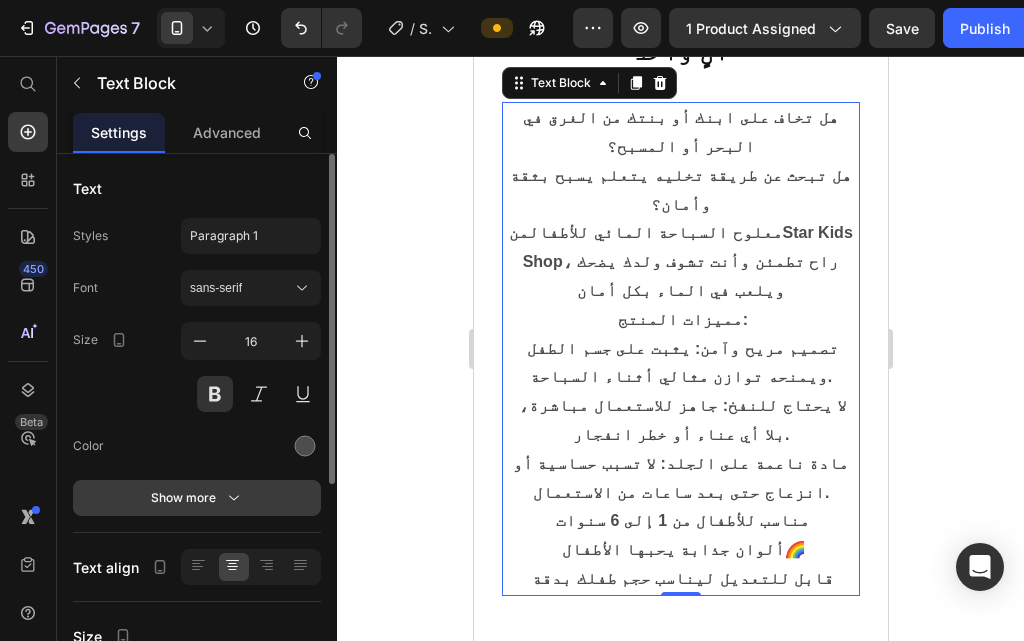 click on "Show more" at bounding box center [197, 498] 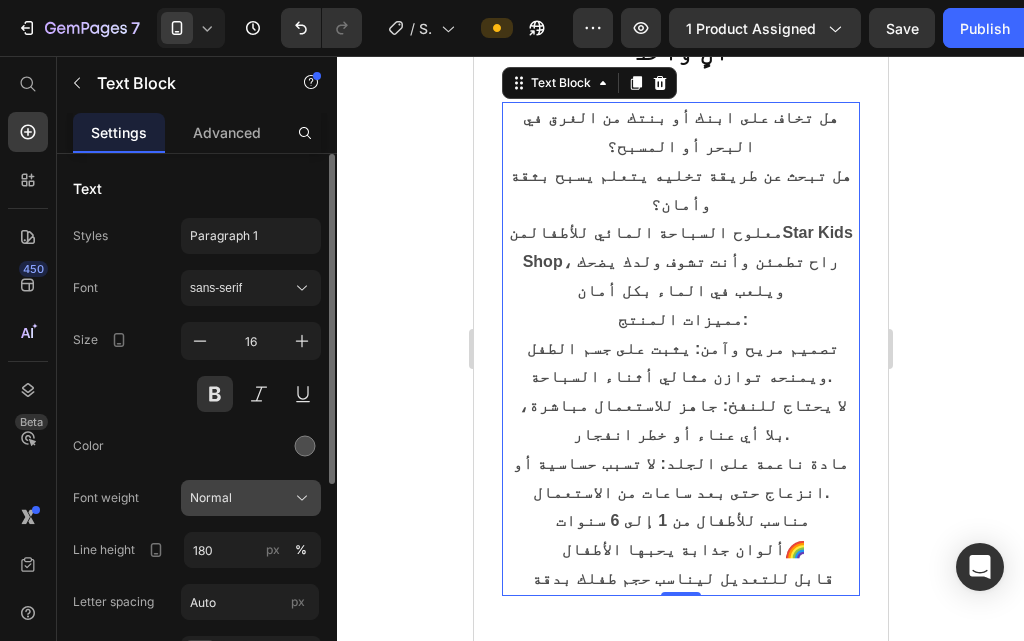 click on "Normal" 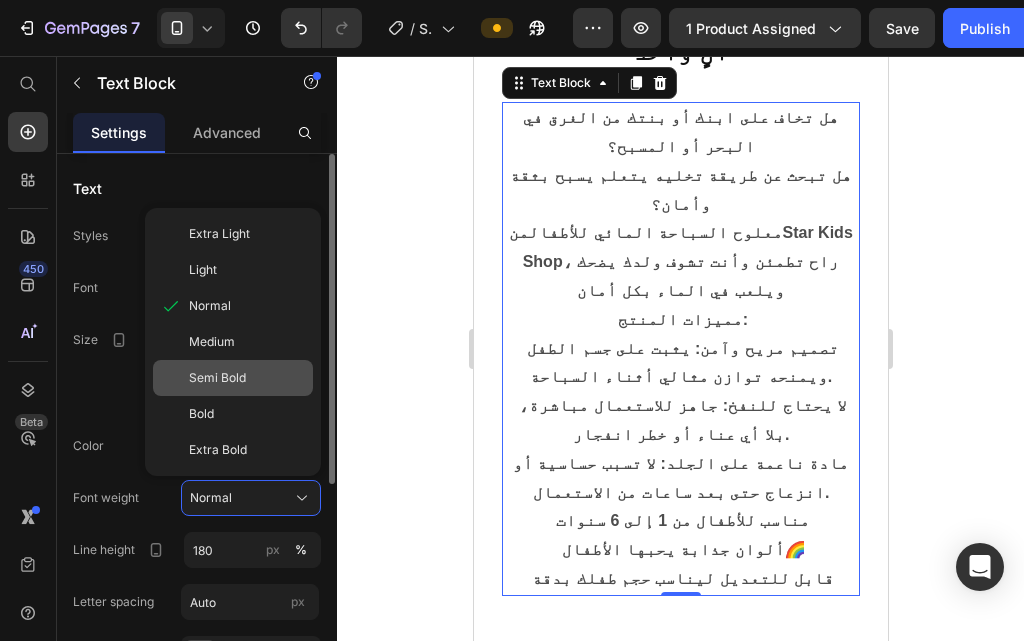 click on "Semi Bold" 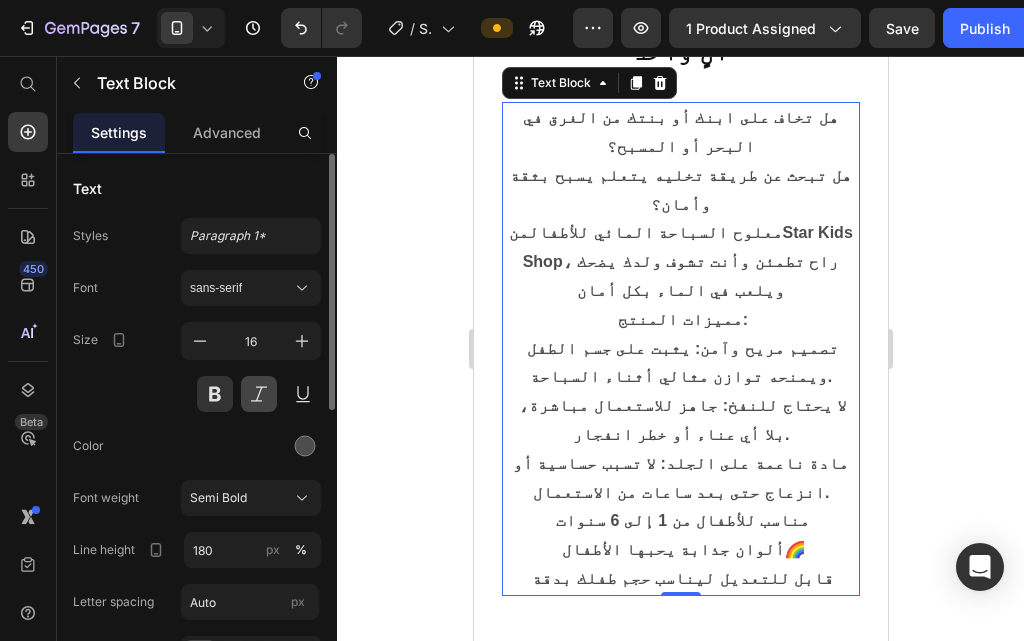 click at bounding box center [259, 394] 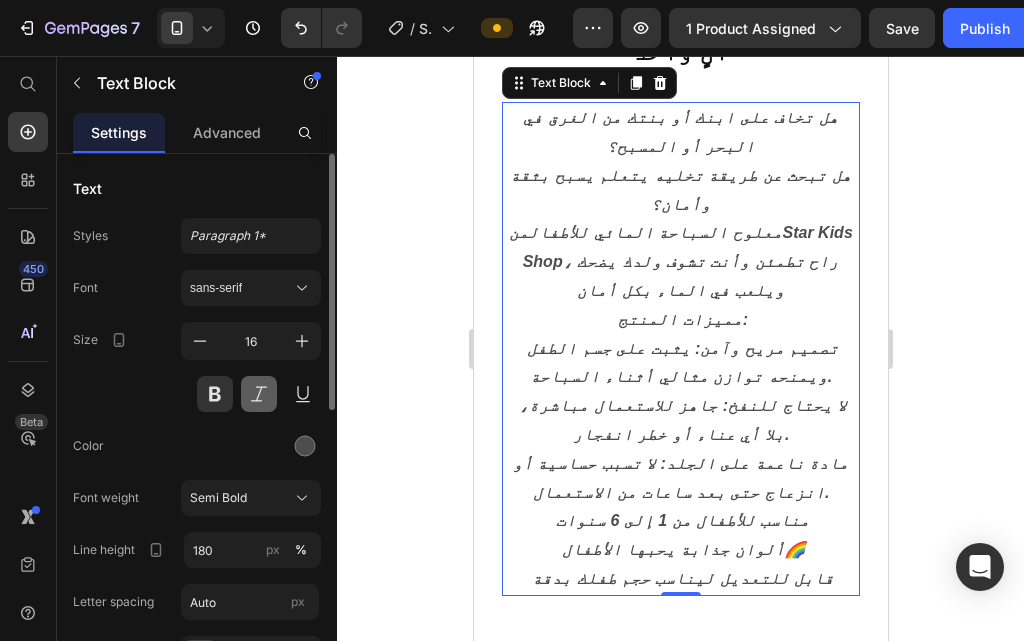 click at bounding box center [259, 394] 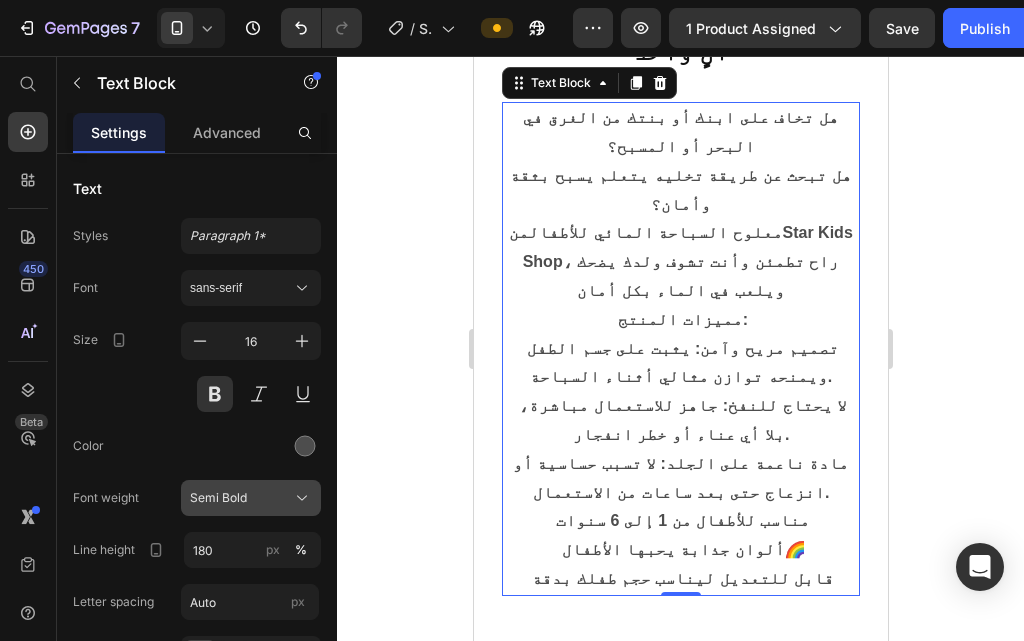 scroll, scrollTop: 100, scrollLeft: 0, axis: vertical 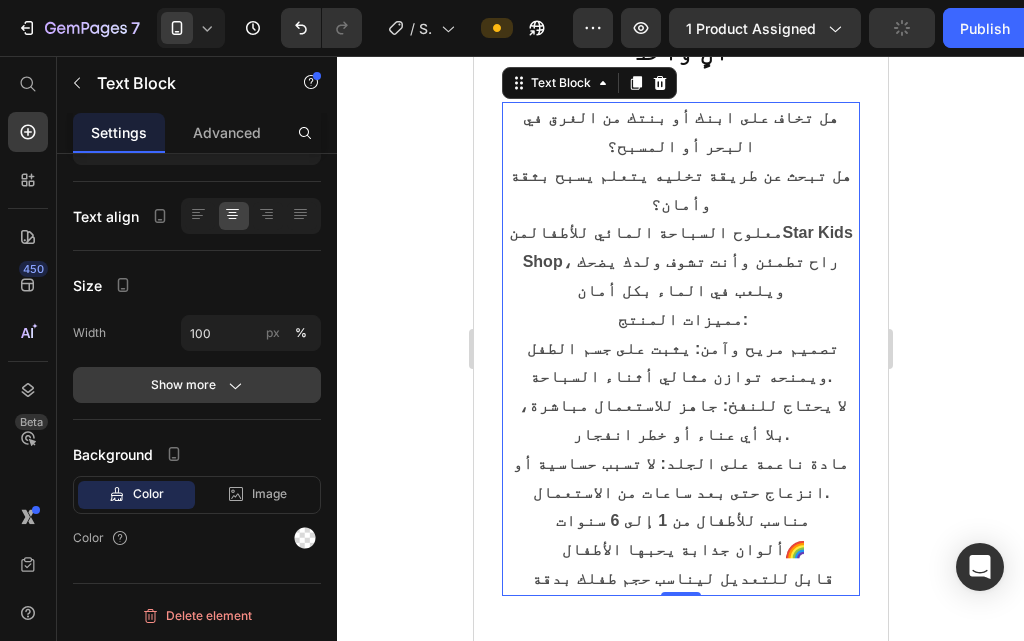 click on "Show more" 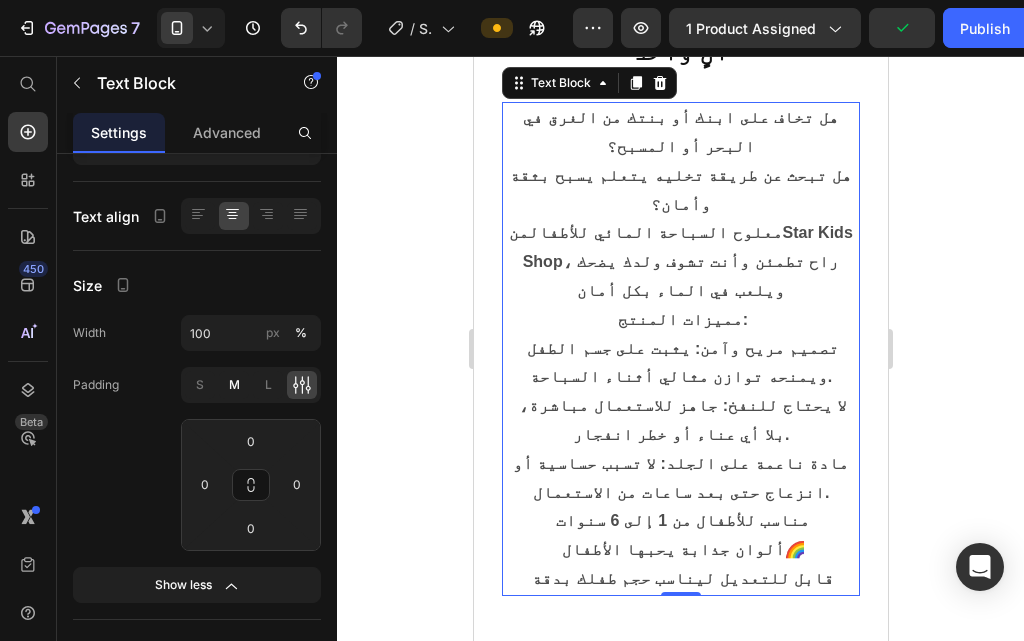 click on "M" 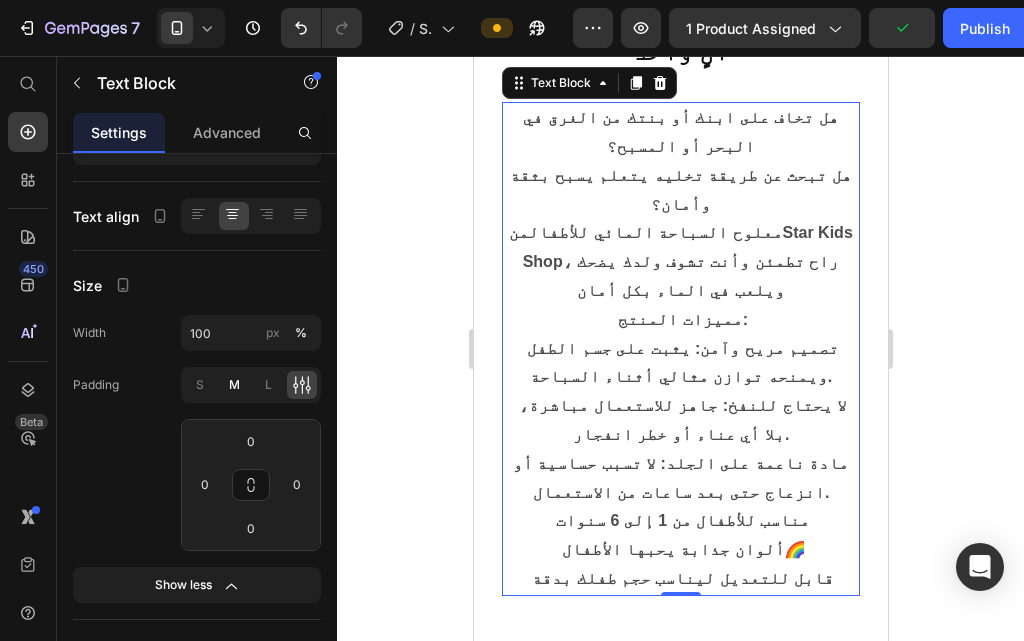 type on "8" 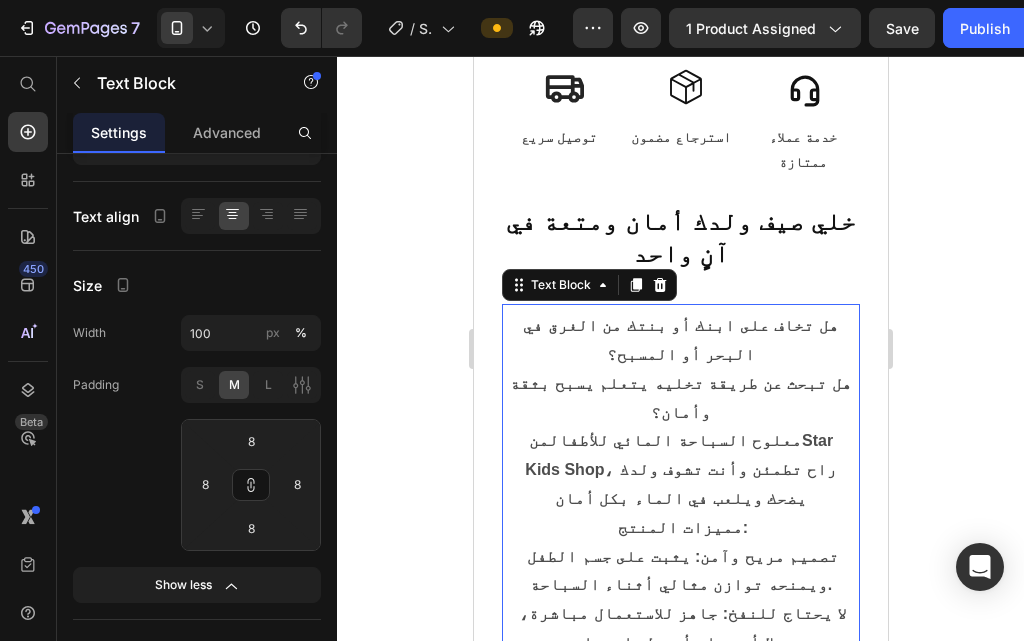 scroll, scrollTop: 1349, scrollLeft: 0, axis: vertical 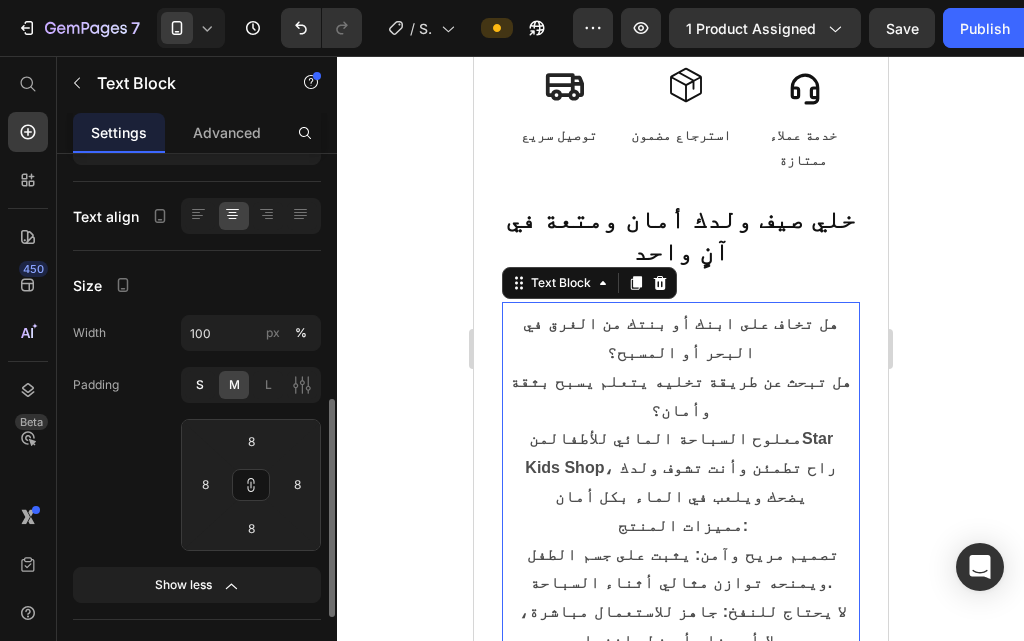 click on "S" 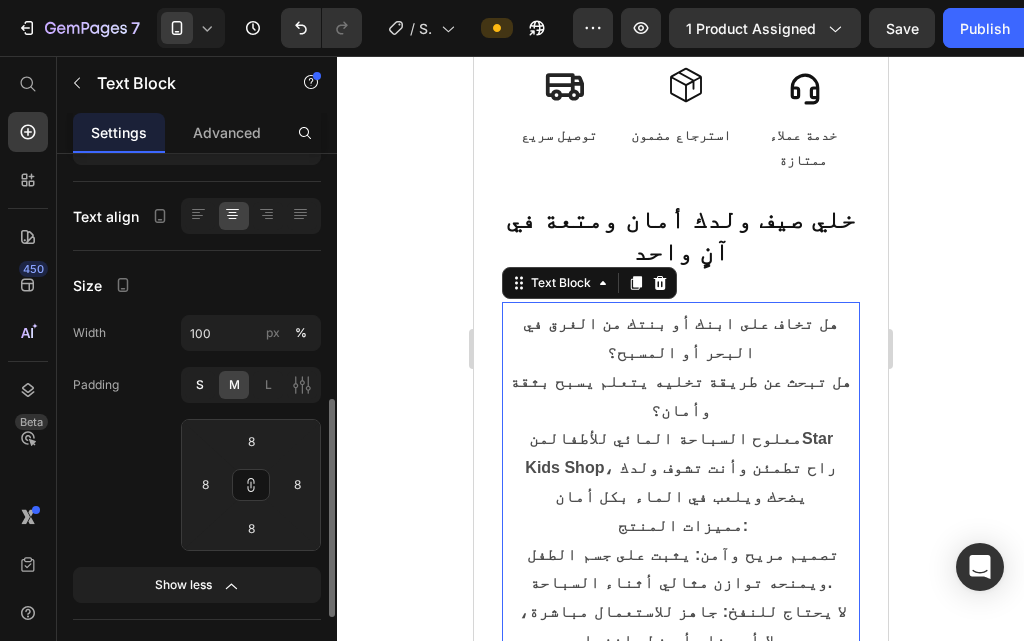 type on "4" 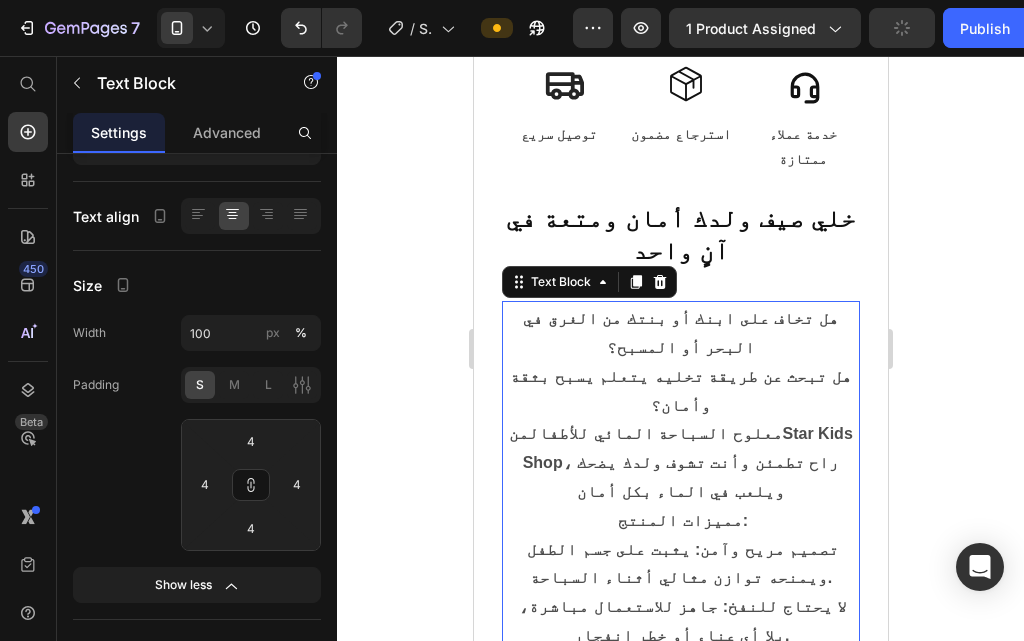 scroll, scrollTop: 1349, scrollLeft: 0, axis: vertical 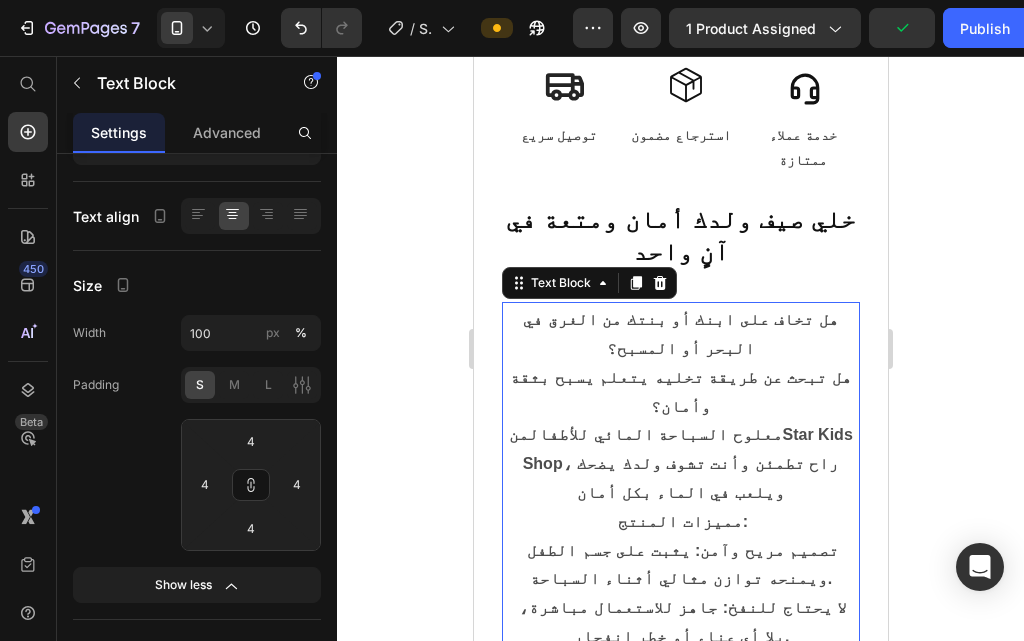 click 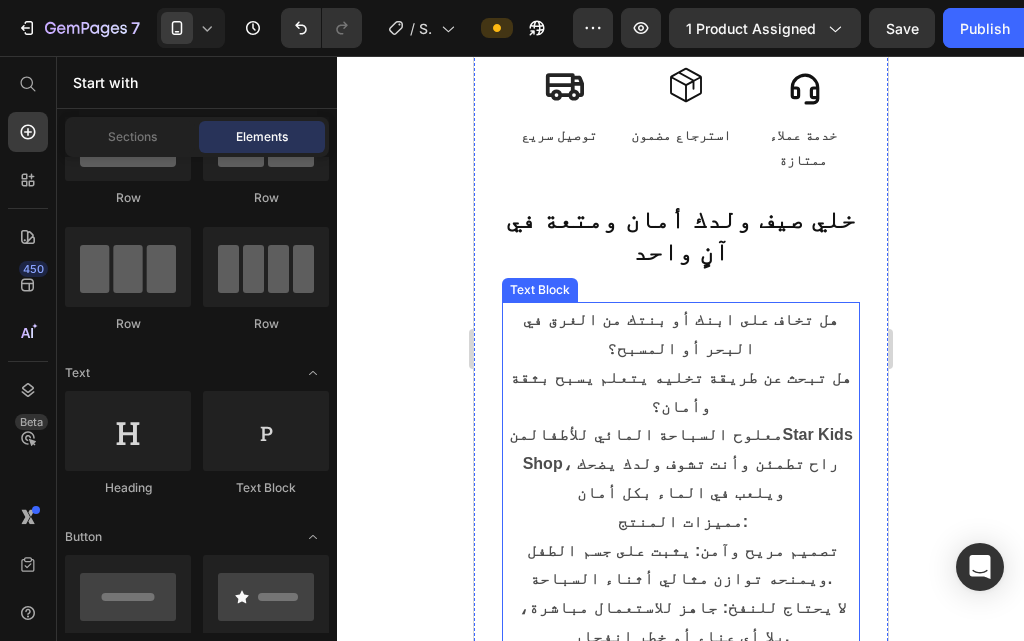 click on "هل تخاف على ابنك أو بنتك من الغرق في البحر أو المسبح؟  هل تبحث عن طريقة تخليه يتعلم يسبح بثقة وأمان؟" at bounding box center [680, 363] 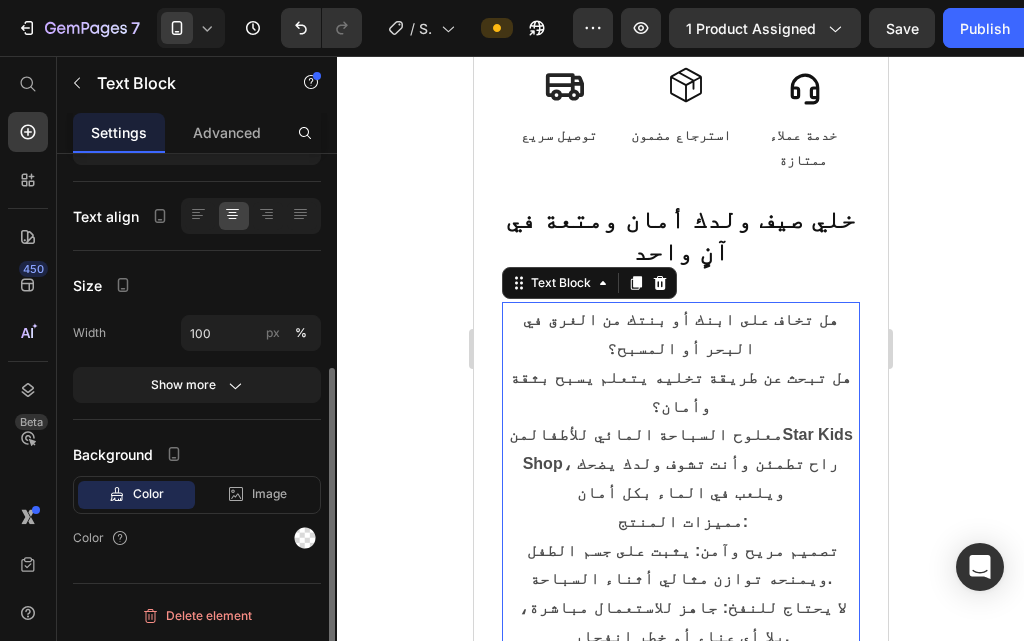 scroll, scrollTop: 351, scrollLeft: 0, axis: vertical 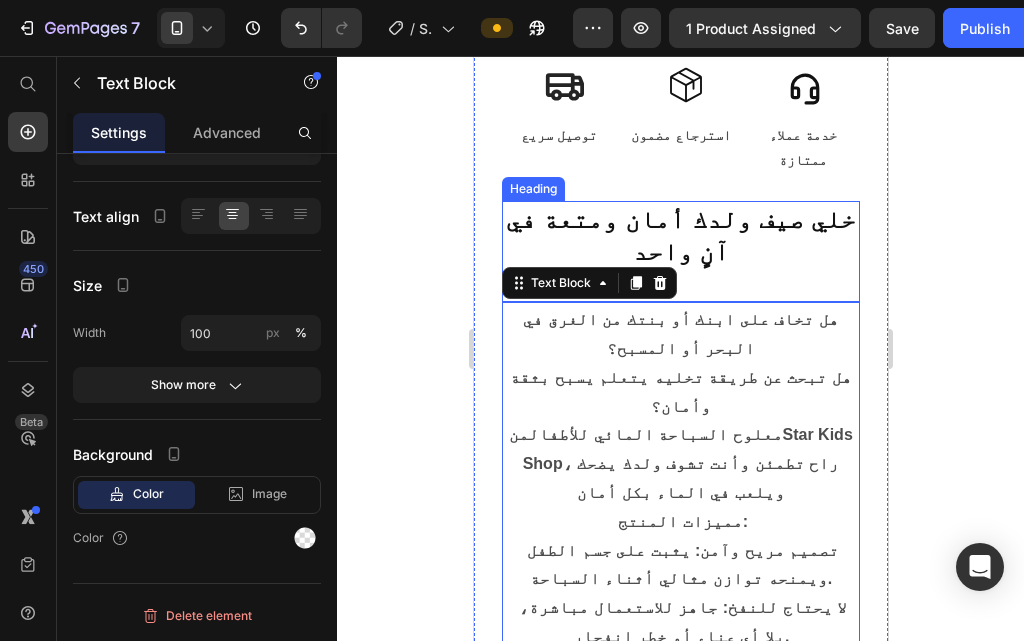 click on "⁠⁠⁠⁠⁠⁠⁠ خلي صيف ولدك أمان ومتعة في آنٍ واحد" at bounding box center [680, 252] 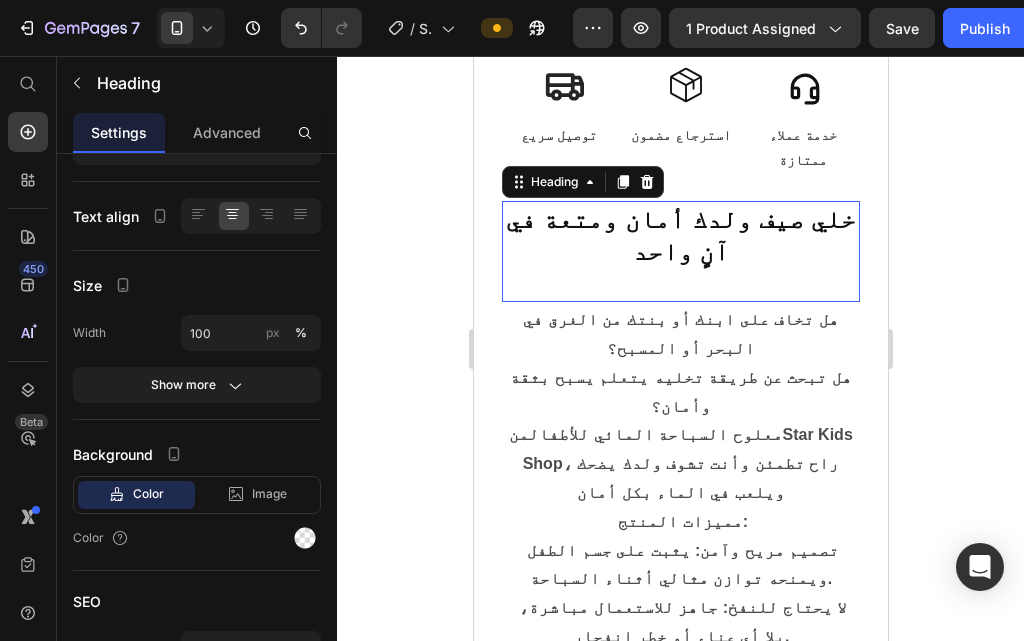 scroll, scrollTop: 0, scrollLeft: 0, axis: both 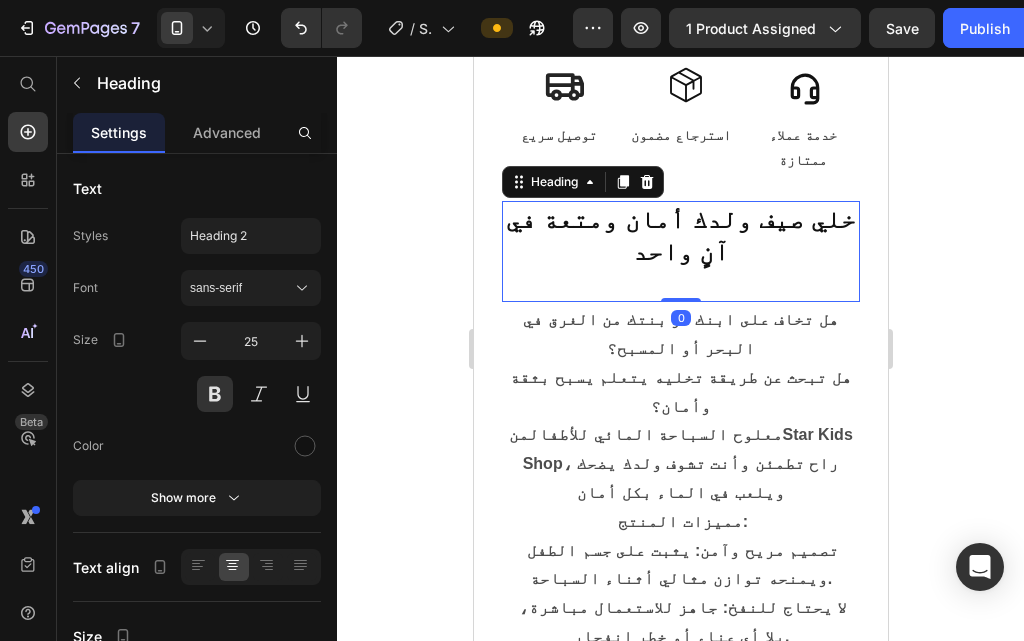 drag, startPoint x: 686, startPoint y: 193, endPoint x: 687, endPoint y: 160, distance: 33.01515 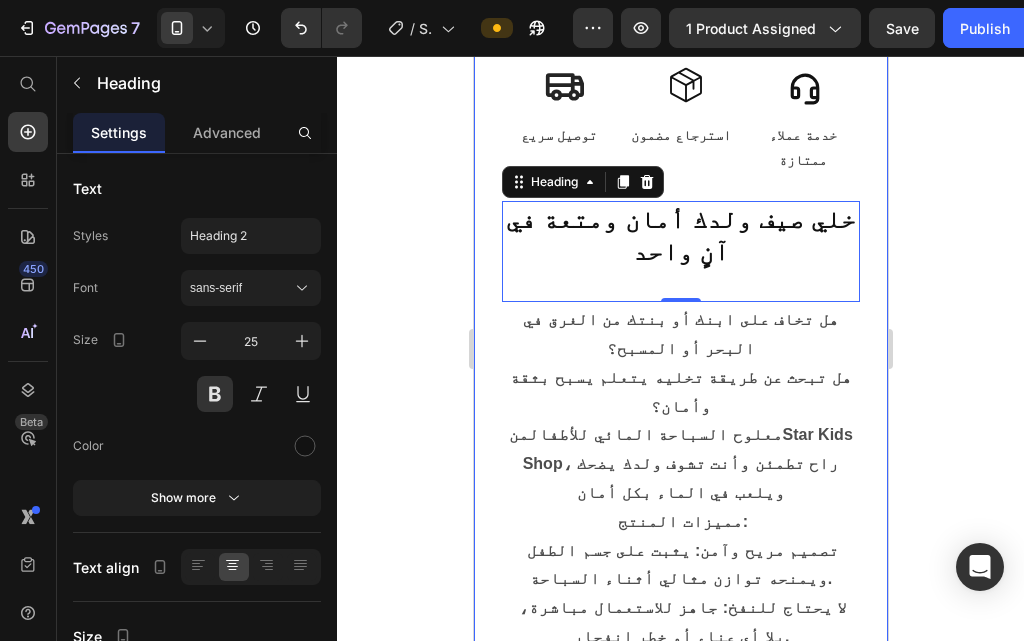 click 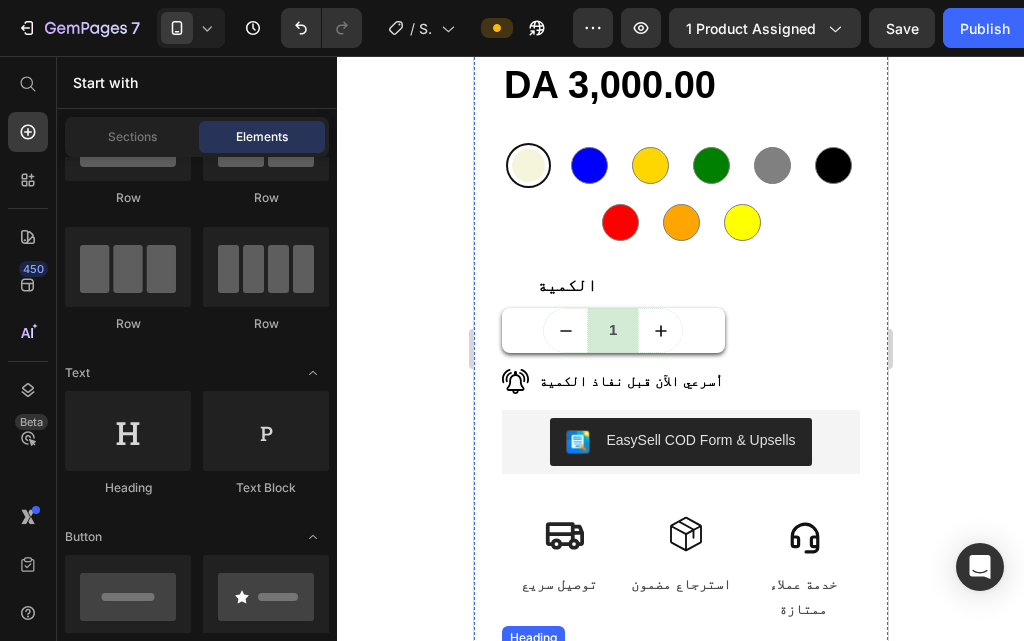 scroll, scrollTop: 1000, scrollLeft: 0, axis: vertical 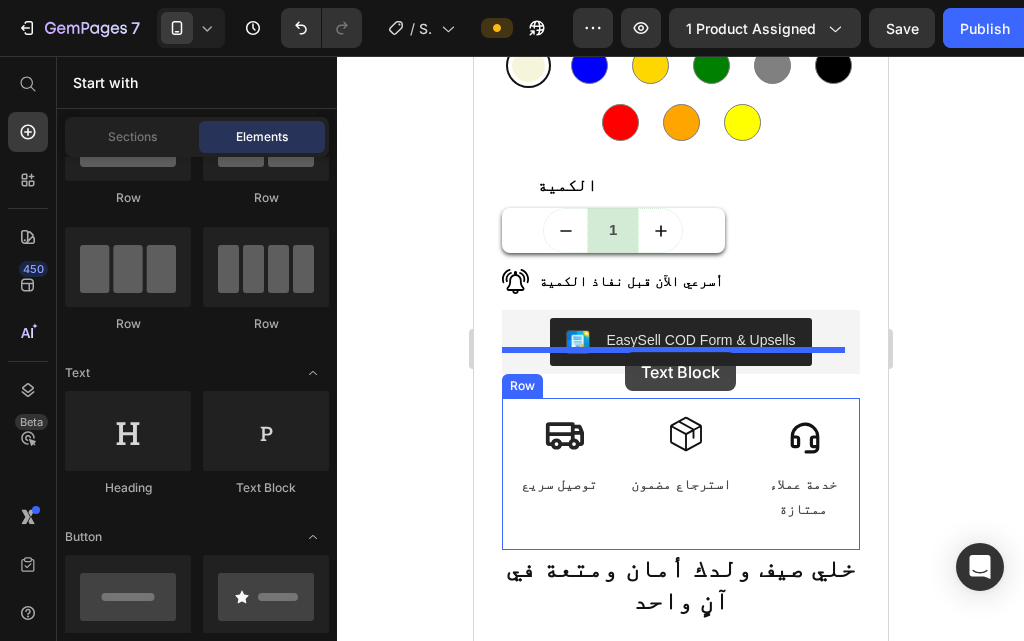 drag, startPoint x: 740, startPoint y: 507, endPoint x: 624, endPoint y: 352, distance: 193.6001 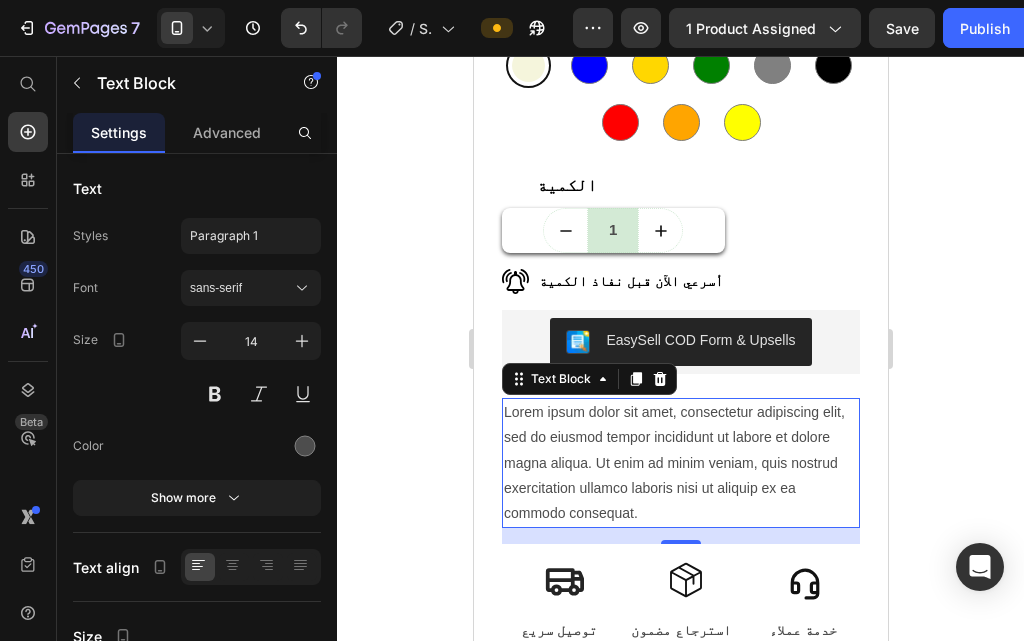 click on "Lorem ipsum dolor sit amet, consectetur adipiscing elit, sed do eiusmod tempor incididunt ut labore et dolore magna aliqua. Ut enim ad minim veniam, quis nostrud exercitation ullamco laboris nisi ut aliquip ex ea commodo consequat." at bounding box center (680, 463) 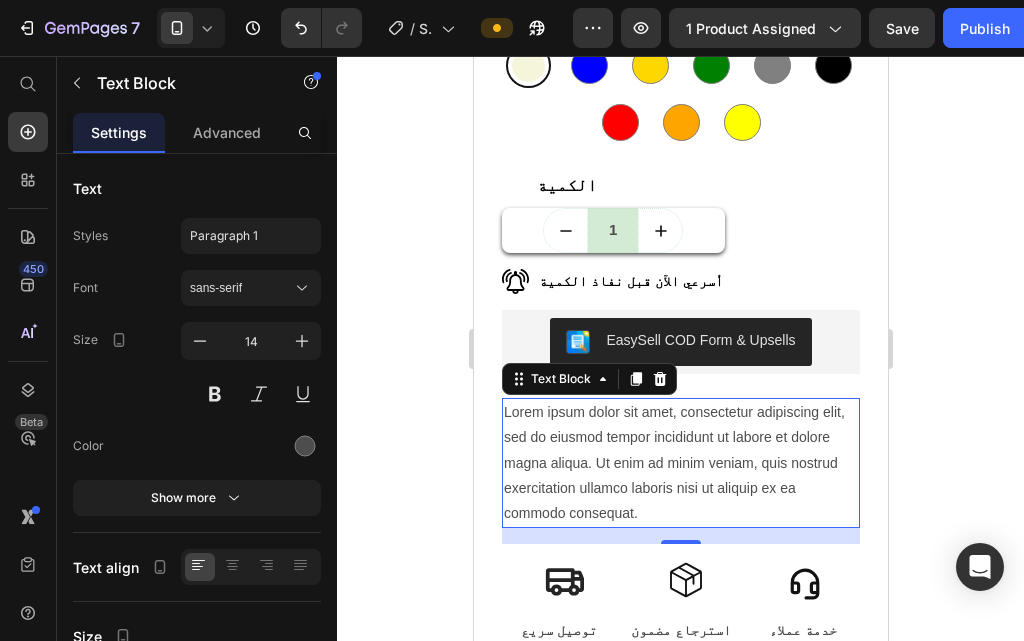 click on "Lorem ipsum dolor sit amet, consectetur adipiscing elit, sed do eiusmod tempor incididunt ut labore et dolore magna aliqua. Ut enim ad minim veniam, quis nostrud exercitation ullamco laboris nisi ut aliquip ex ea commodo consequat." at bounding box center [680, 463] 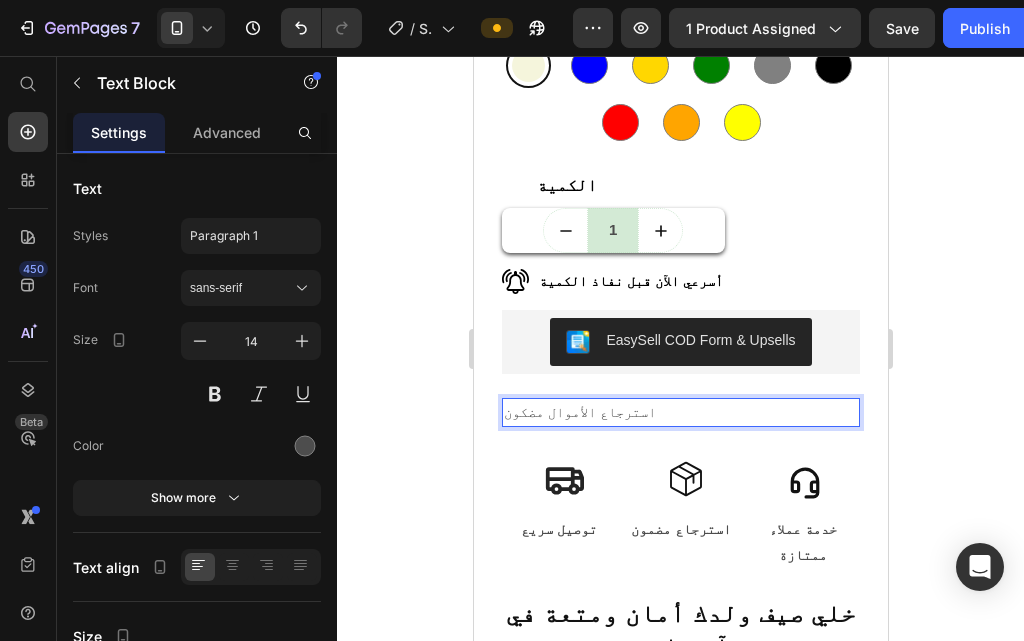 click on "استرجاع الأموال مضكون" at bounding box center [680, 412] 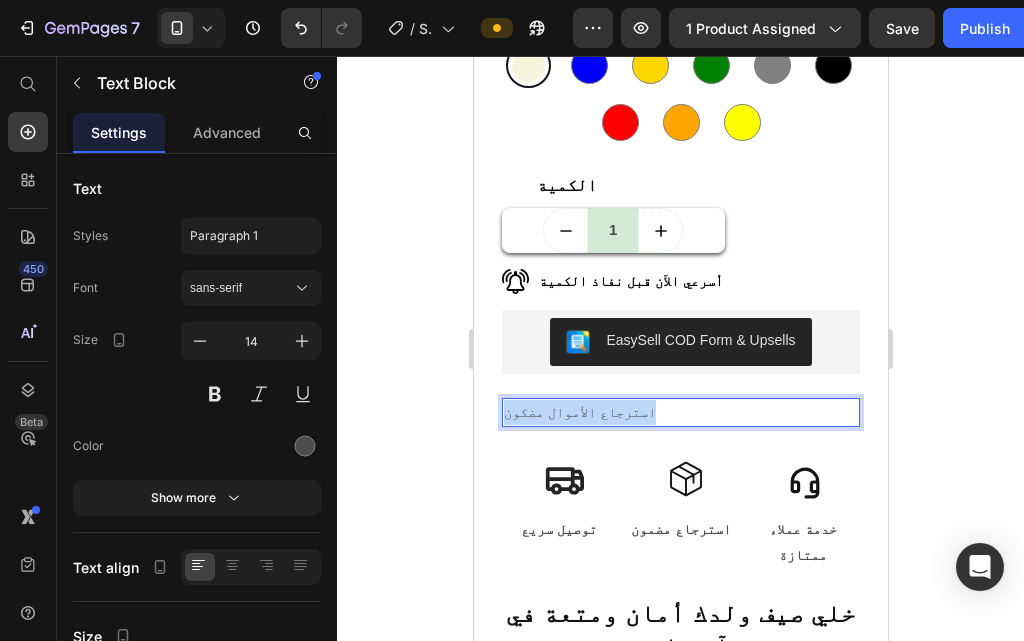 click on "استرجاع الأموال مضكون" at bounding box center (680, 412) 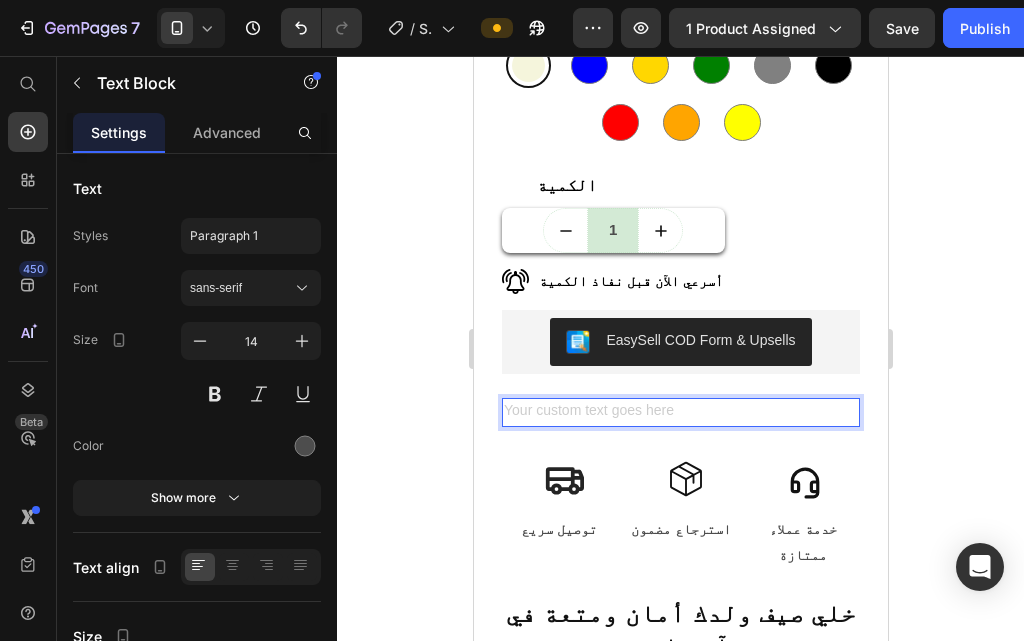 click 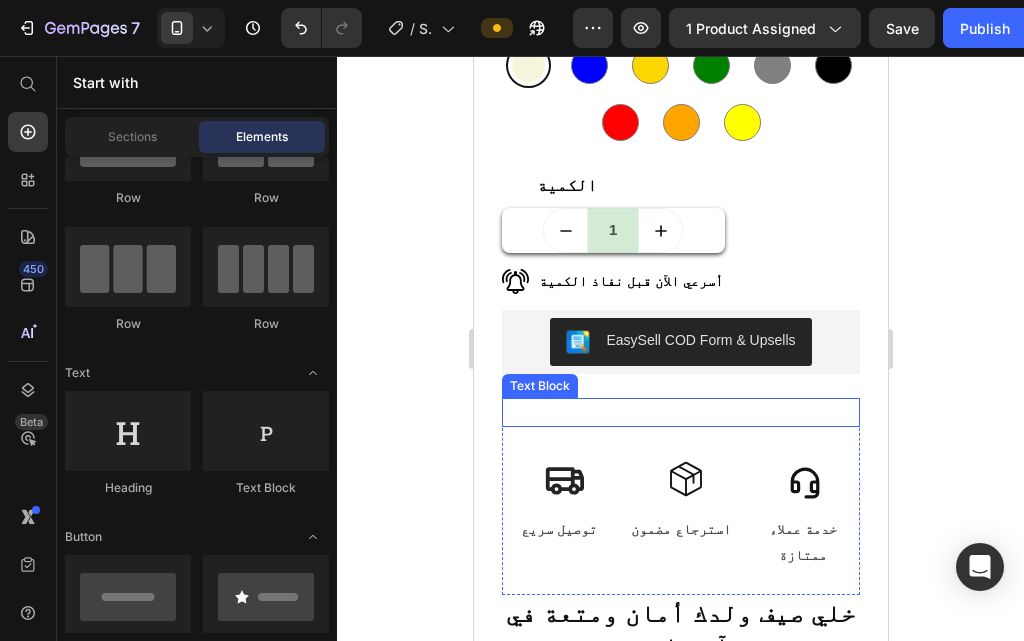 click at bounding box center (680, 412) 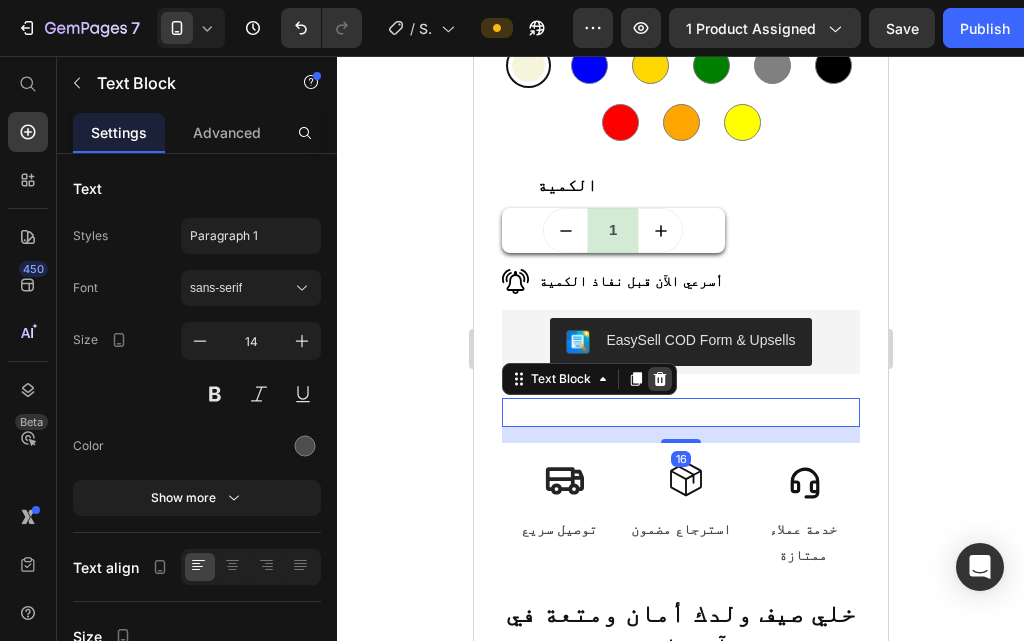 click 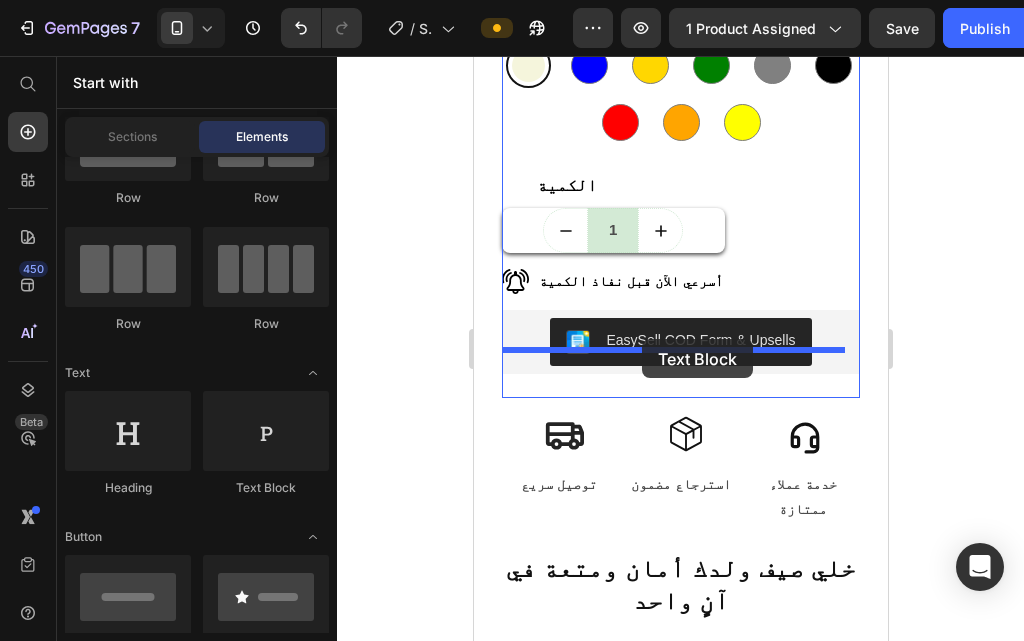 drag, startPoint x: 731, startPoint y: 508, endPoint x: 641, endPoint y: 339, distance: 191.47063 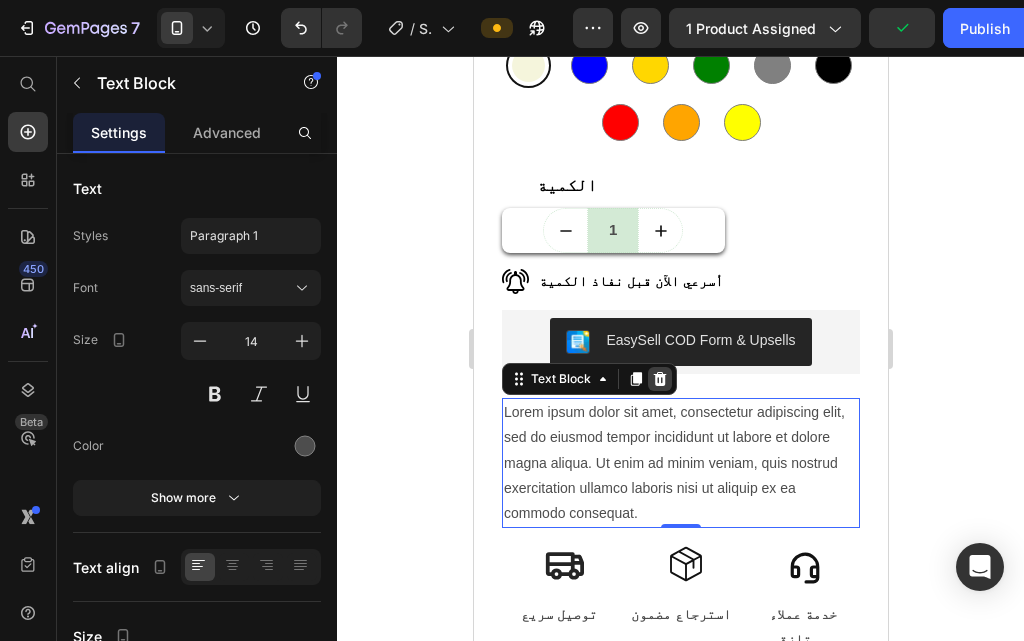 click 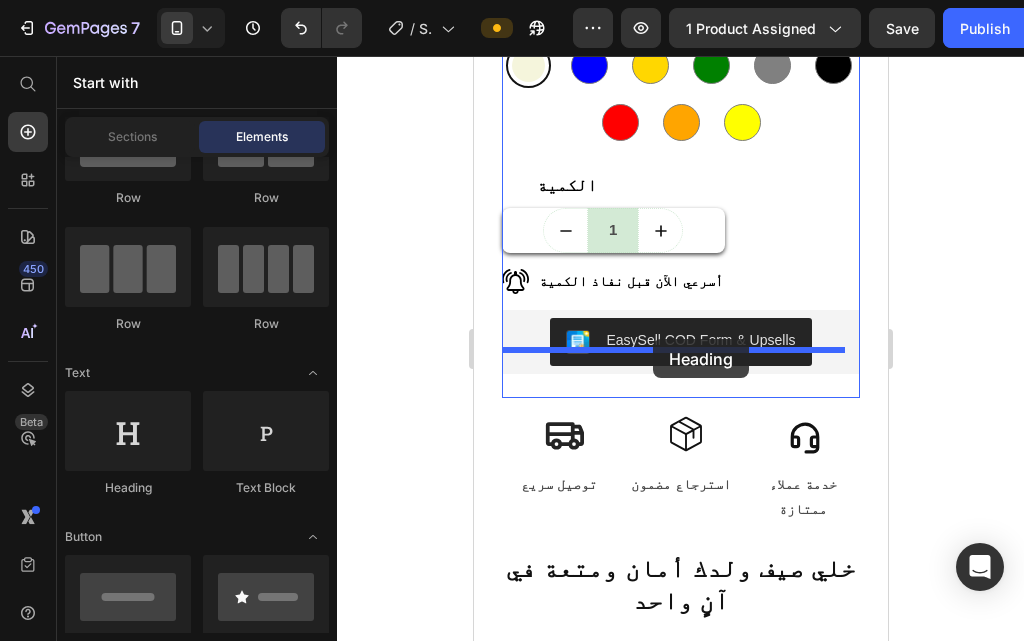 drag, startPoint x: 593, startPoint y: 497, endPoint x: 652, endPoint y: 339, distance: 168.65645 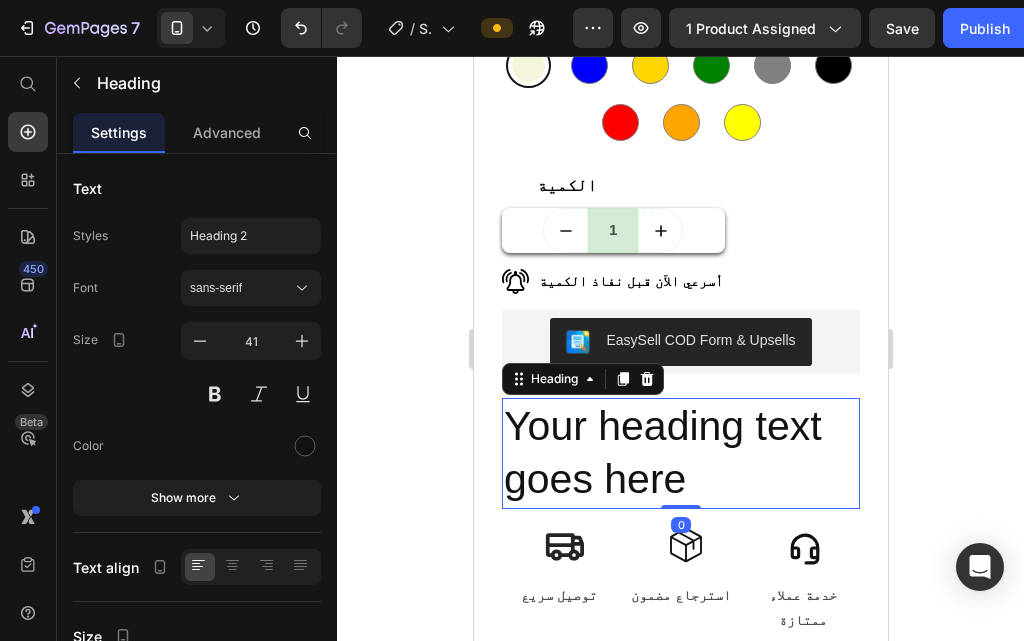 click on "Your heading text goes here" at bounding box center (680, 453) 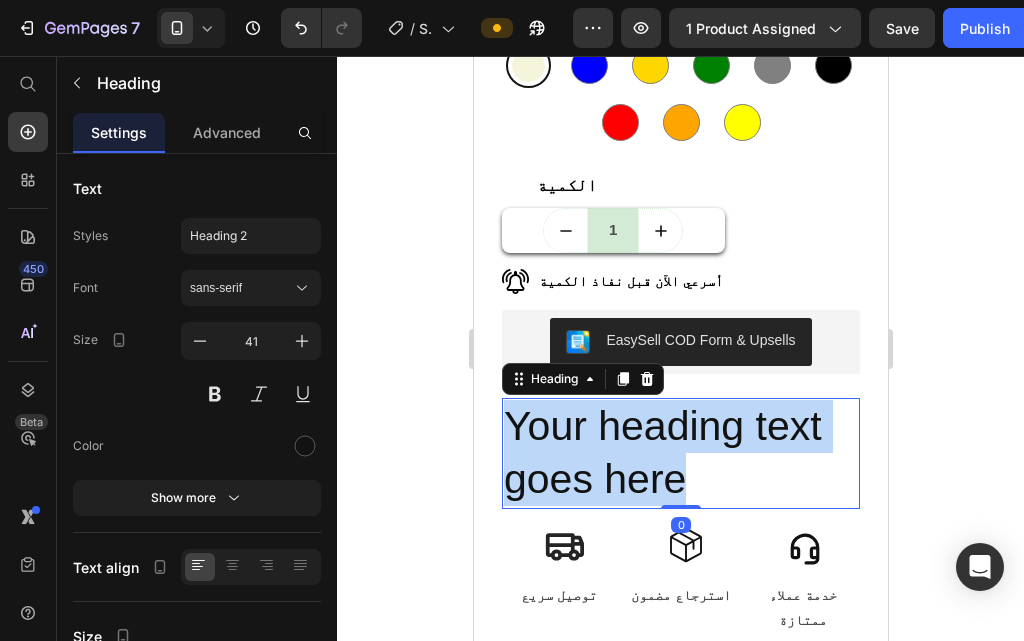 click on "Your heading text goes here" at bounding box center (680, 453) 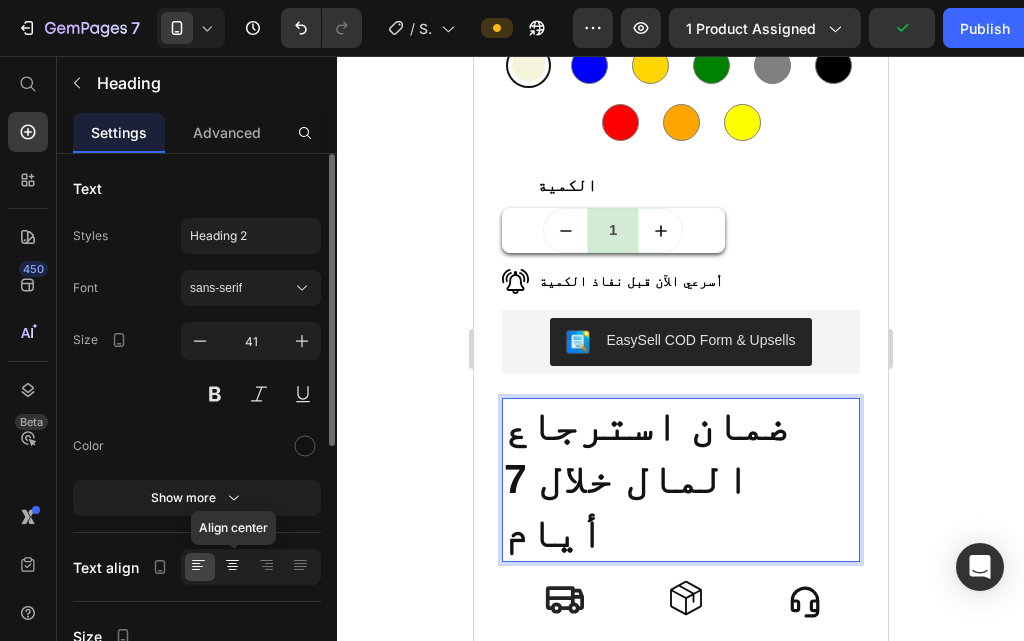click 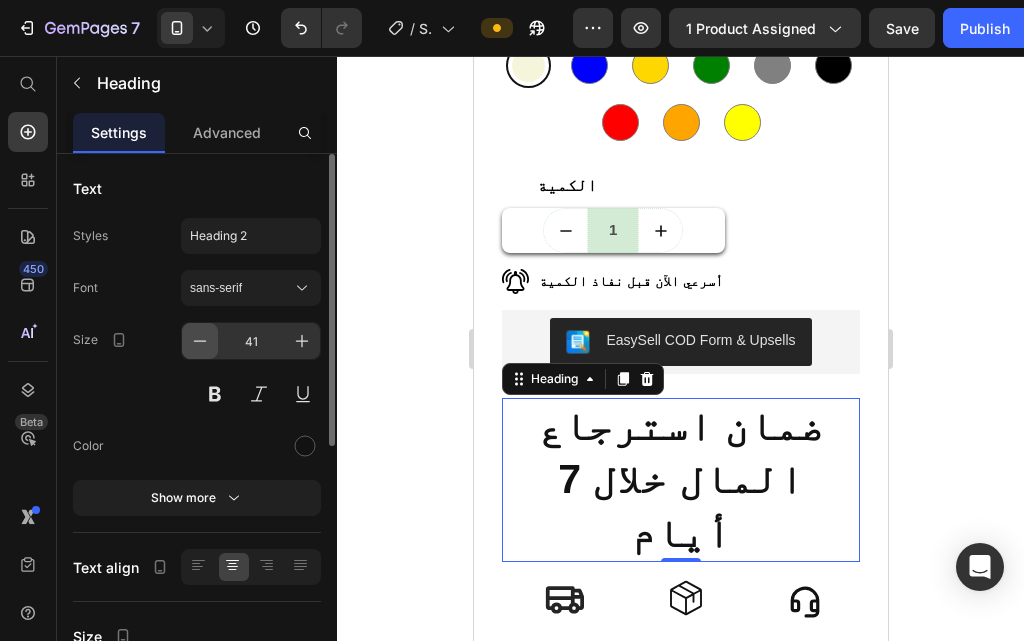 click 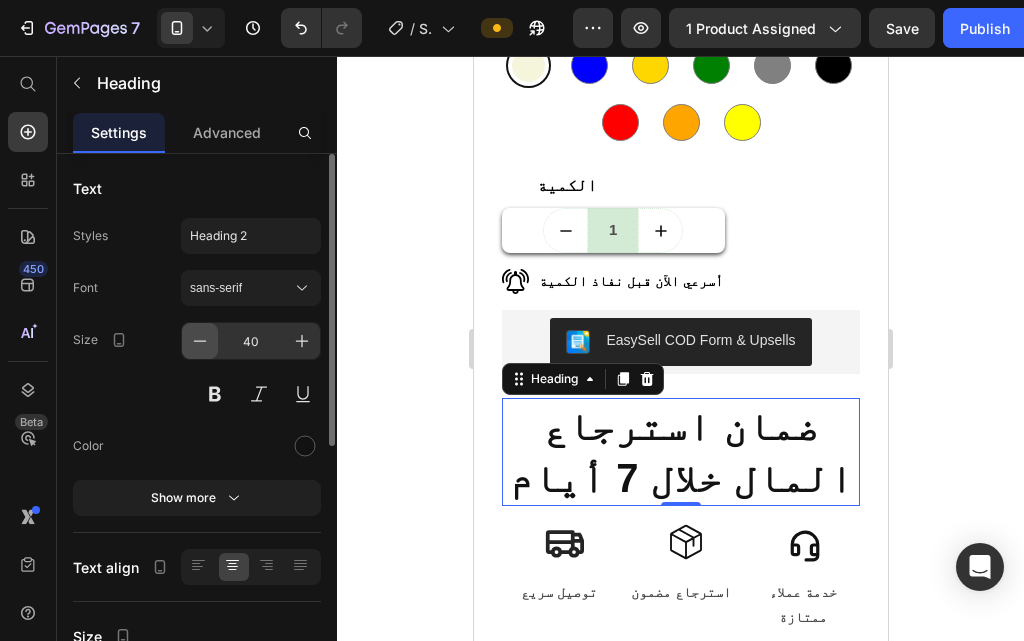 click 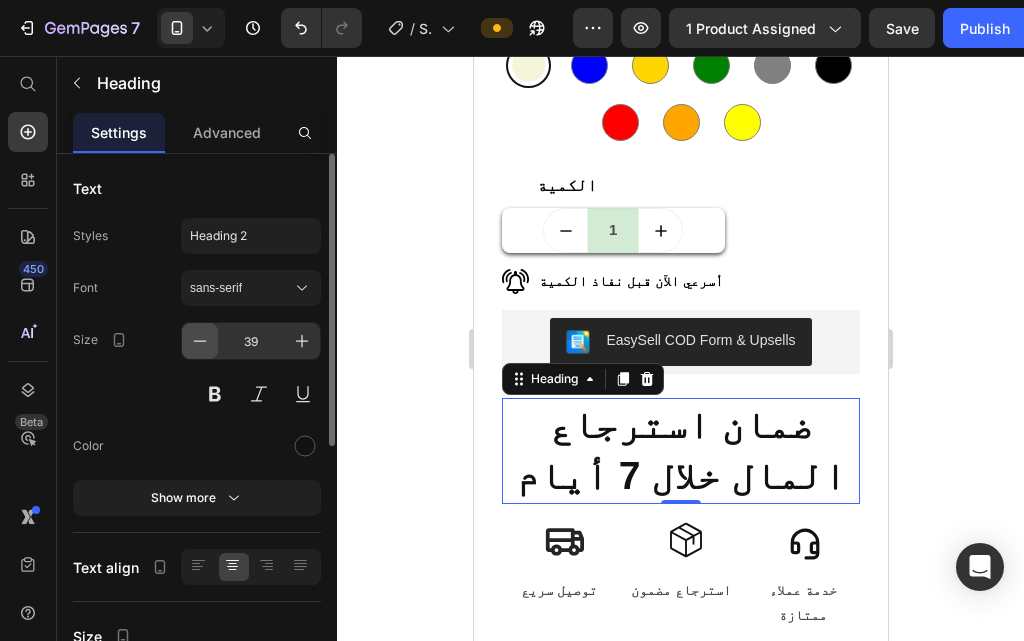 click 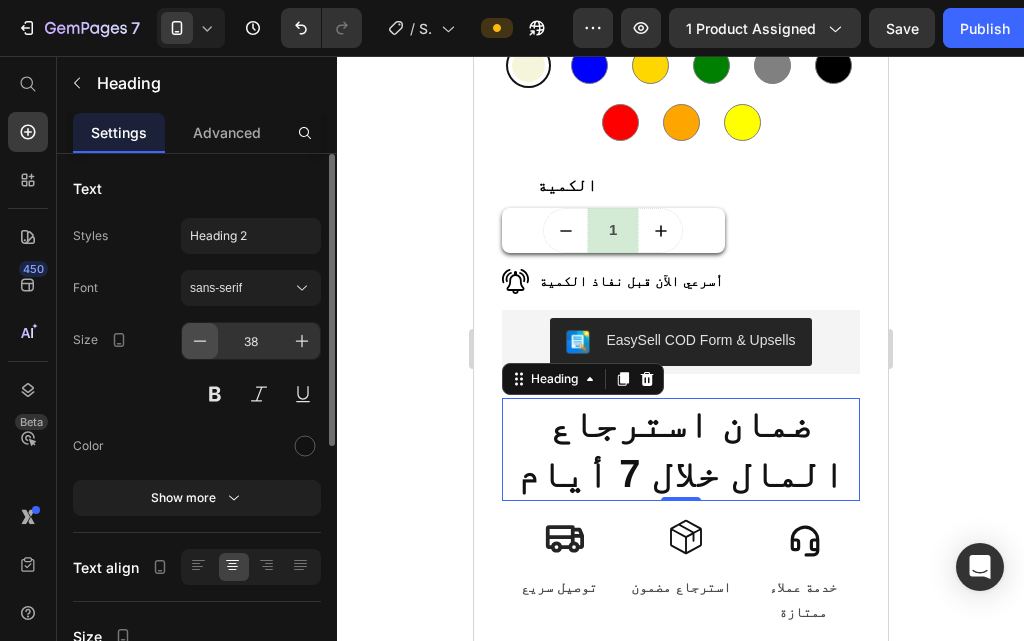 click 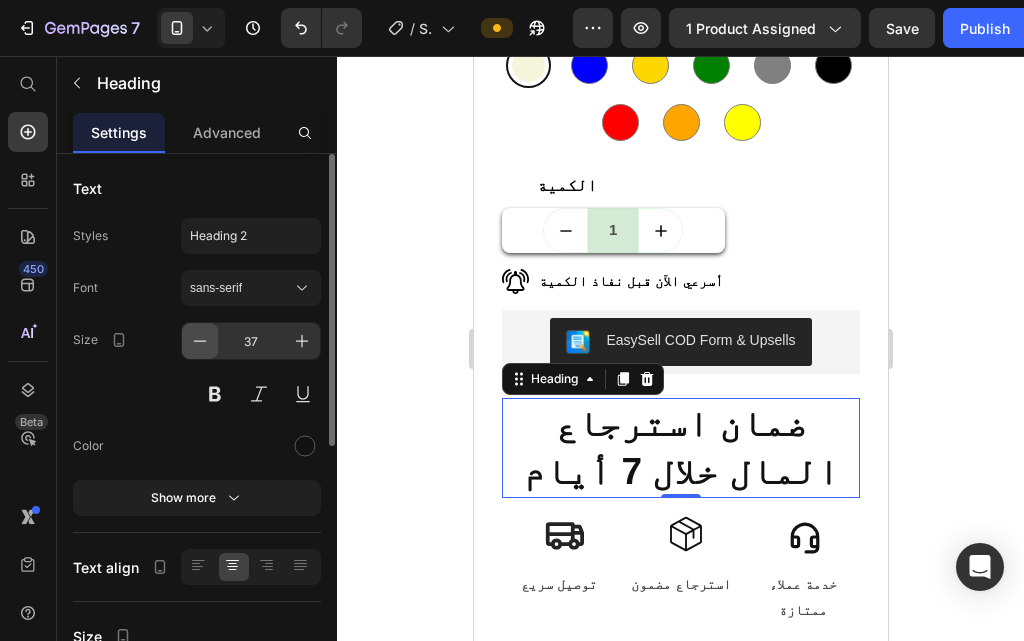 click 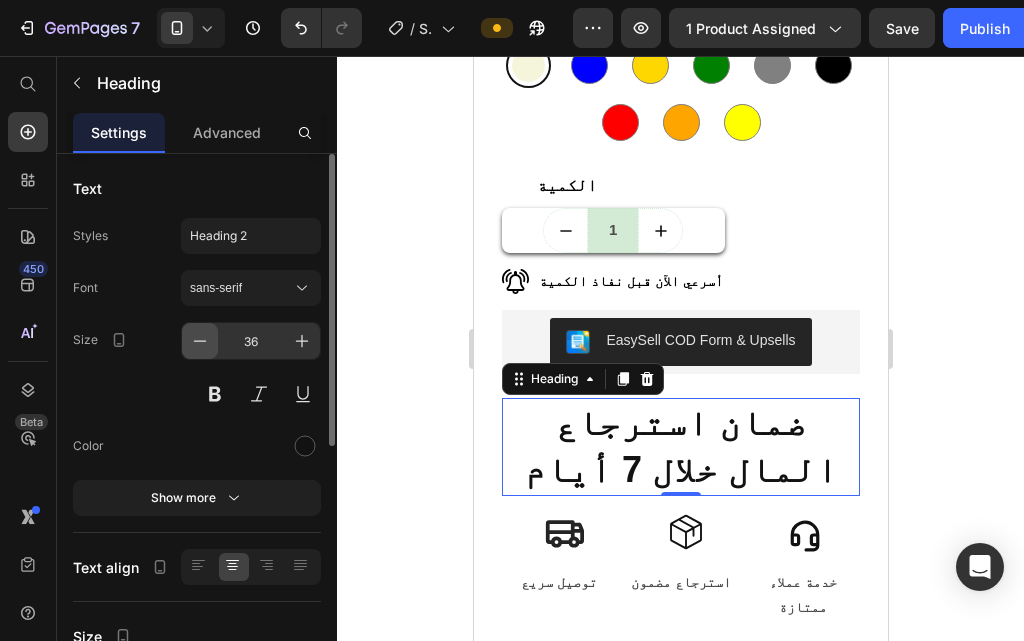 click 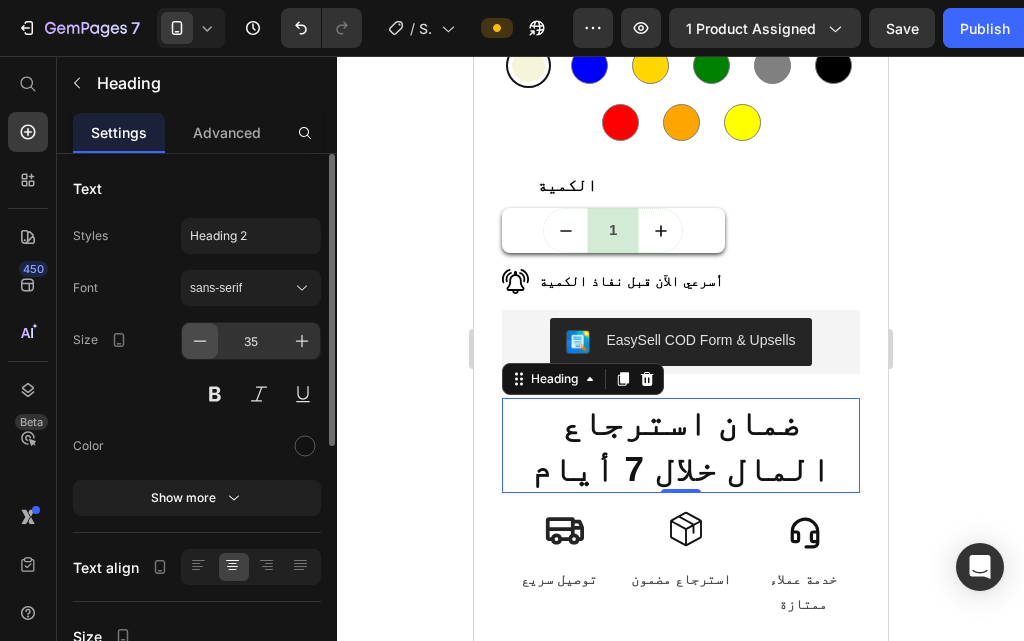click 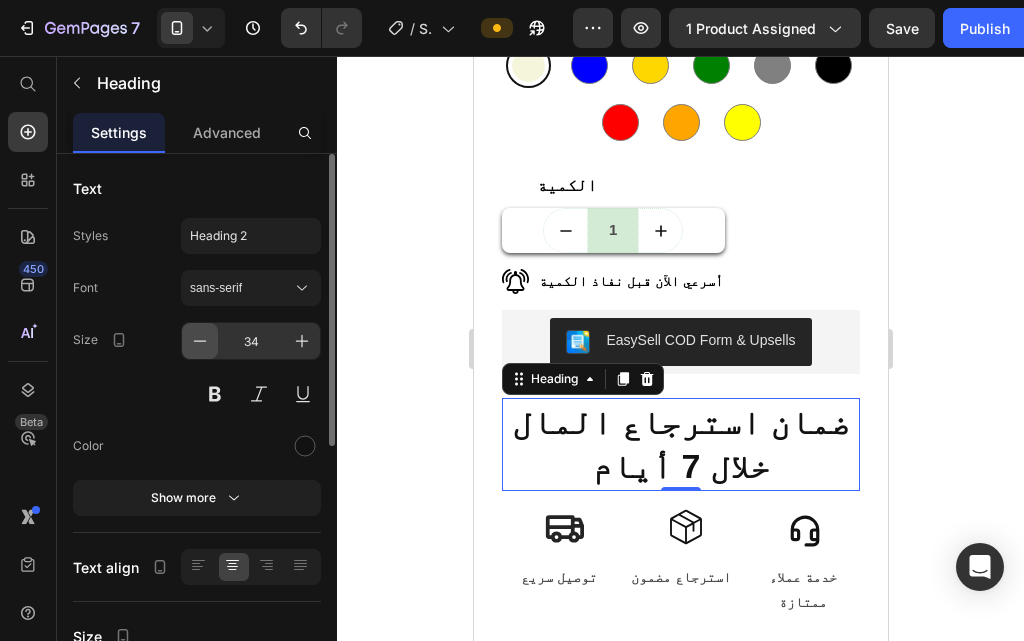 click 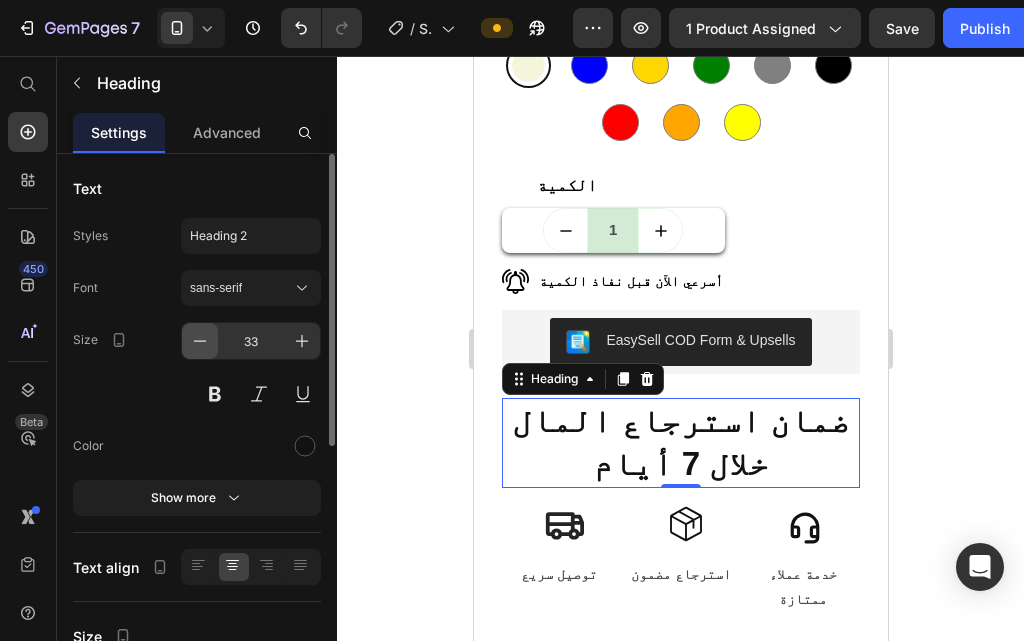 click 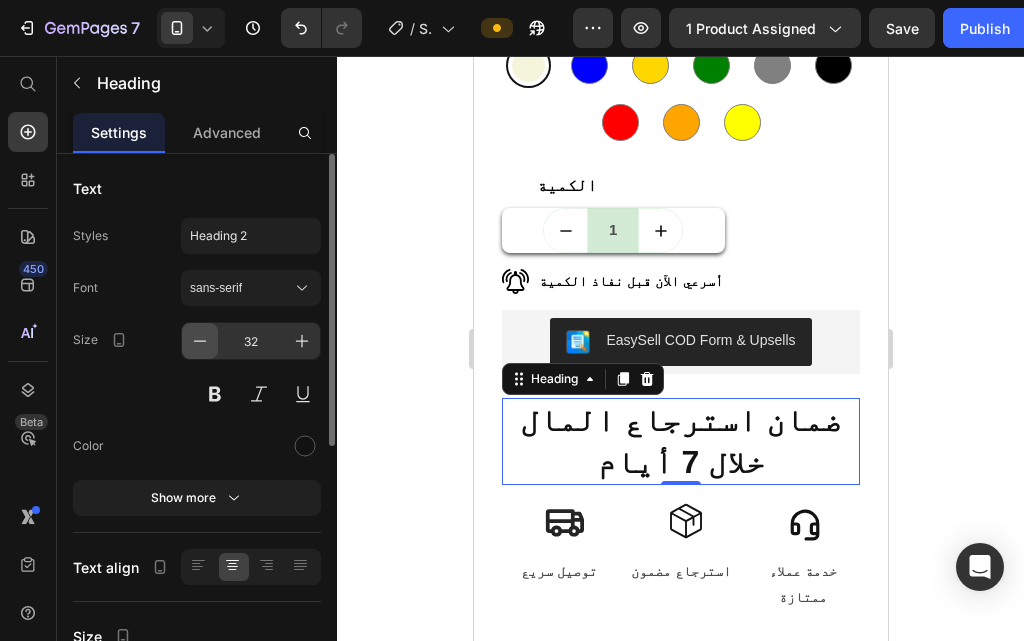 click 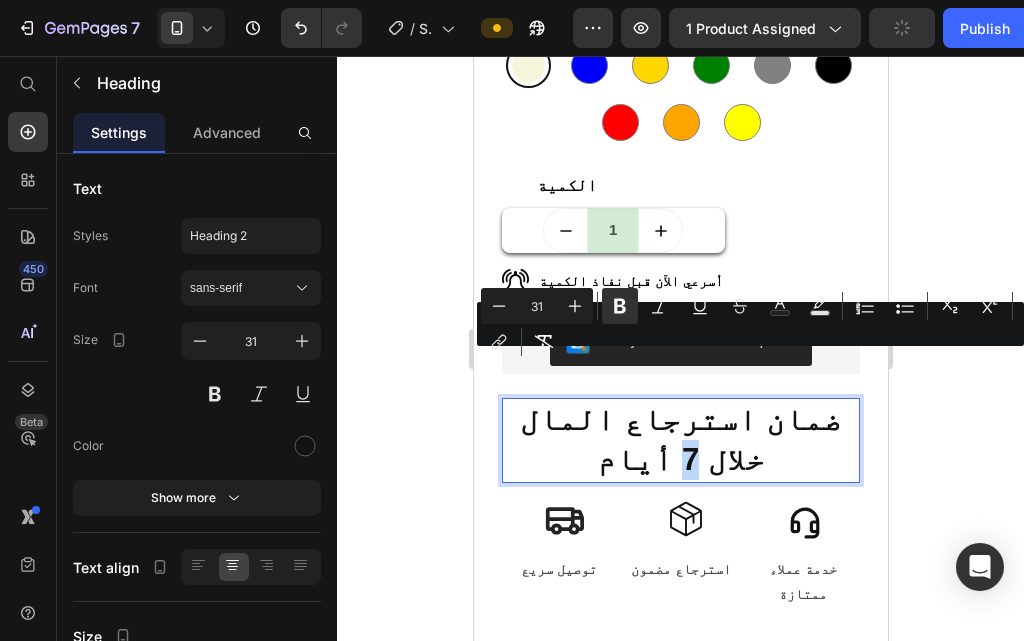 click on "ضمان استرجاع المال خلال 7 أيام" at bounding box center [679, 439] 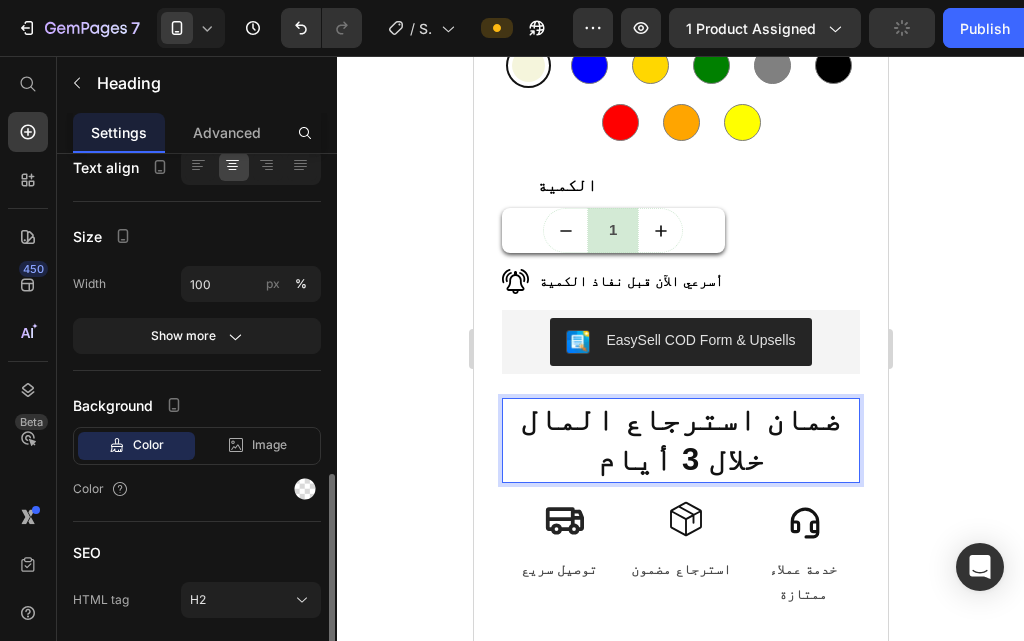 scroll, scrollTop: 468, scrollLeft: 0, axis: vertical 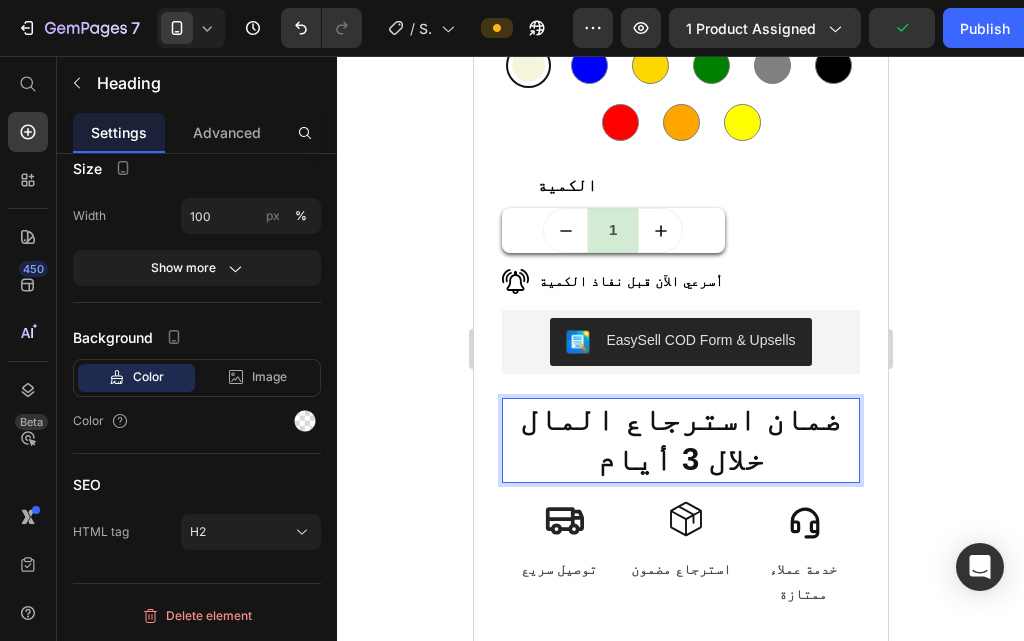 click 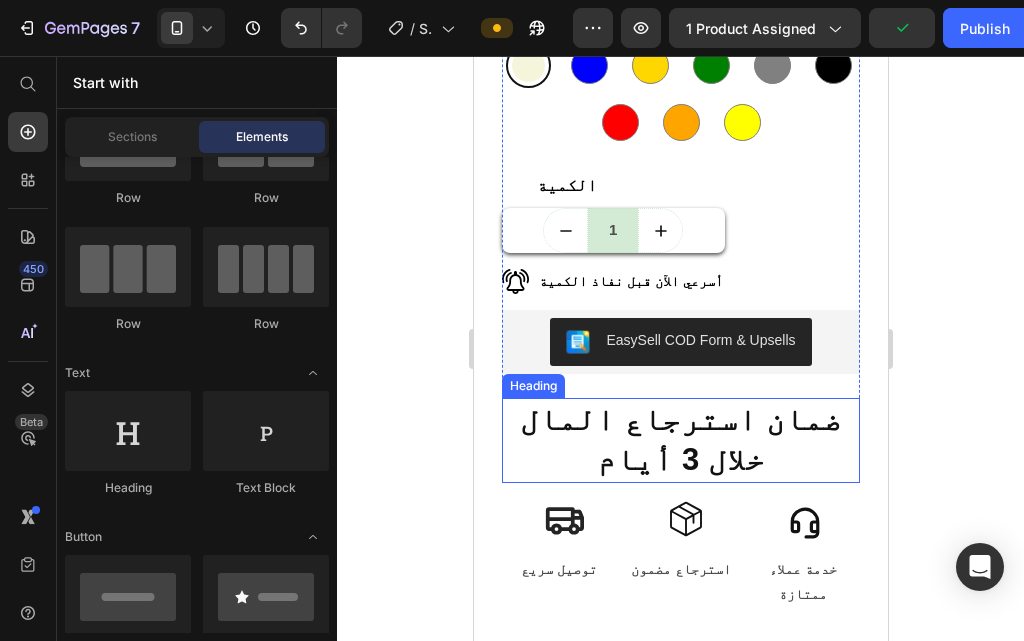 click on "ضمان استرجاع المال خلال 3 أيام" at bounding box center [679, 439] 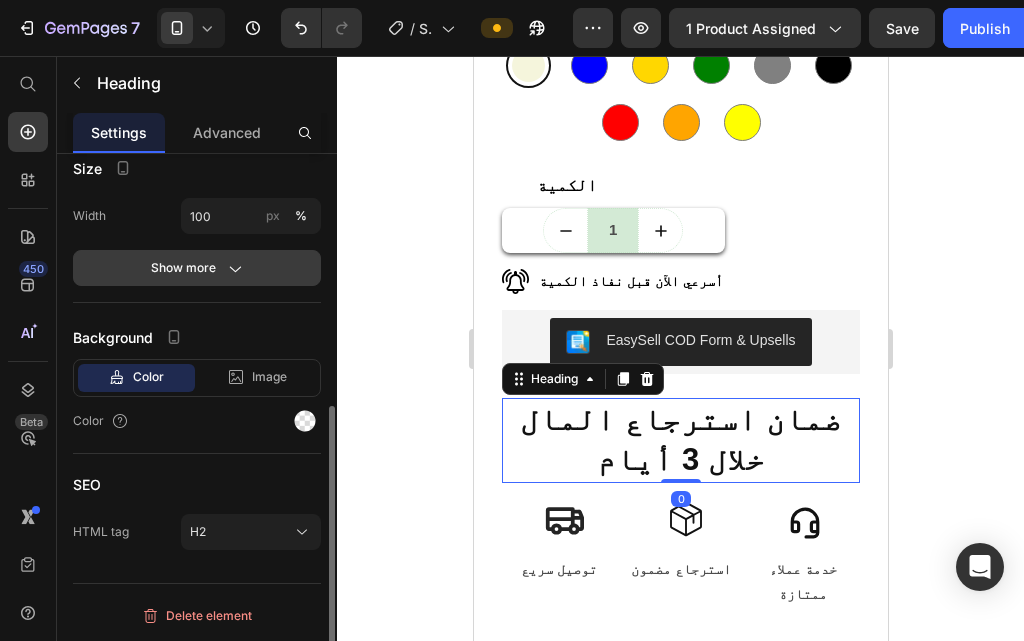 click on "Show more" 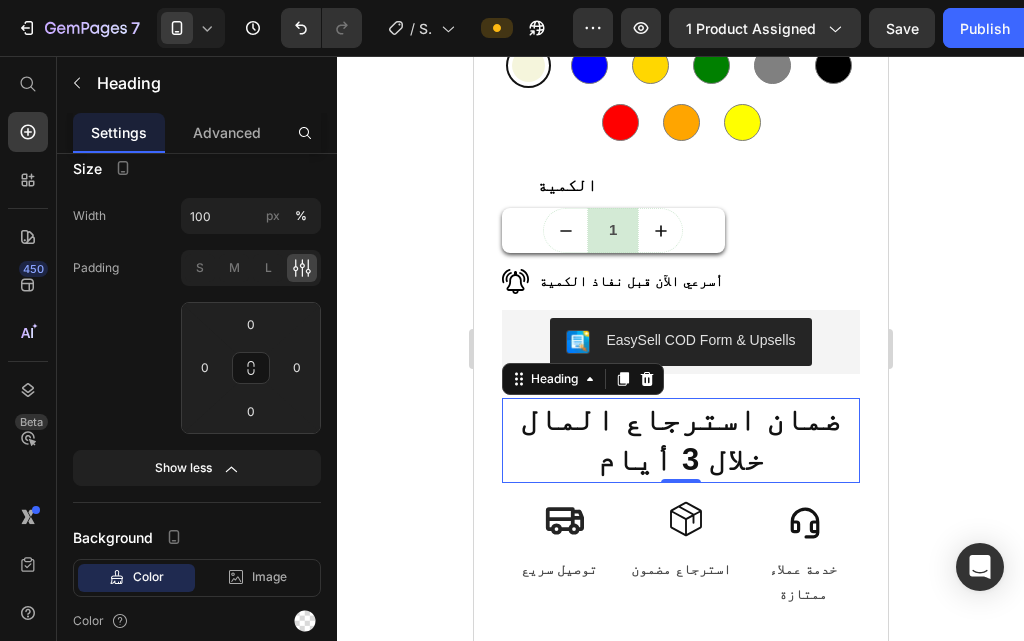 scroll, scrollTop: 0, scrollLeft: 0, axis: both 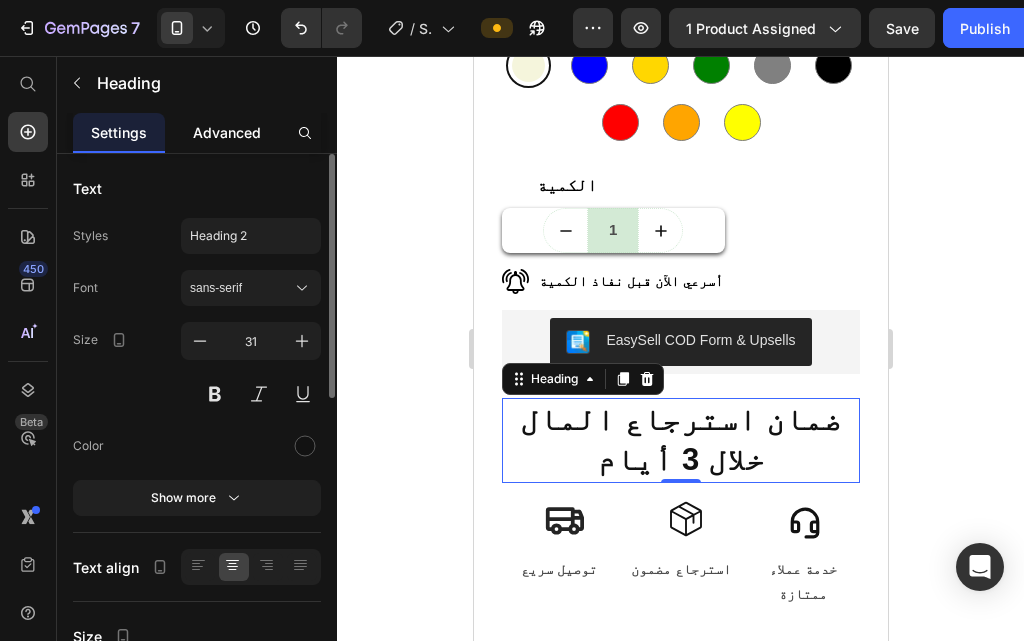 click on "Advanced" at bounding box center [227, 132] 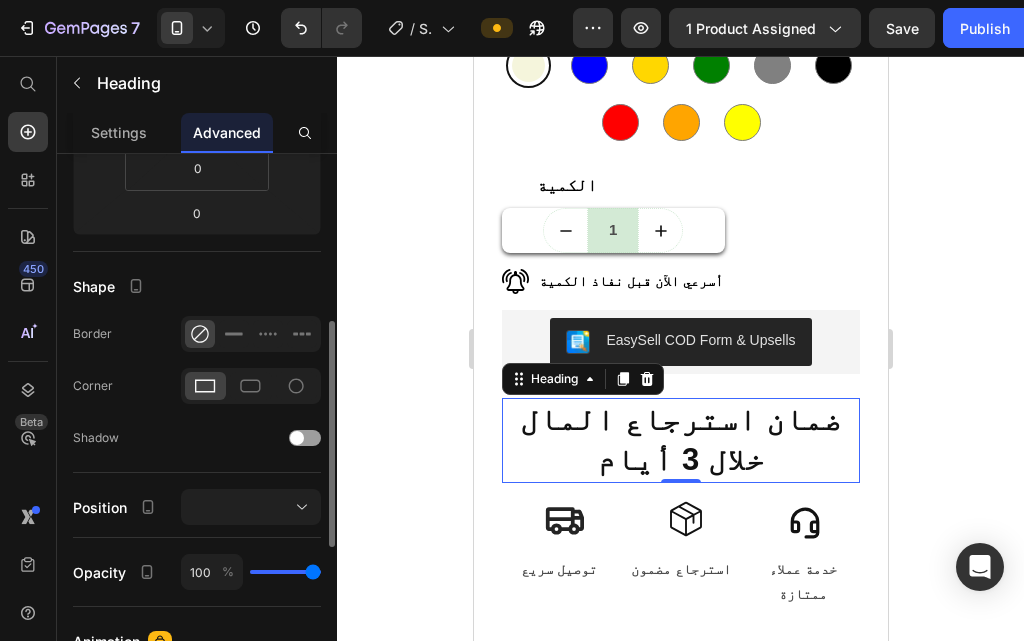 scroll, scrollTop: 100, scrollLeft: 0, axis: vertical 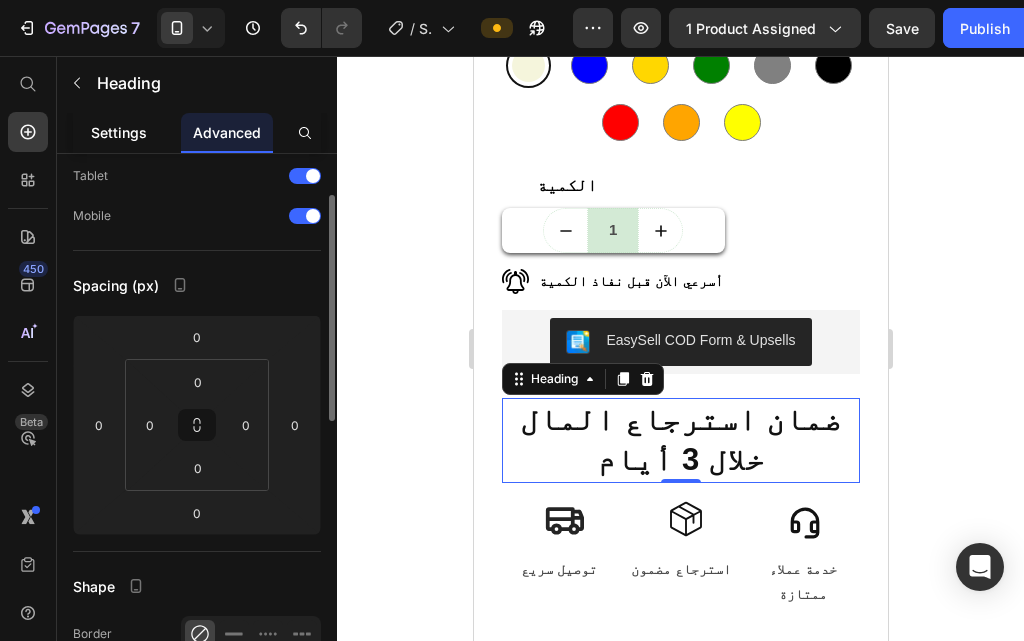 click on "Settings" 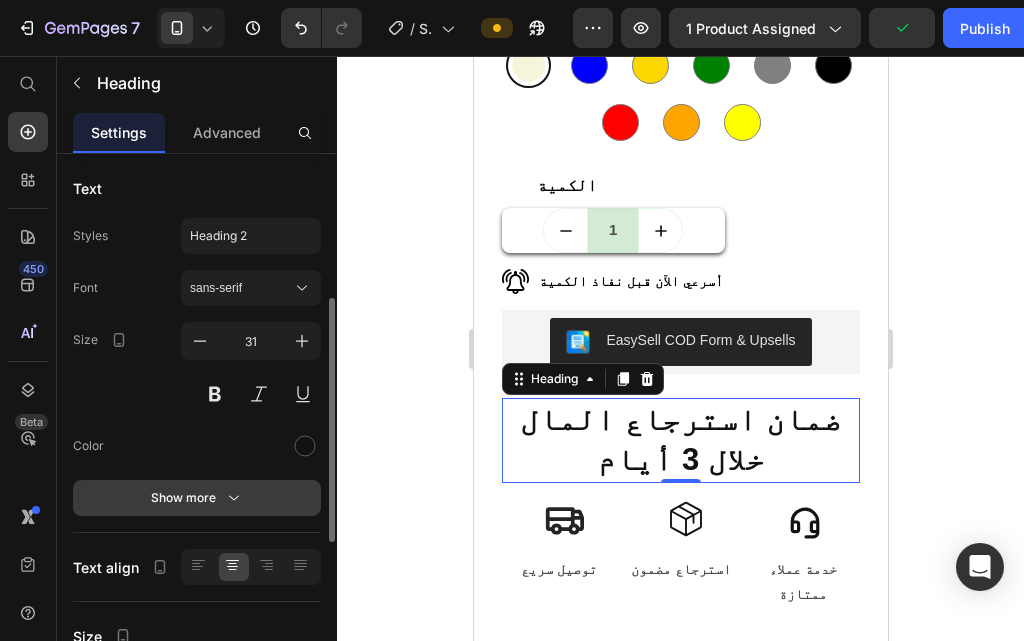 scroll, scrollTop: 100, scrollLeft: 0, axis: vertical 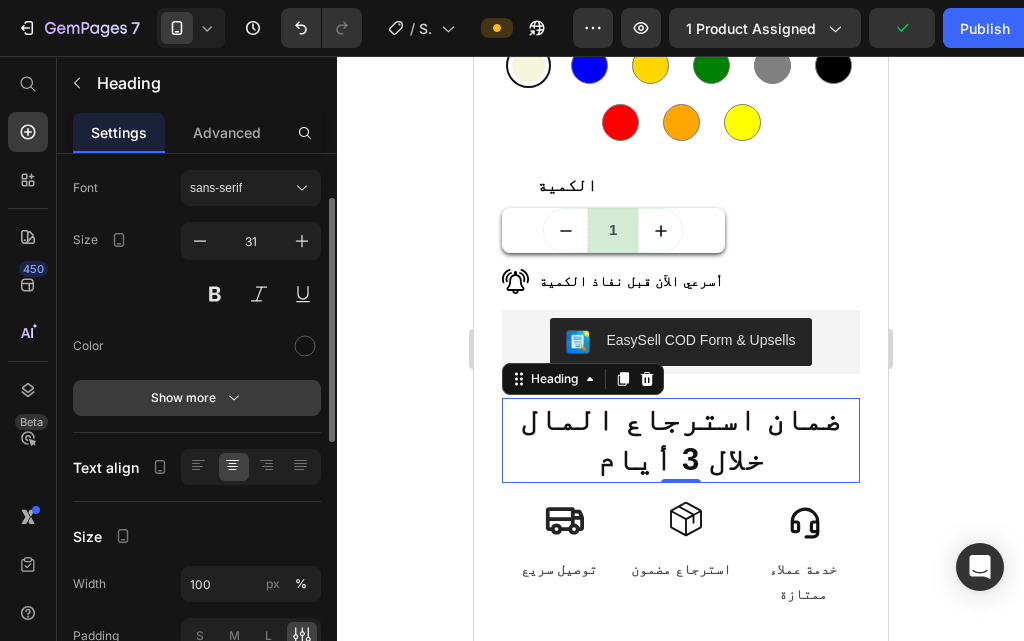 click 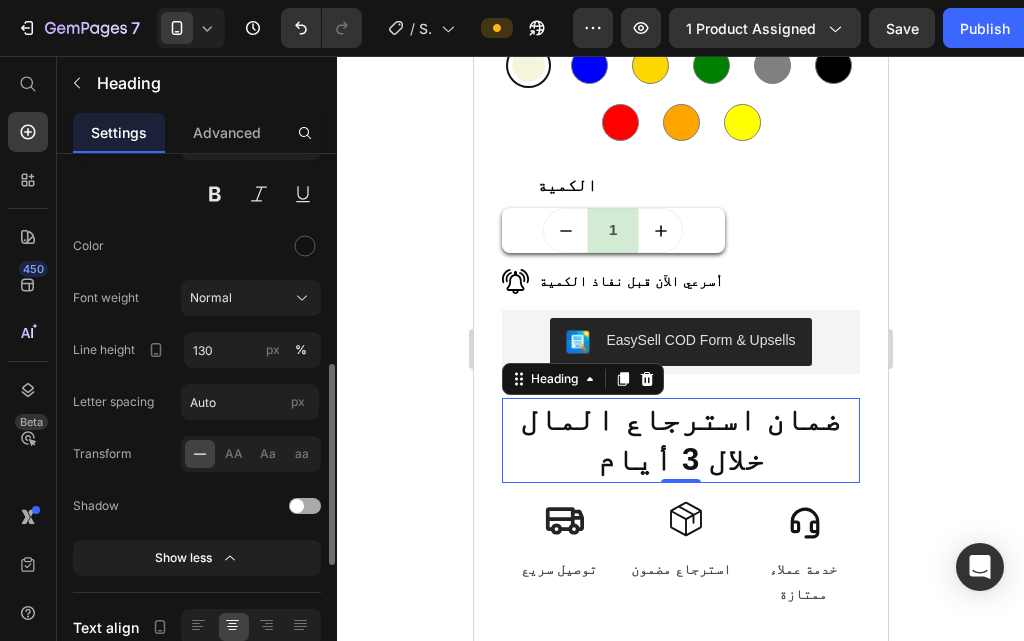 scroll, scrollTop: 300, scrollLeft: 0, axis: vertical 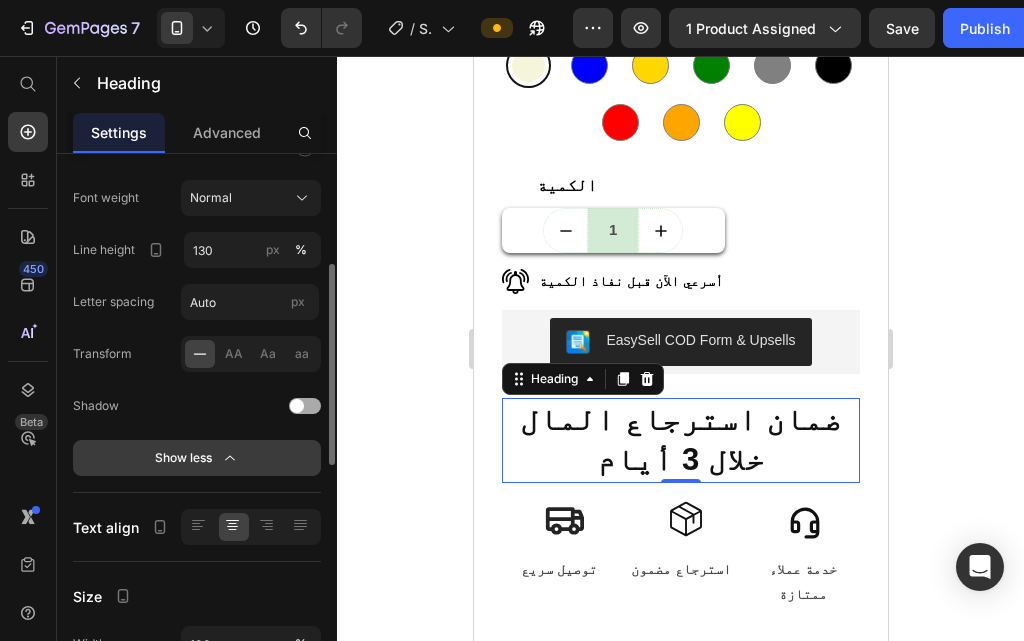 click 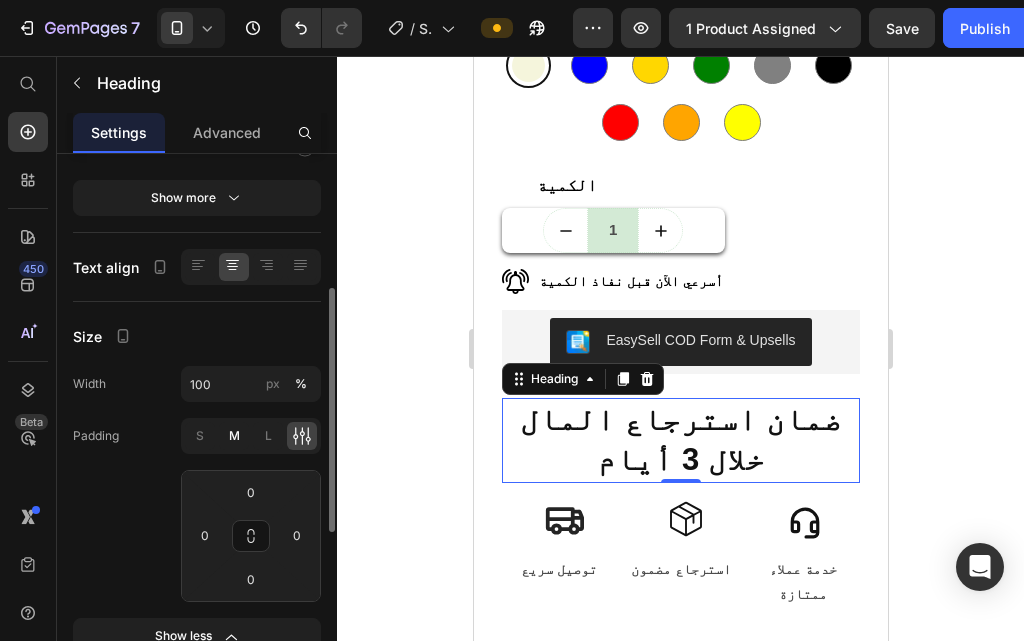 click on "M" 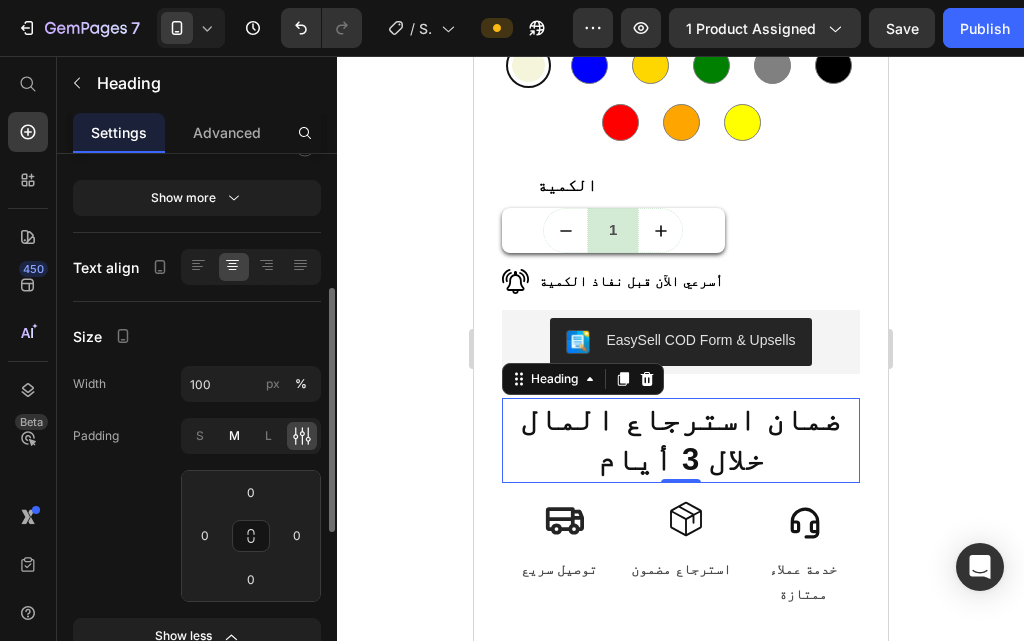 type on "8" 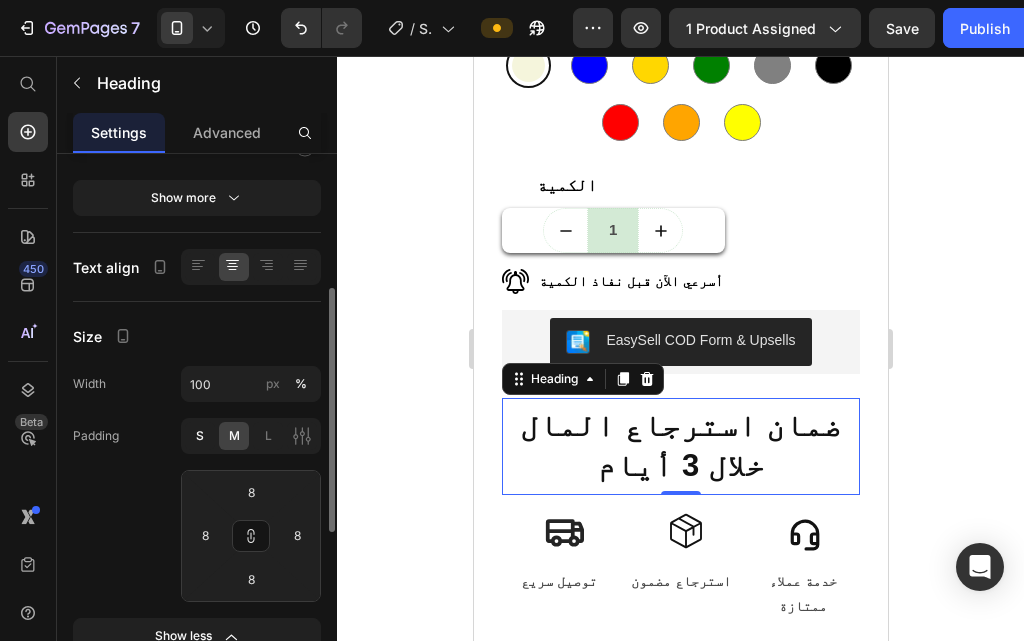 click on "S" 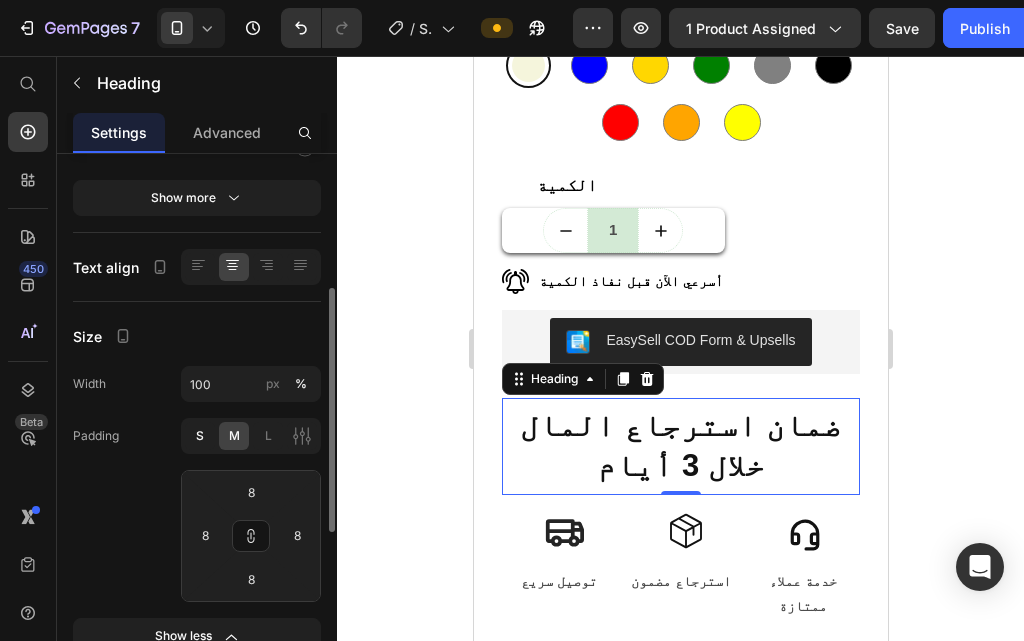 type on "4" 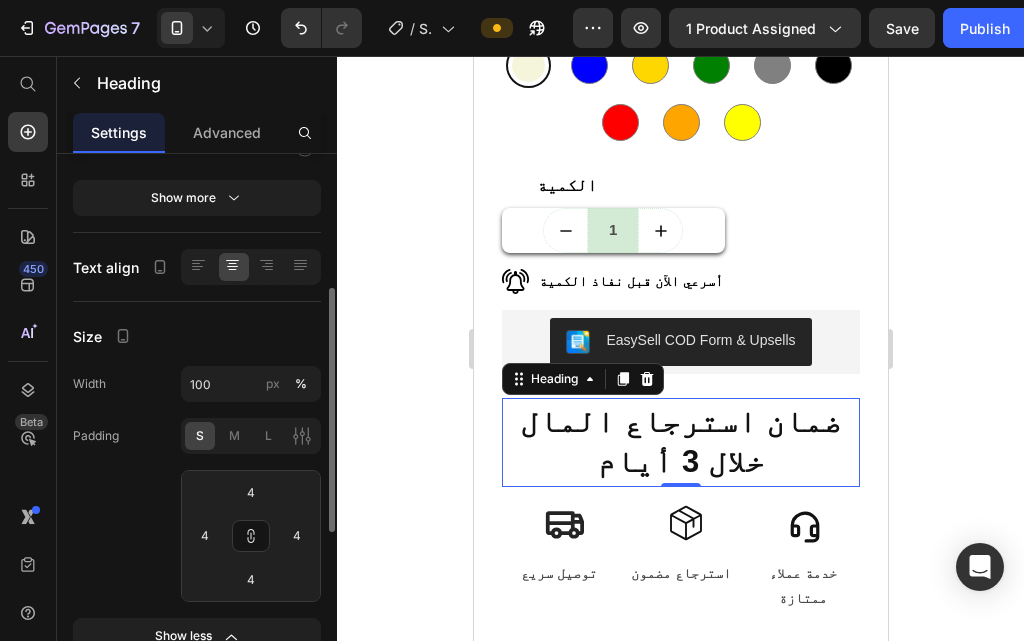 click on "S" 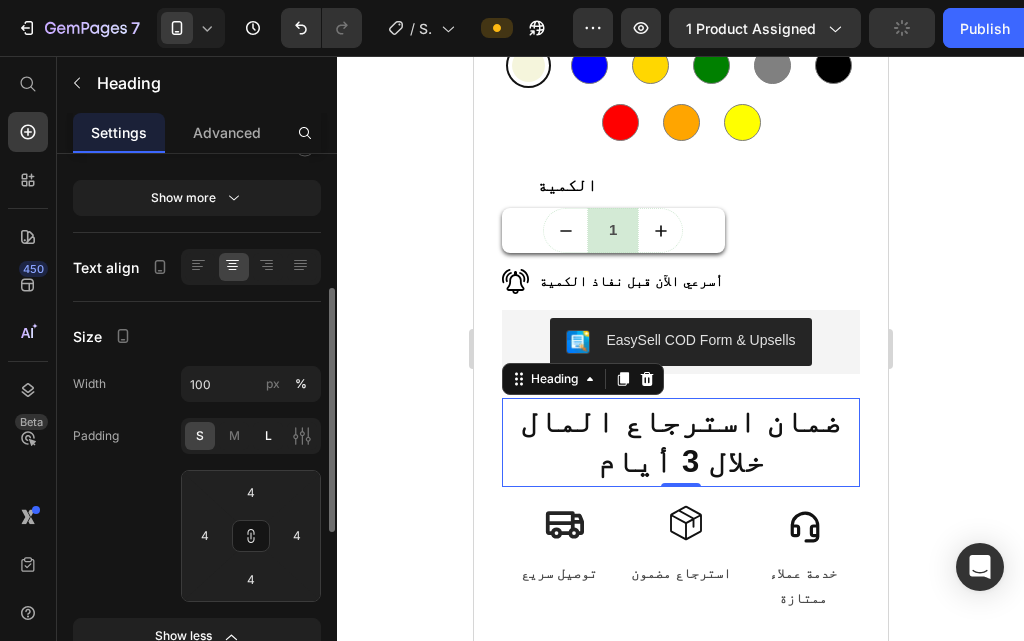 click on "L" 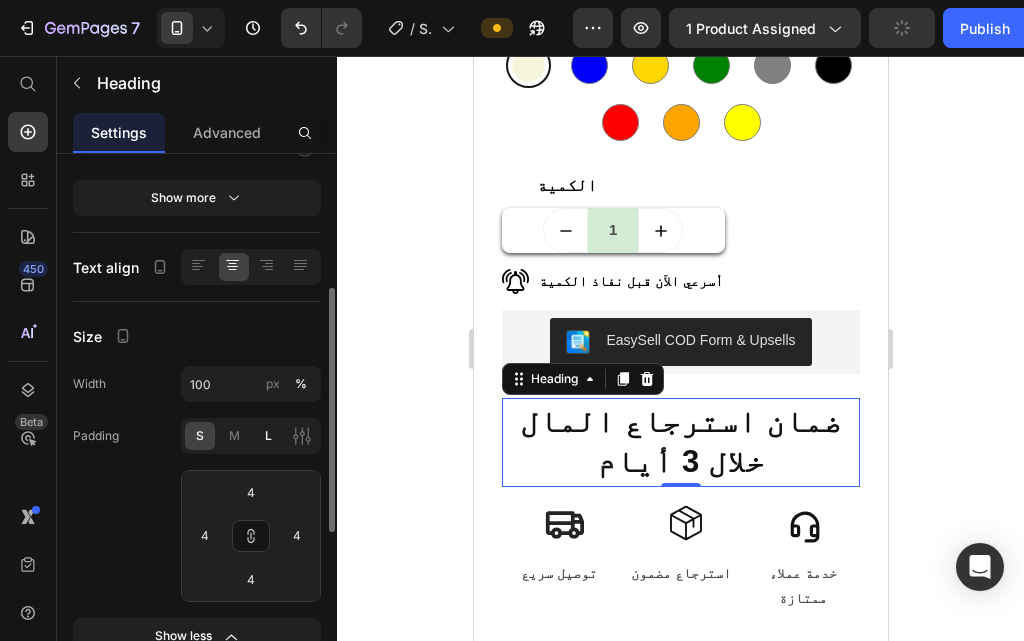 type on "16" 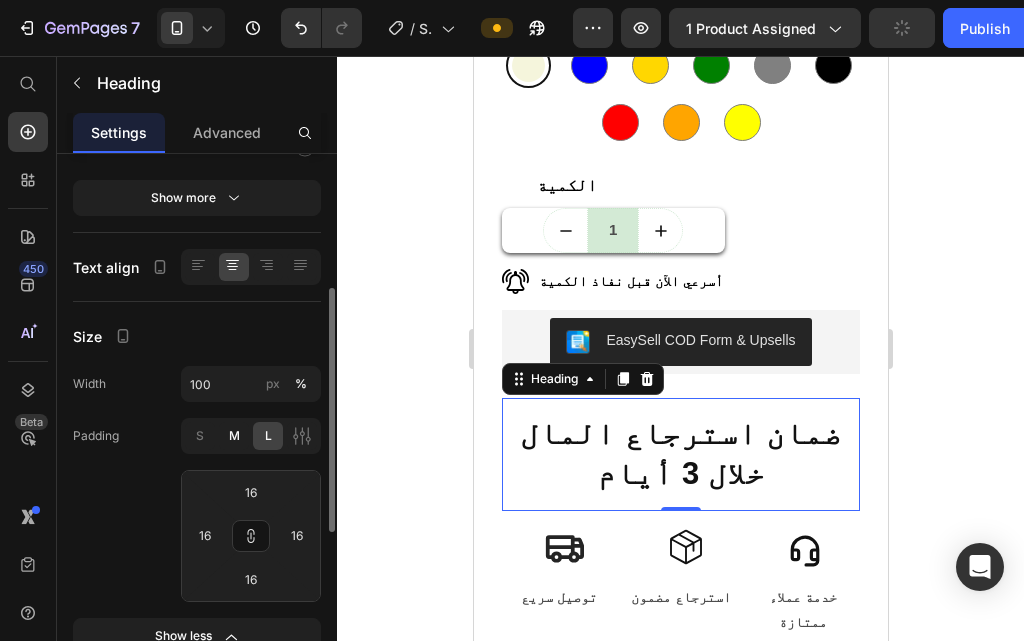 click on "M" 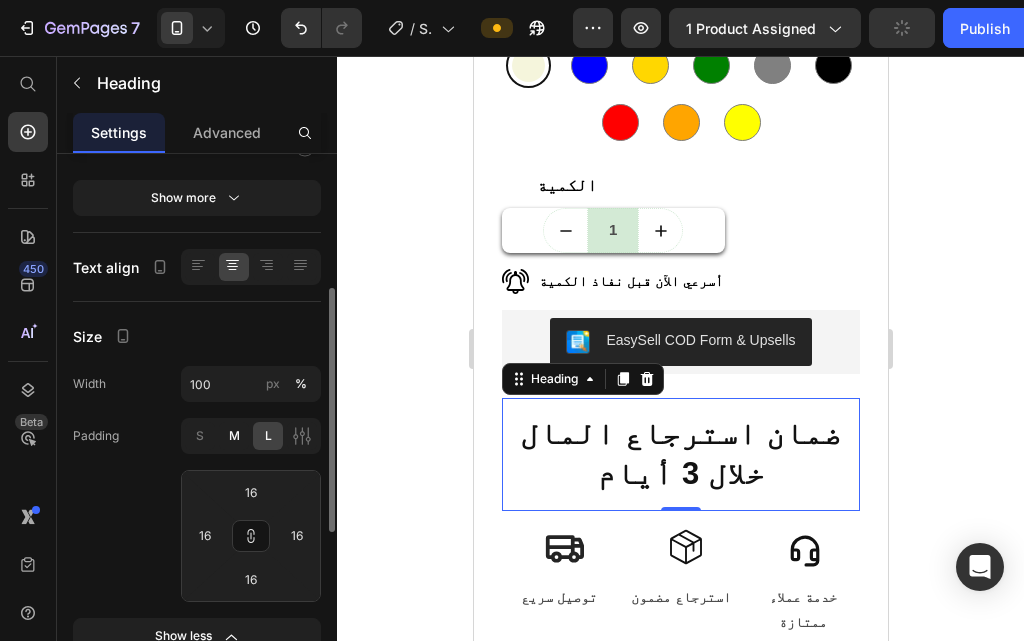type on "8" 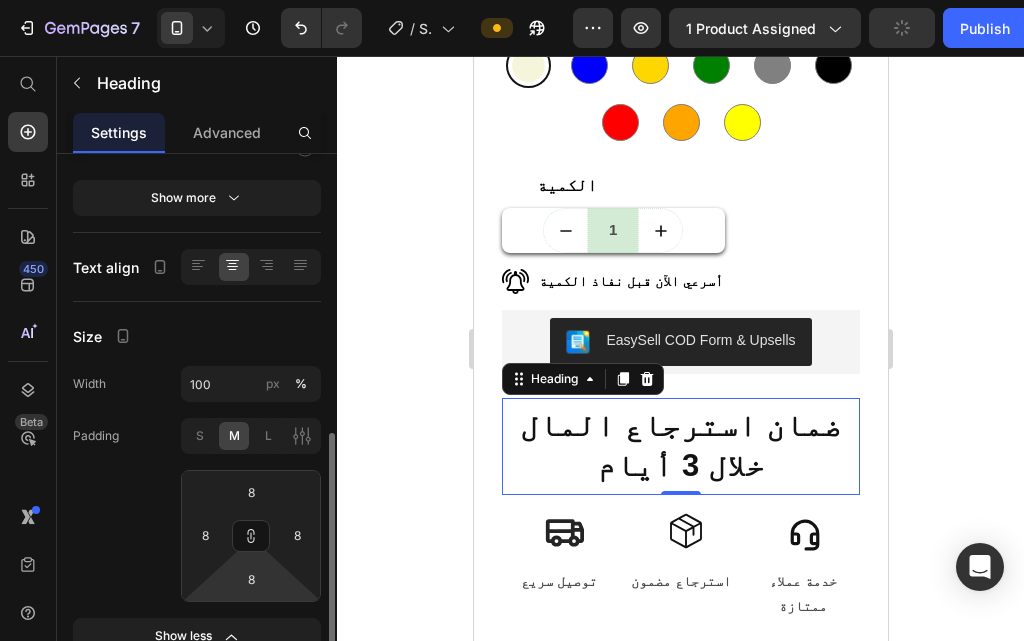 scroll, scrollTop: 500, scrollLeft: 0, axis: vertical 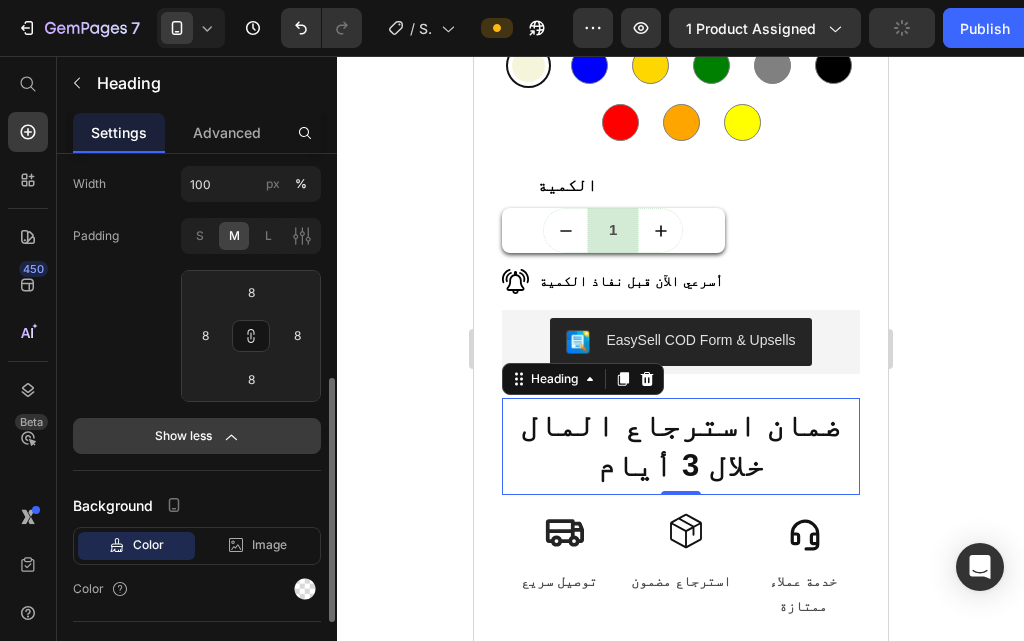 click on "Show less" 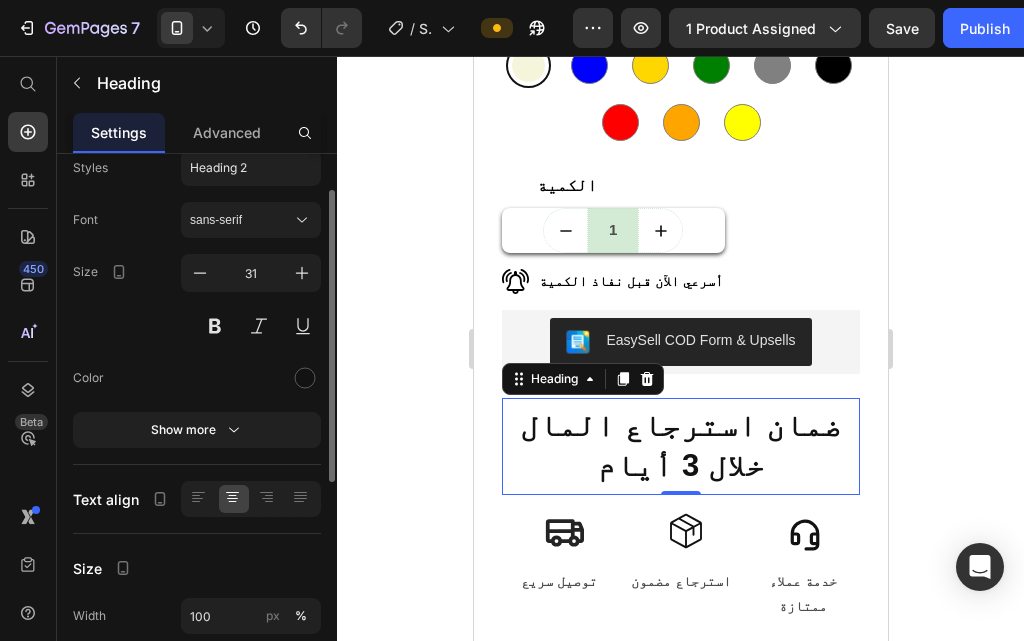scroll, scrollTop: 0, scrollLeft: 0, axis: both 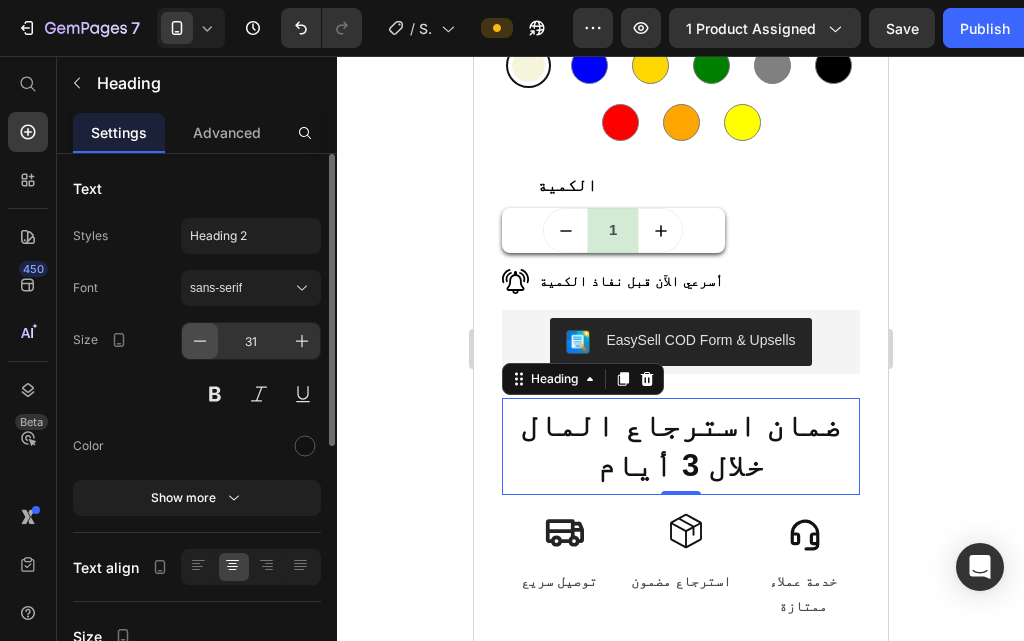 click 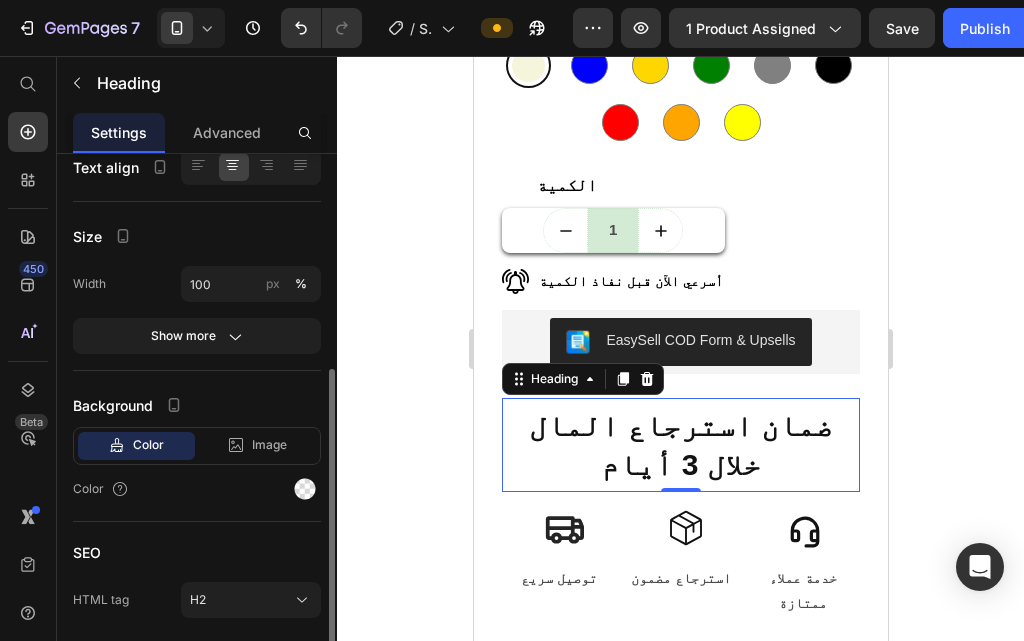 scroll, scrollTop: 468, scrollLeft: 0, axis: vertical 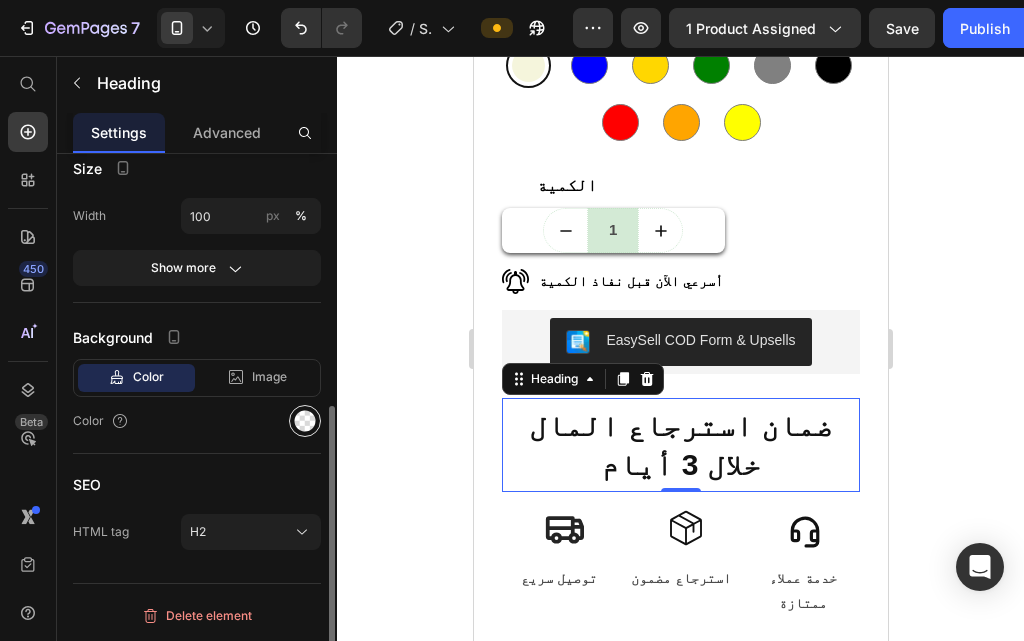 click at bounding box center (305, 421) 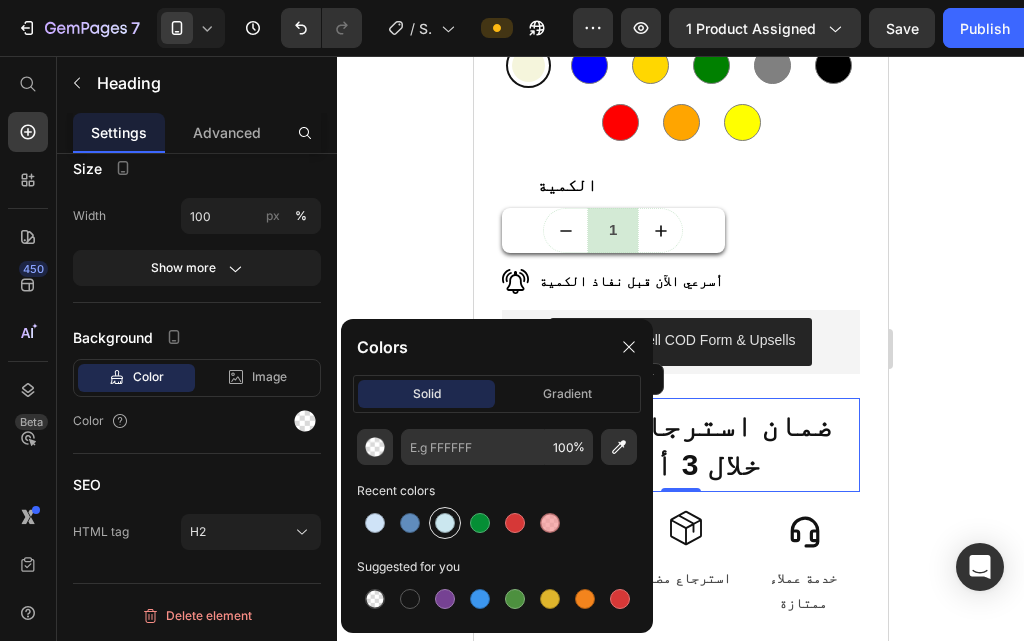 click at bounding box center (445, 523) 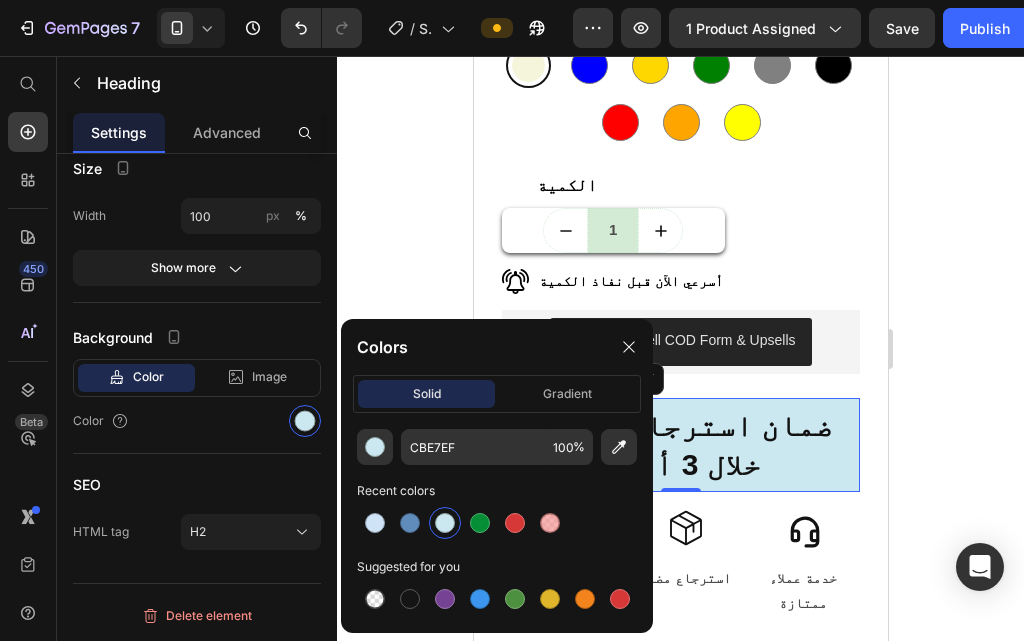 click 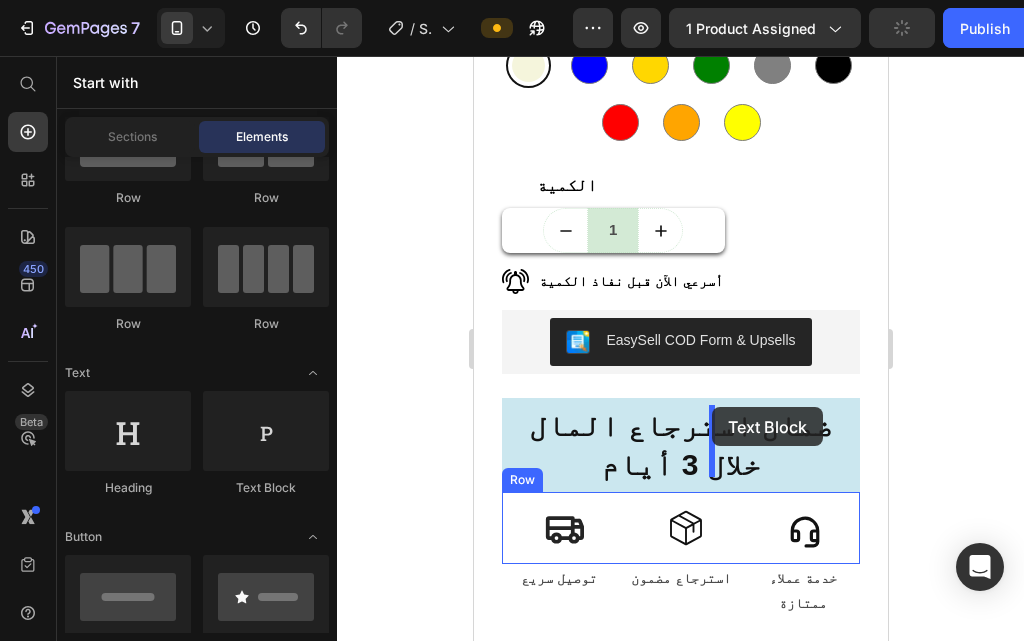drag, startPoint x: 735, startPoint y: 504, endPoint x: 803, endPoint y: 318, distance: 198.0404 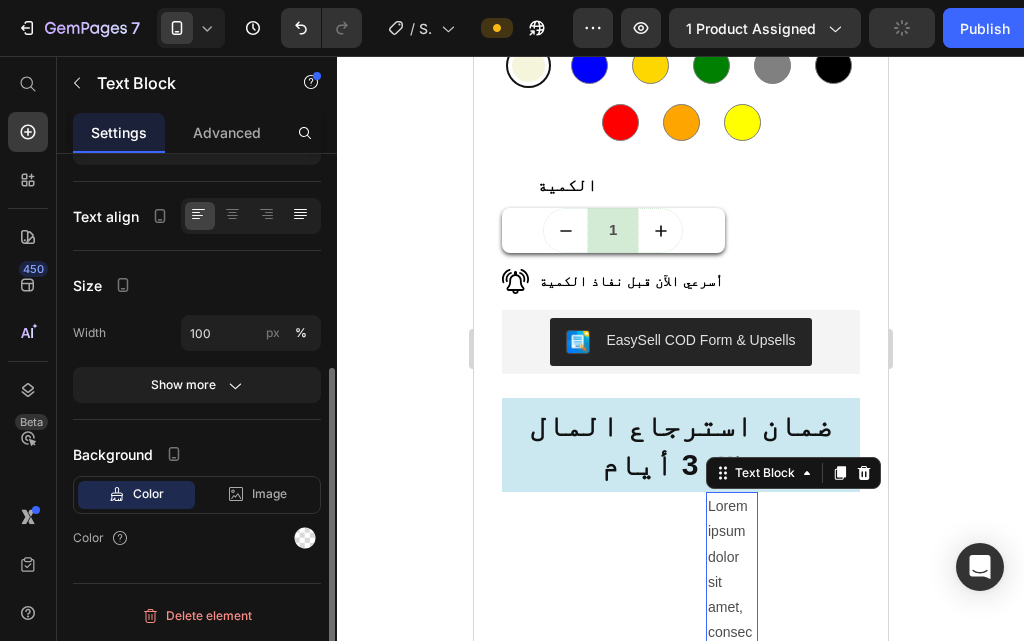 scroll, scrollTop: 0, scrollLeft: 0, axis: both 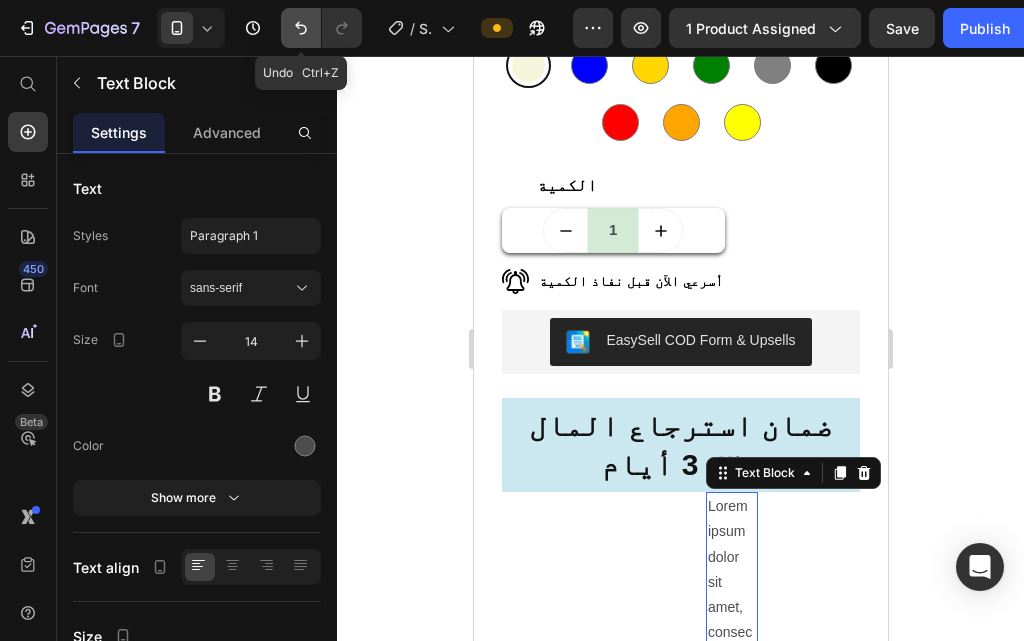 click 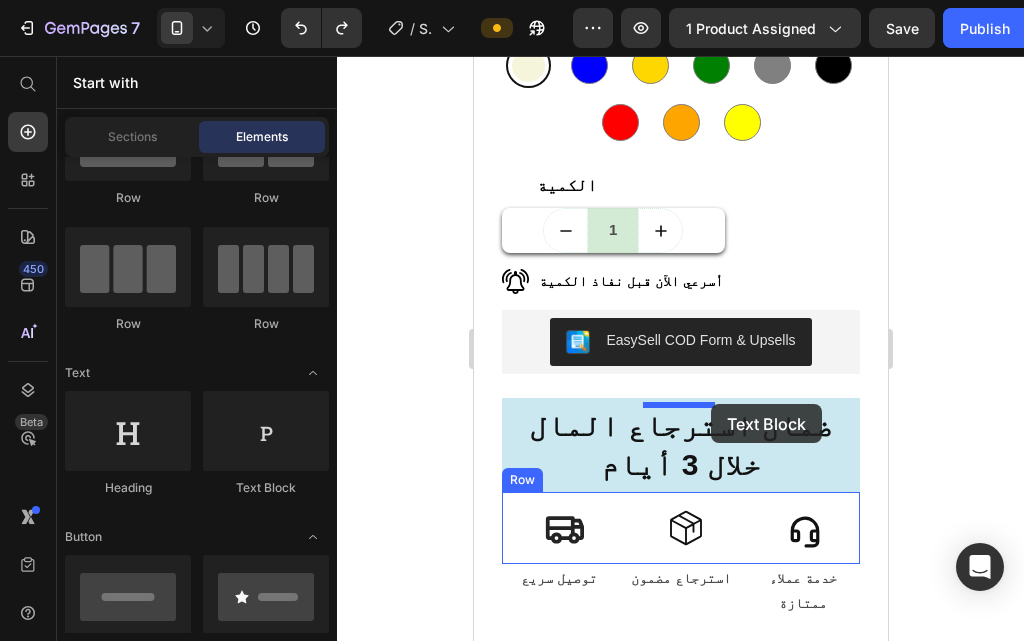 drag, startPoint x: 718, startPoint y: 501, endPoint x: 710, endPoint y: 404, distance: 97.32934 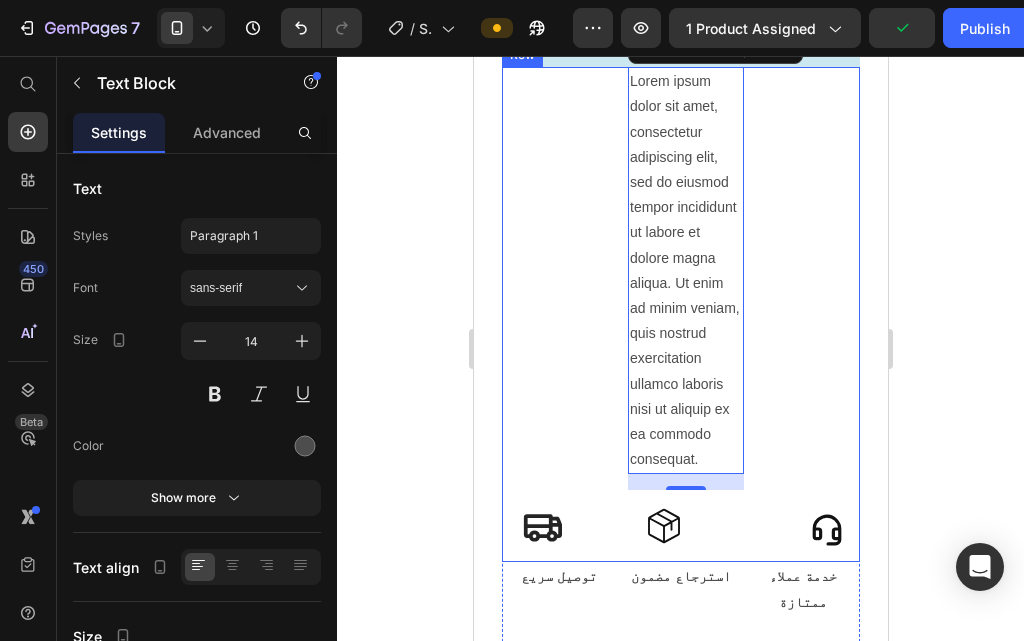 scroll, scrollTop: 1500, scrollLeft: 0, axis: vertical 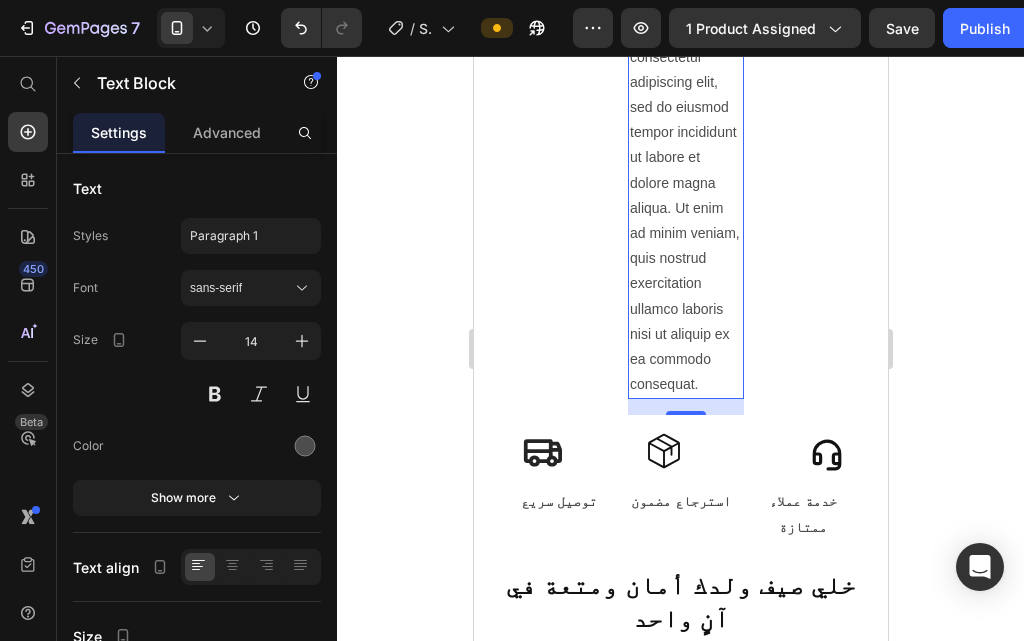 click on "Lorem ipsum dolor sit amet, consectetur adipiscing elit, sed do eiusmod tempor incididunt ut labore et dolore magna aliqua. Ut enim ad minim veniam, quis nostrud exercitation ullamco laboris nisi ut aliquip ex ea commodo consequat." at bounding box center (685, 195) 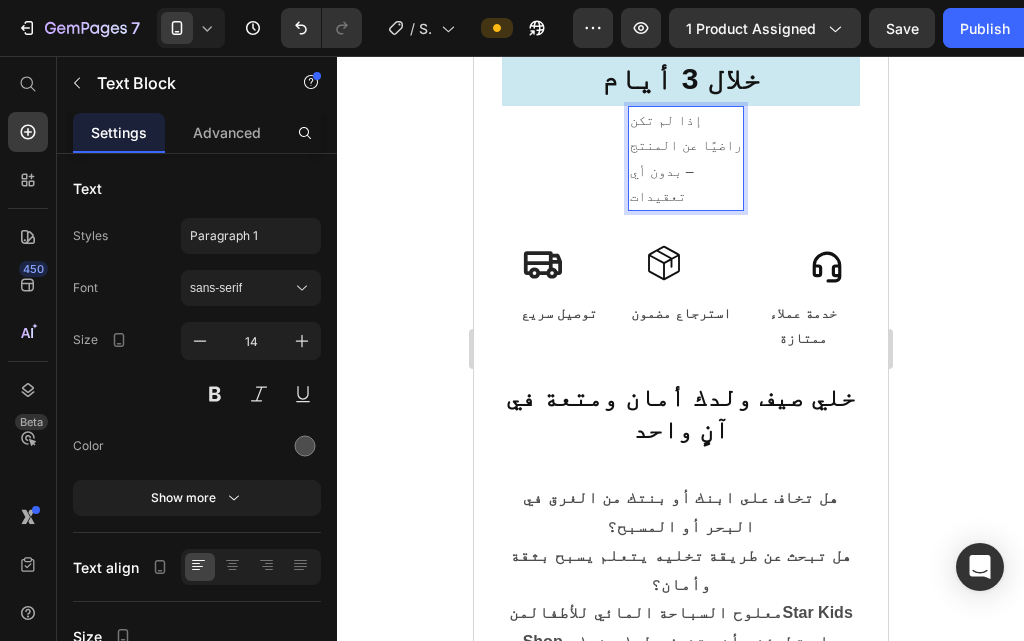 scroll, scrollTop: 1186, scrollLeft: 0, axis: vertical 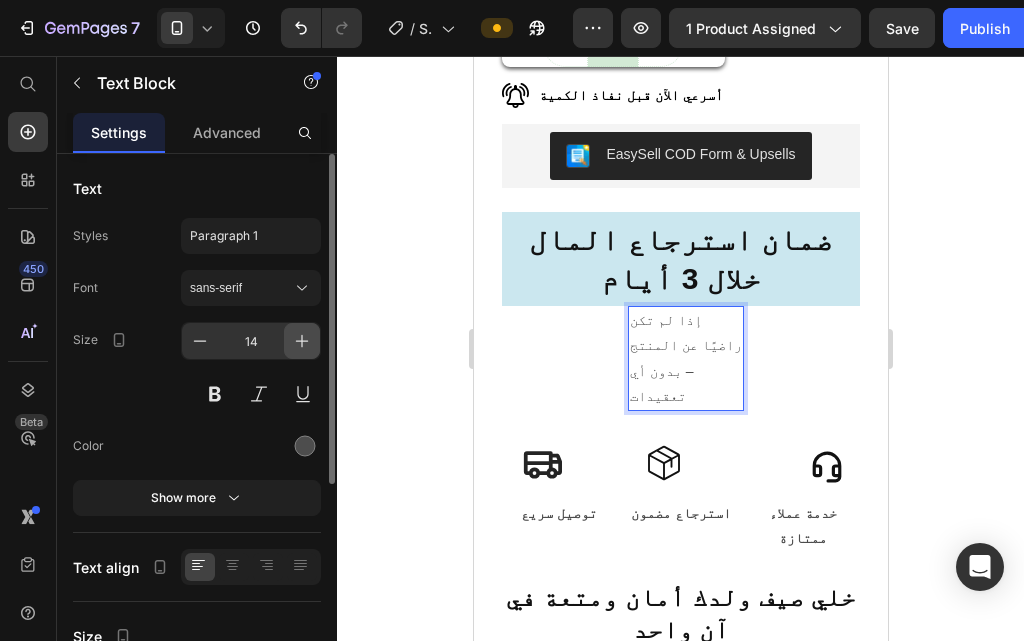 click 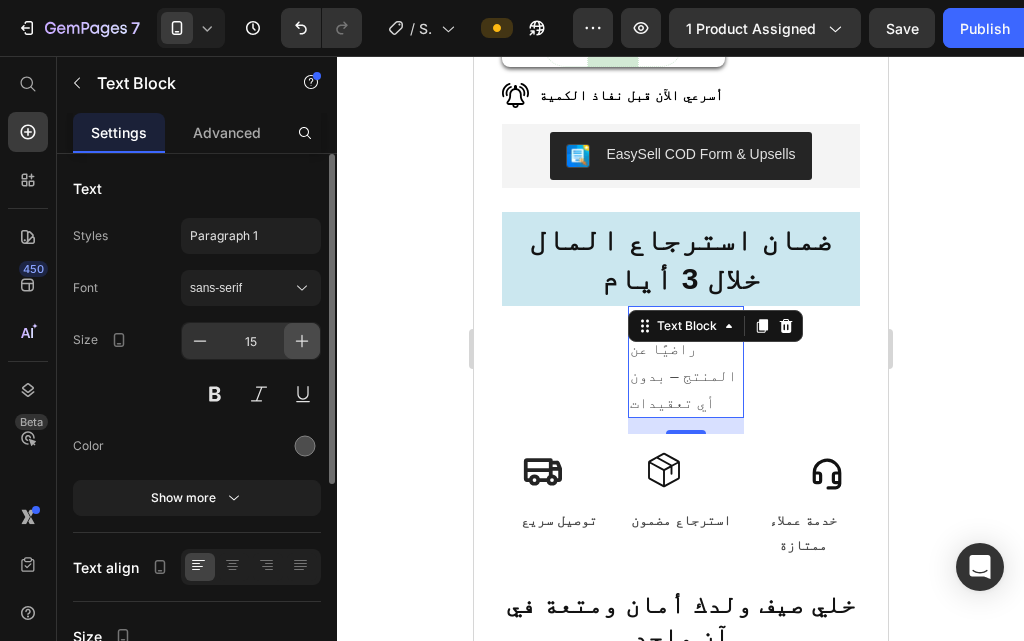 click 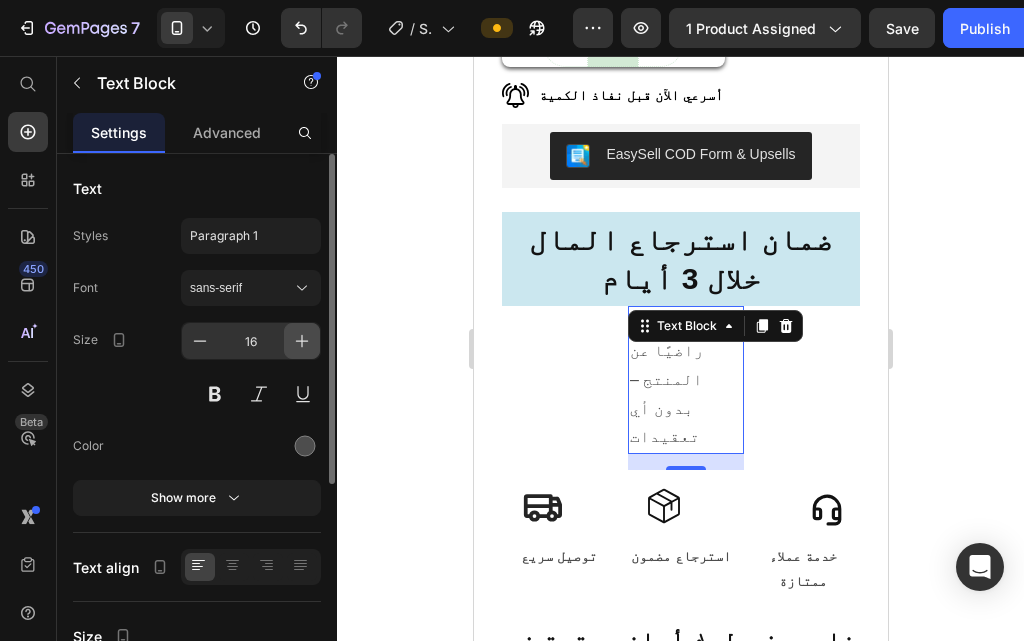 click 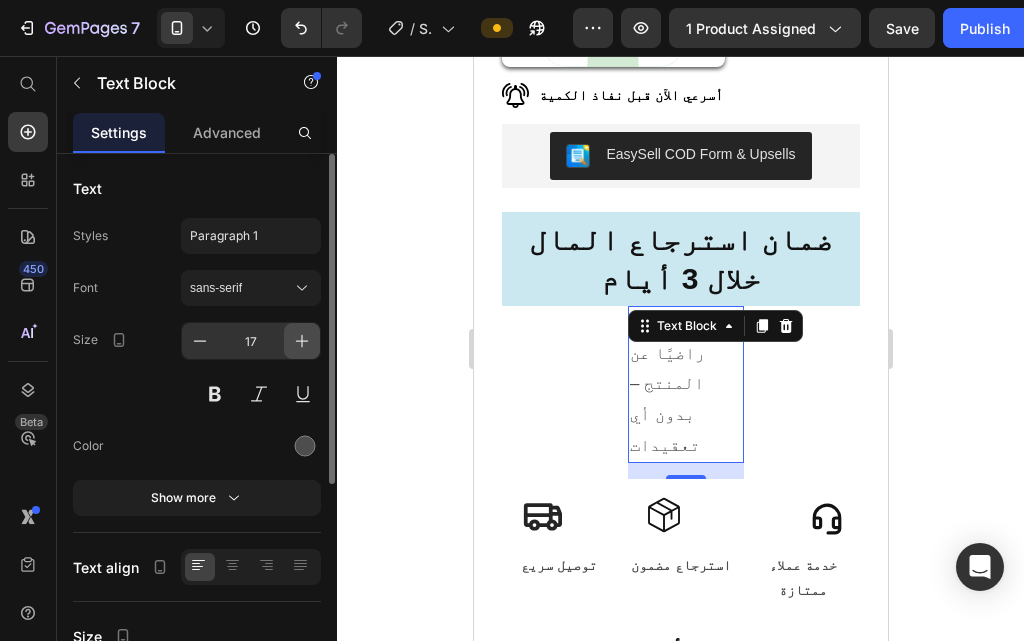 click 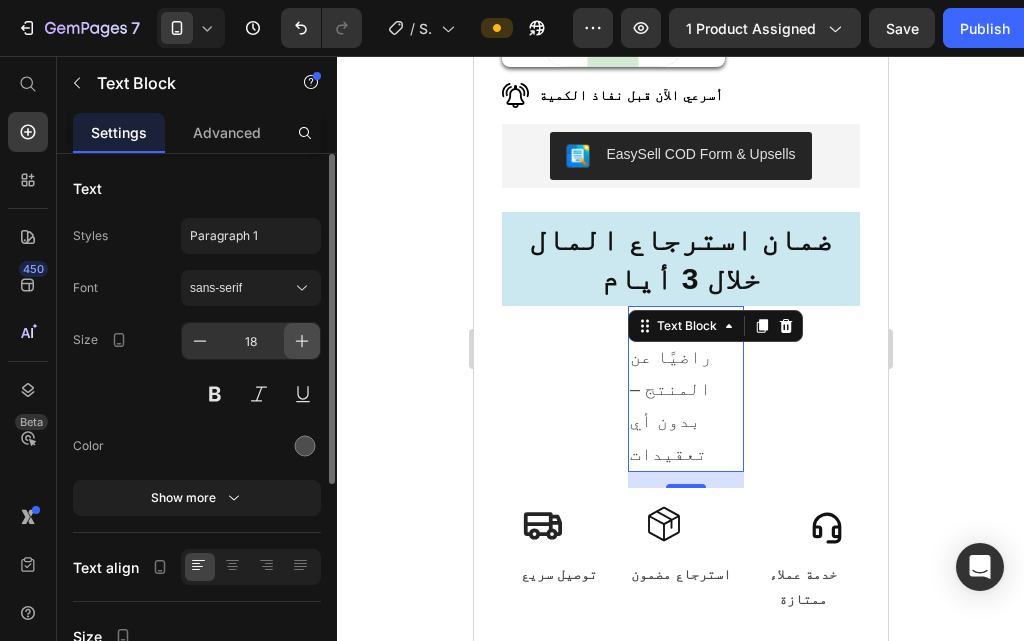 click 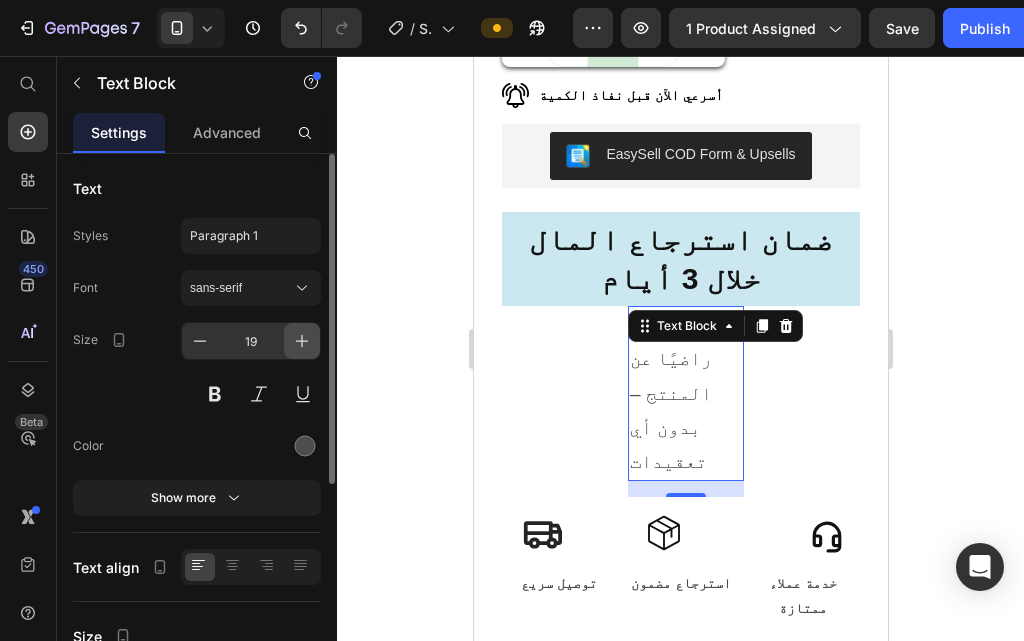 click 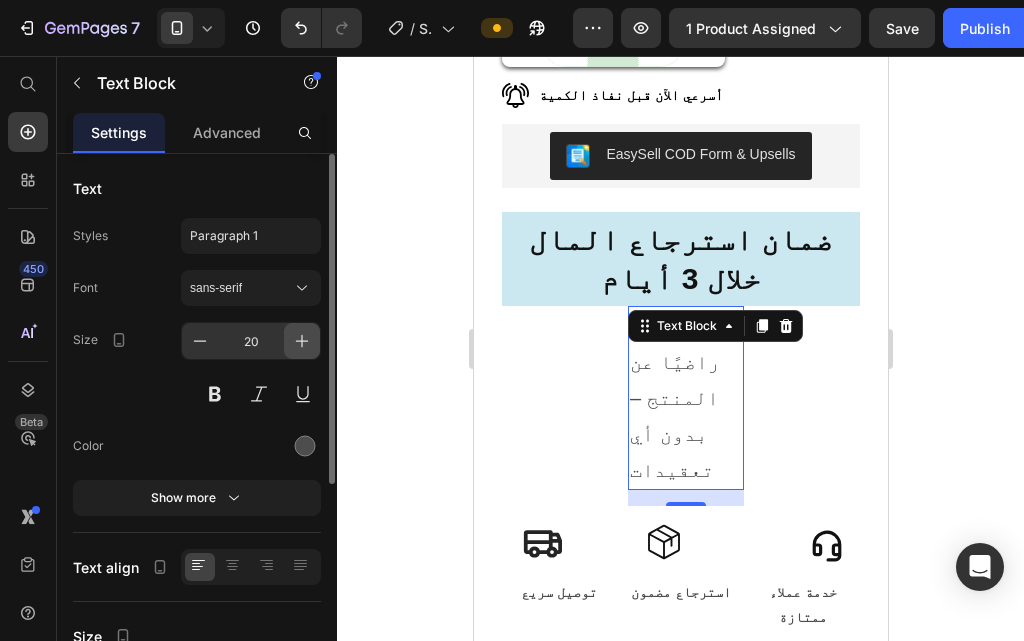 click 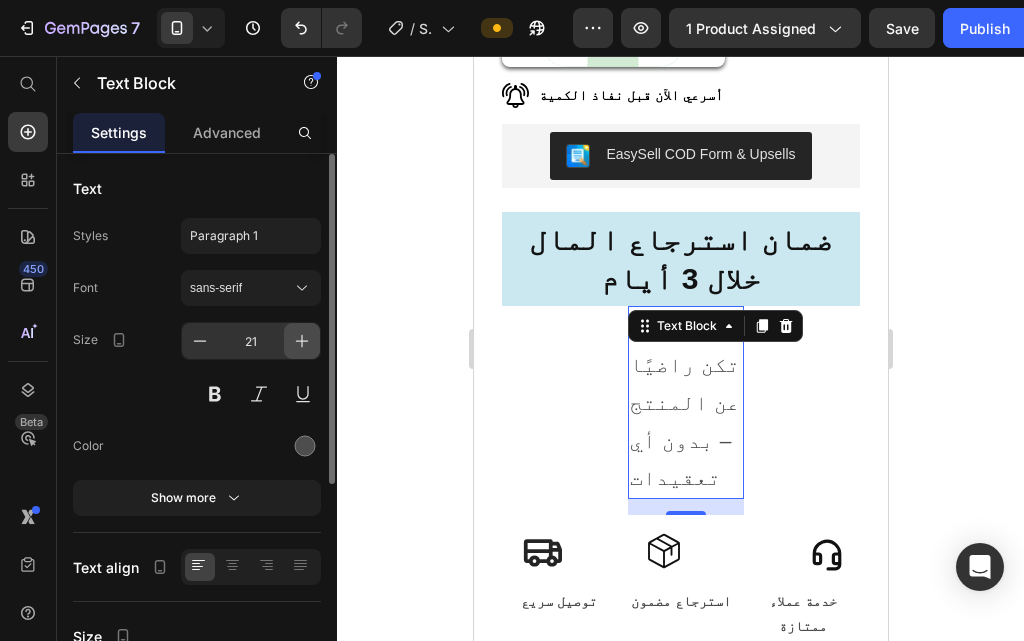 click 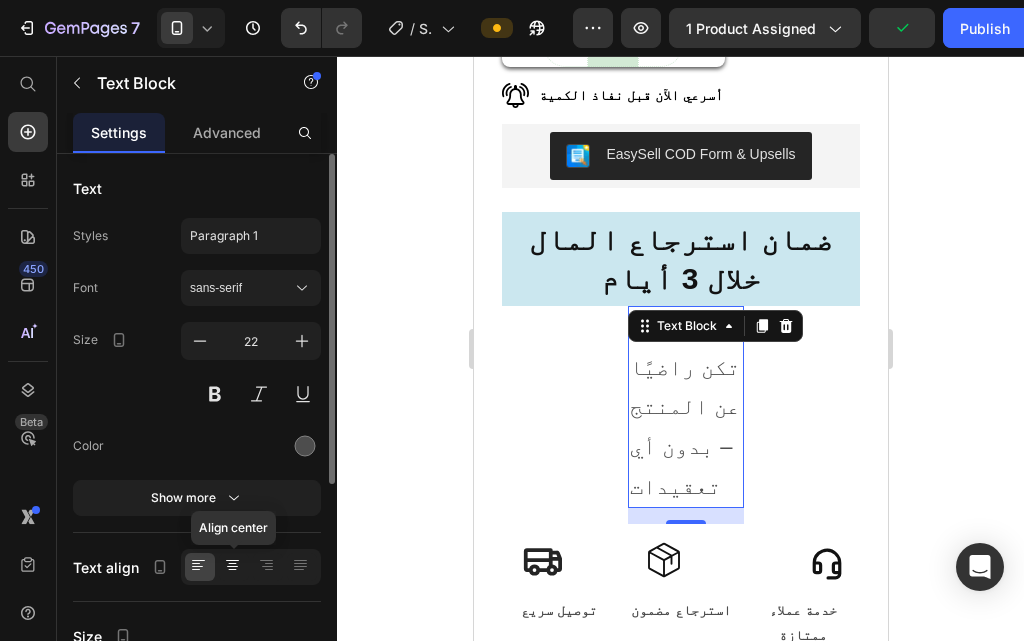 click 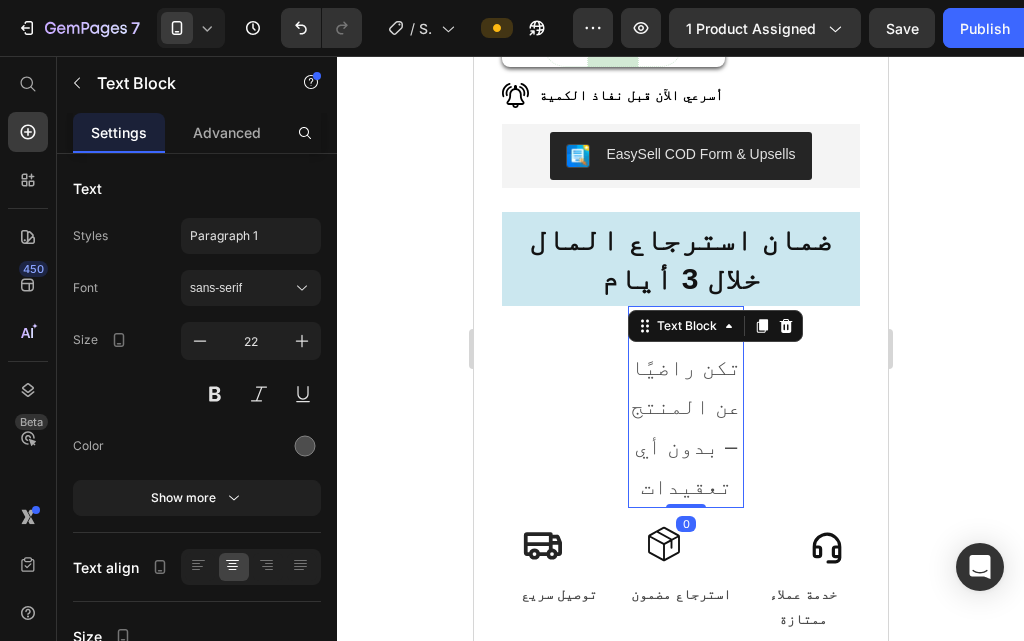 drag, startPoint x: 685, startPoint y: 435, endPoint x: 695, endPoint y: 317, distance: 118.42297 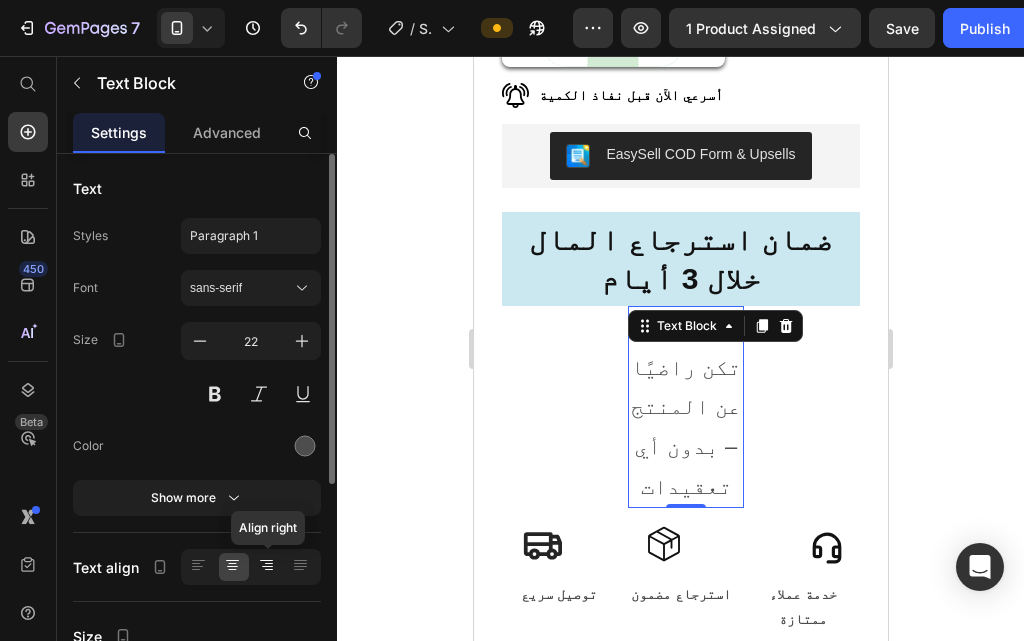 click 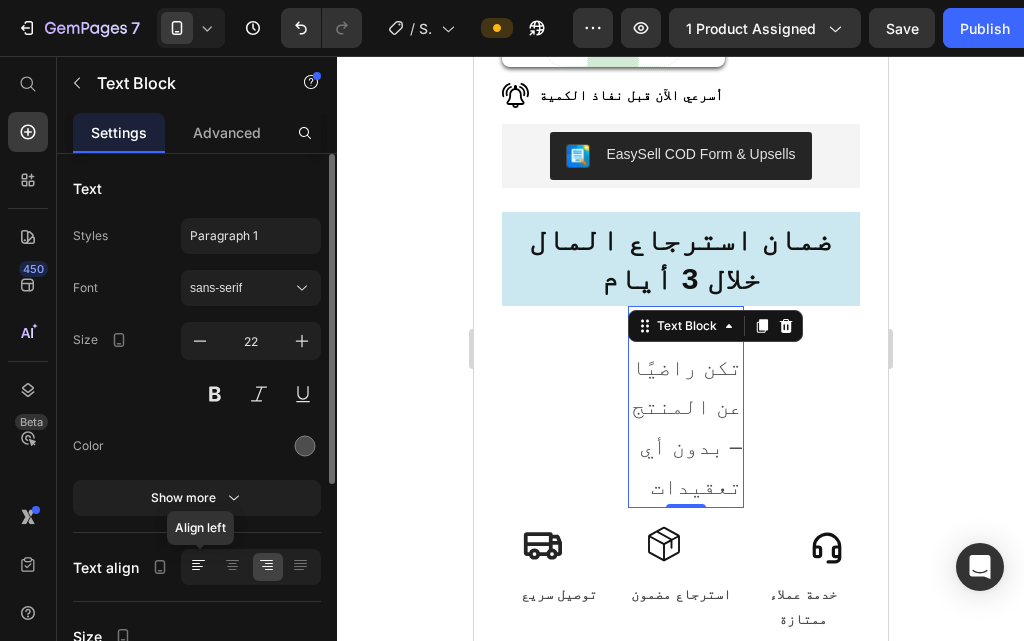 click 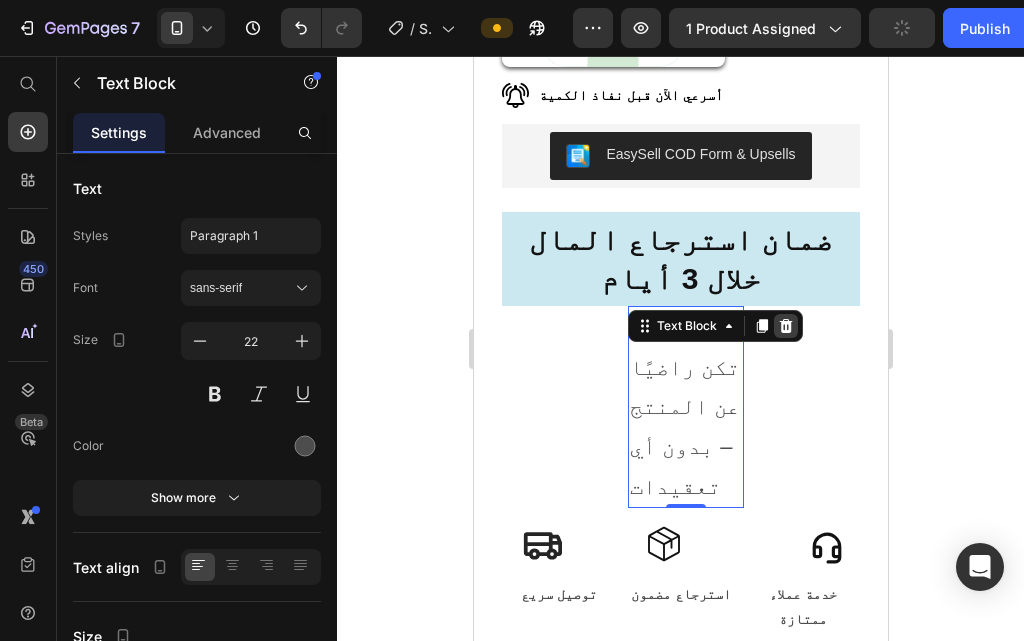 click 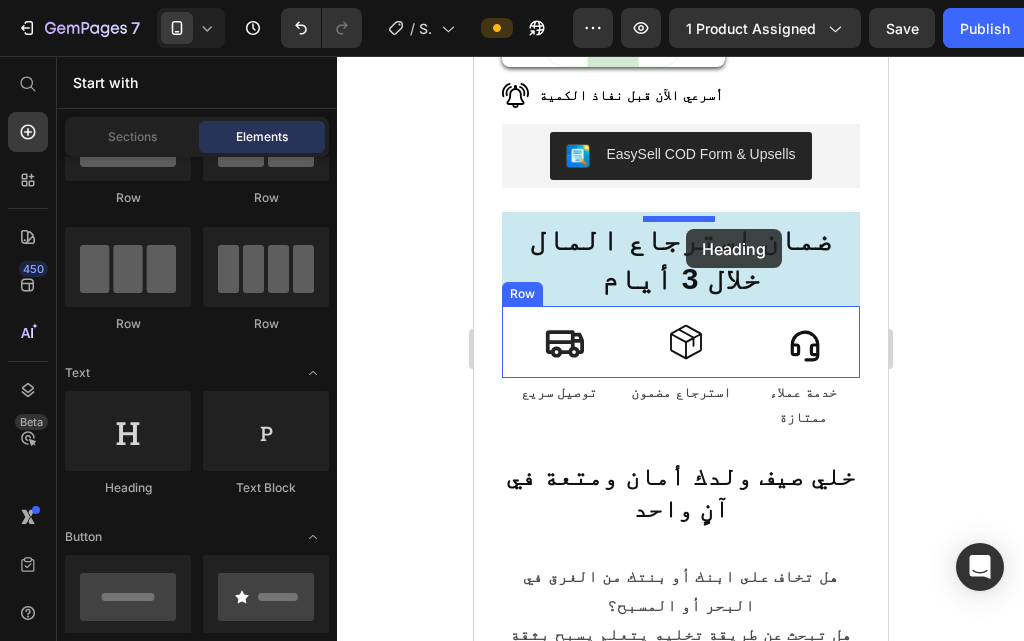 drag, startPoint x: 604, startPoint y: 509, endPoint x: 685, endPoint y: 229, distance: 291.4807 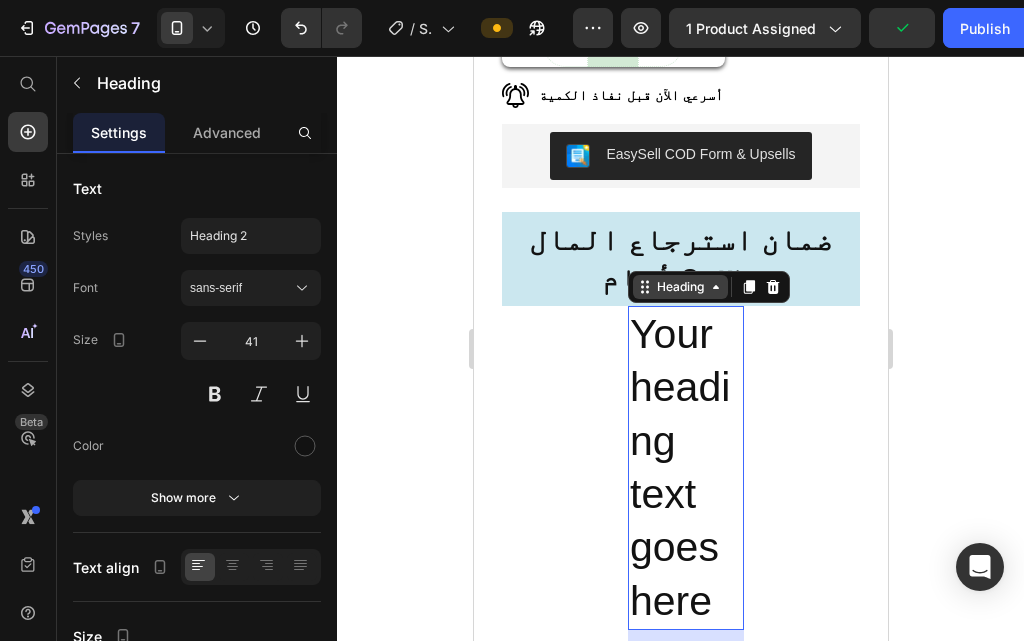 click 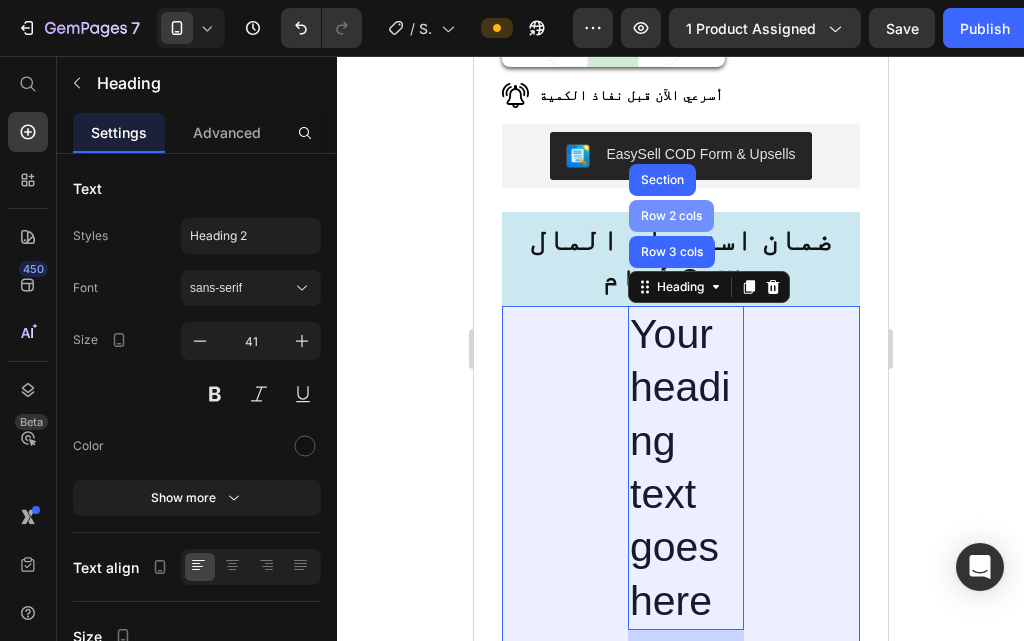 click on "Row 2 cols" at bounding box center (670, 216) 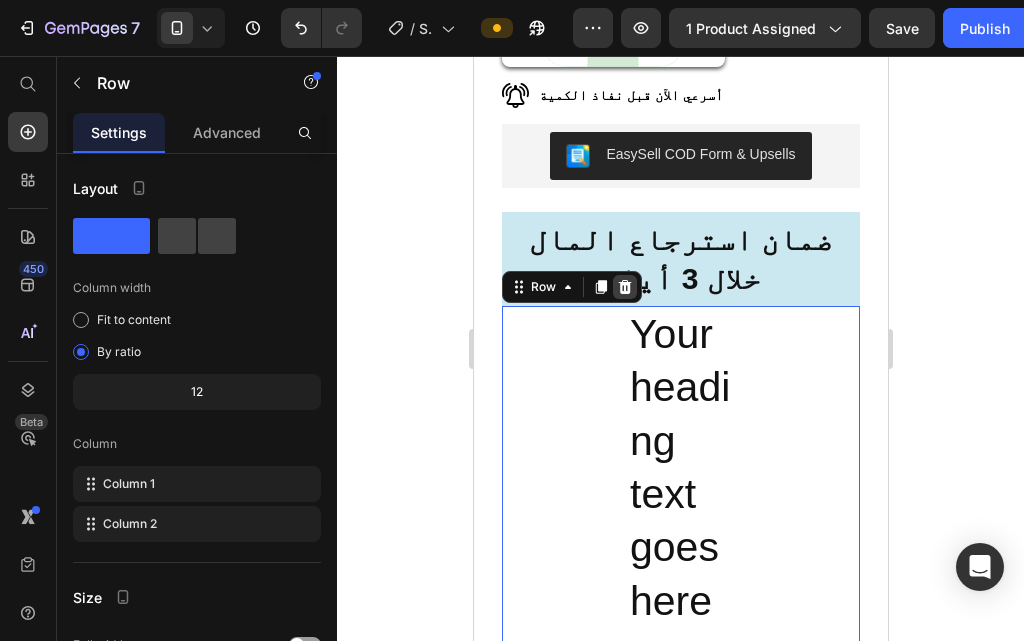 click 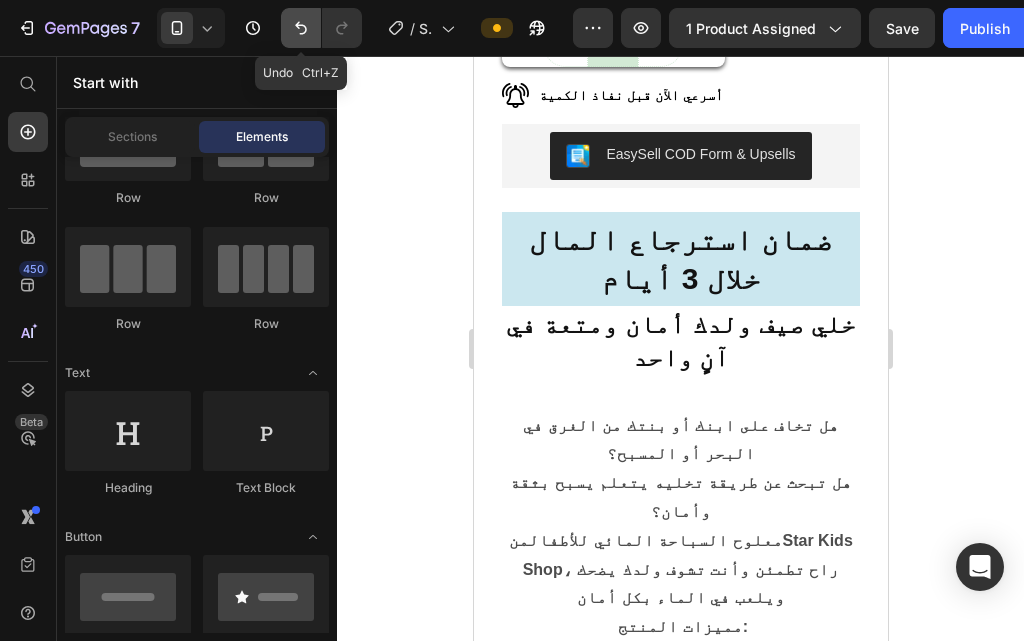 click 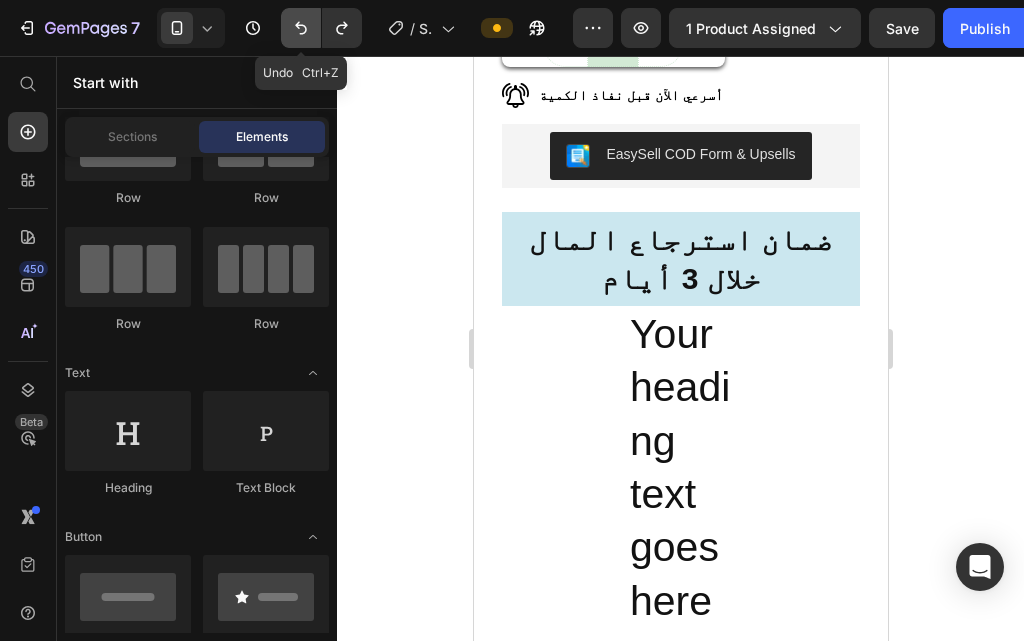 click 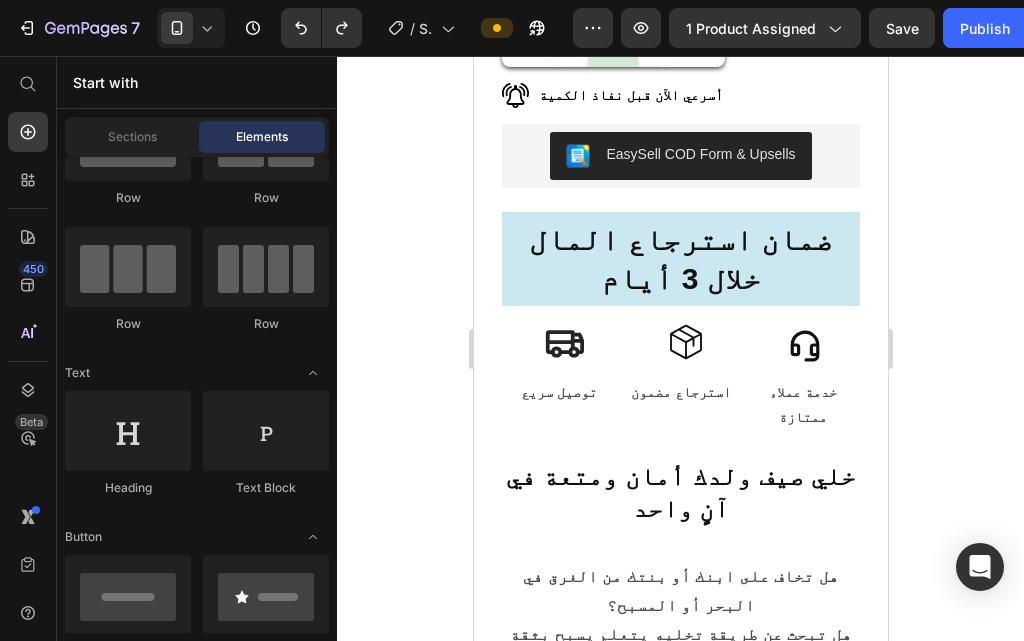 click 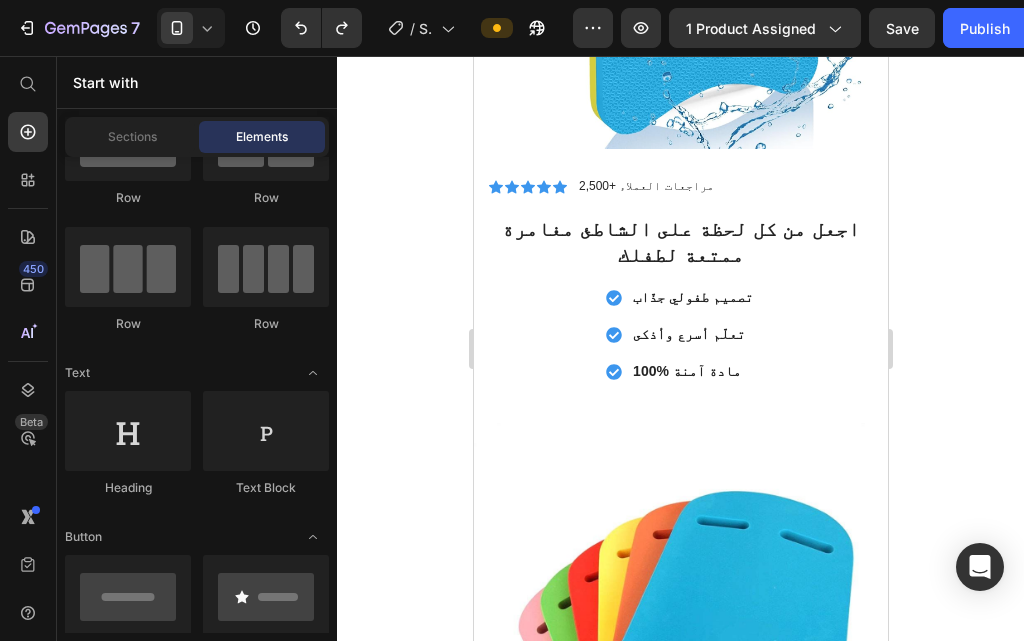 scroll, scrollTop: 0, scrollLeft: 0, axis: both 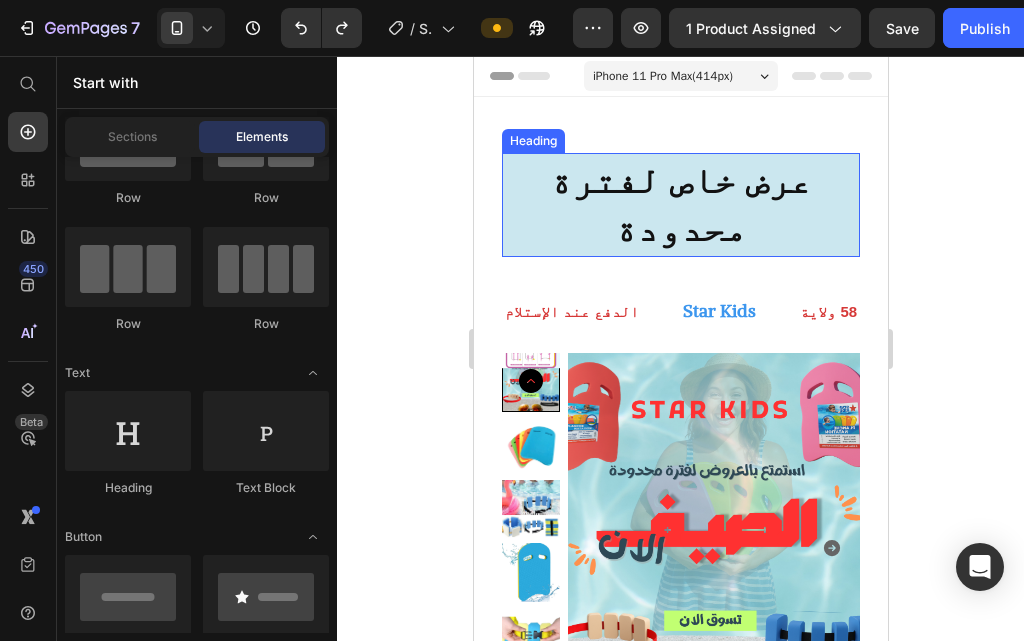click on "عرض خاص لفترة محدودة" at bounding box center (680, 205) 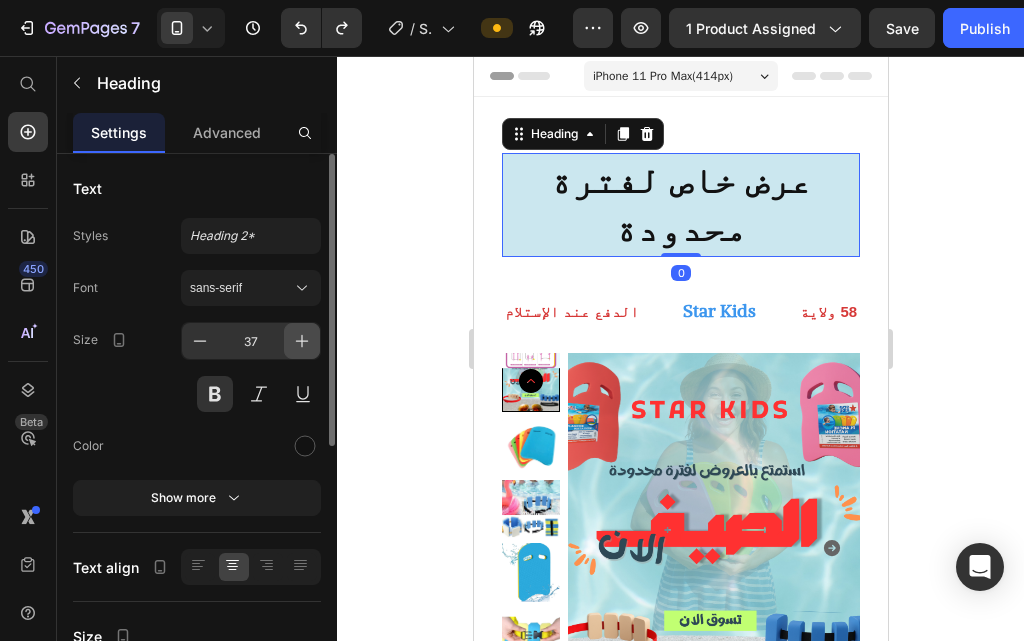click 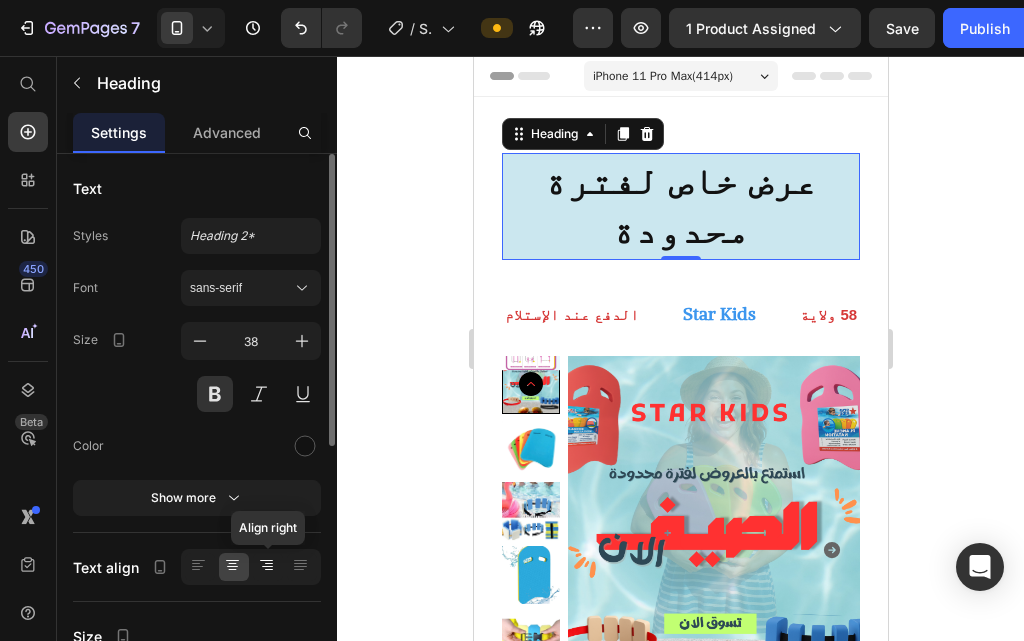 click 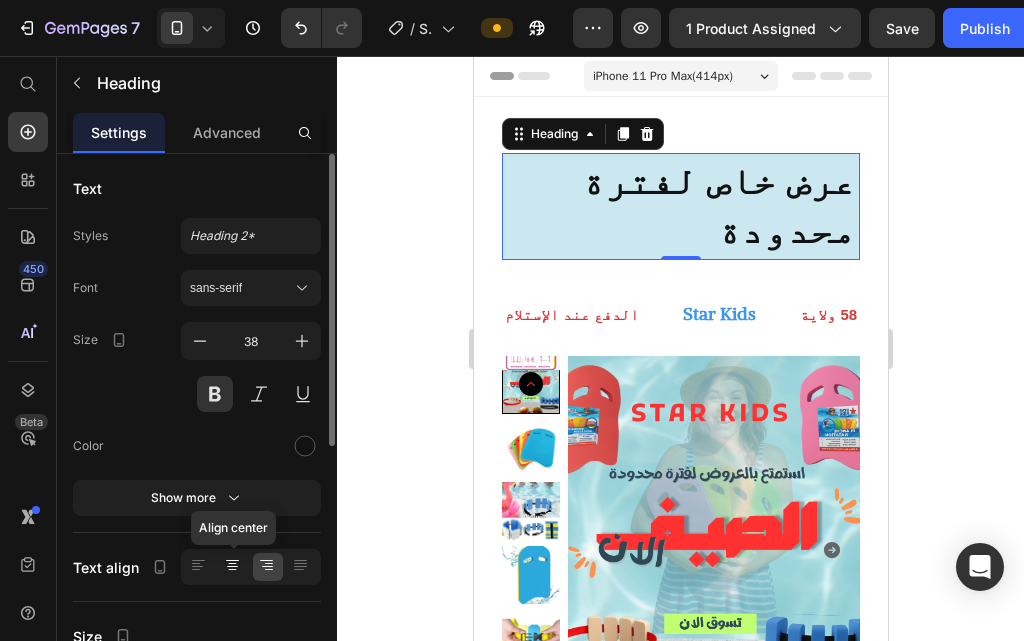 click 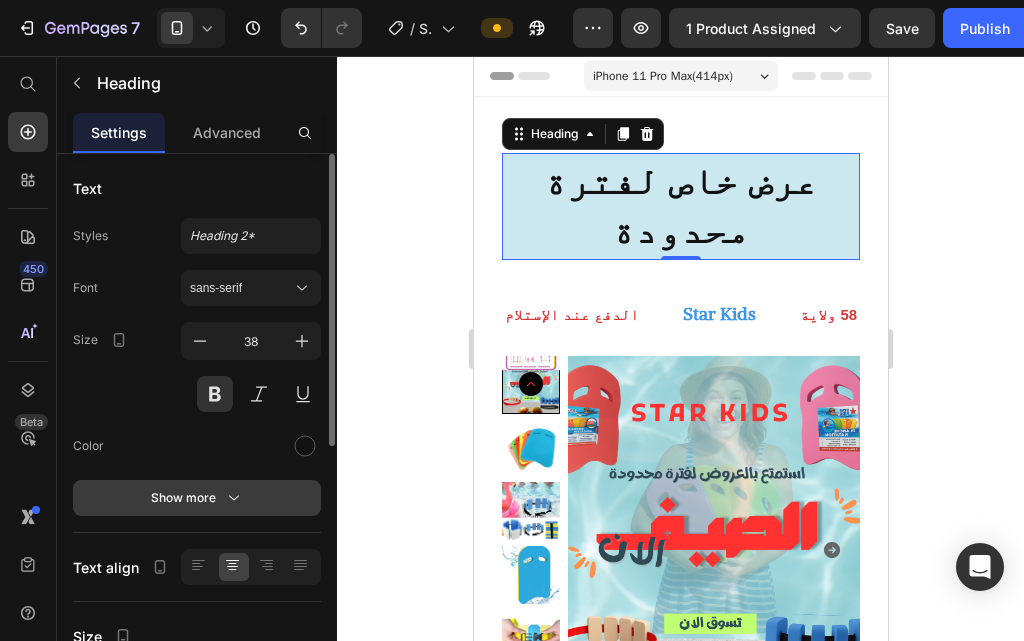 click 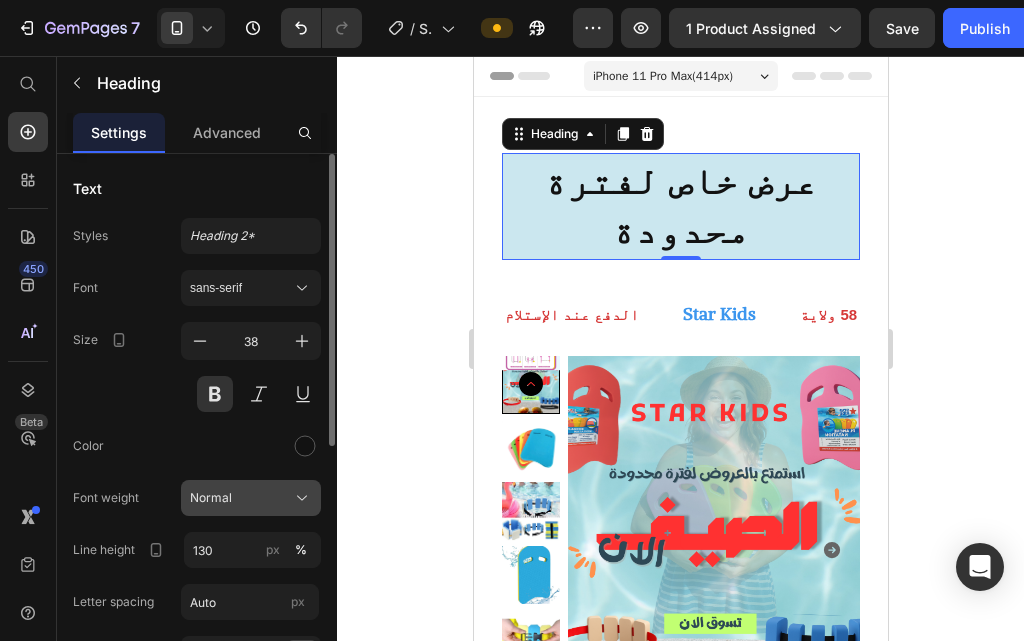 click on "Normal" 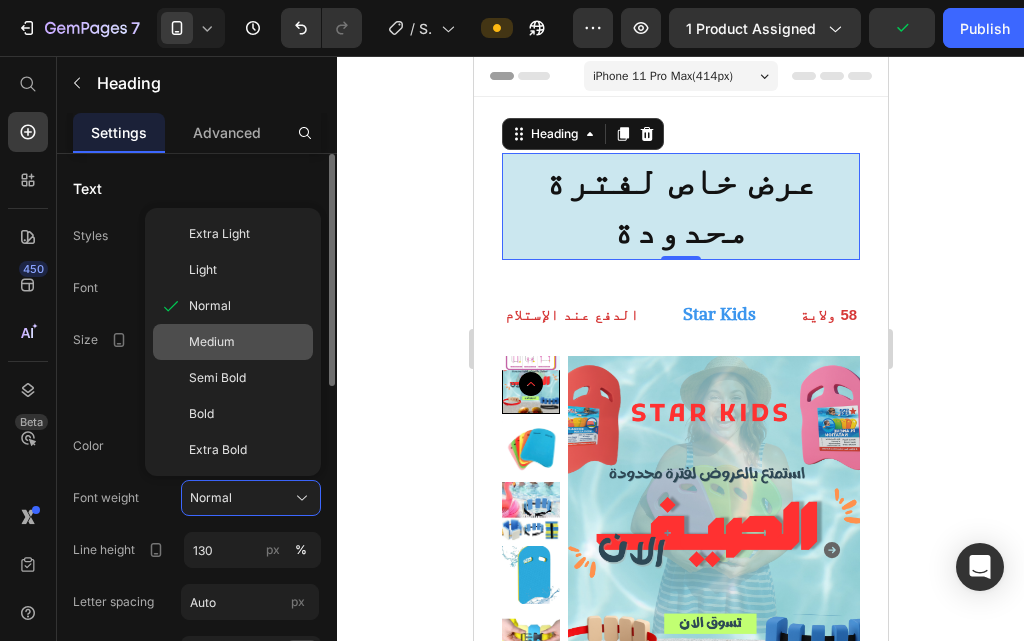 click on "Medium" 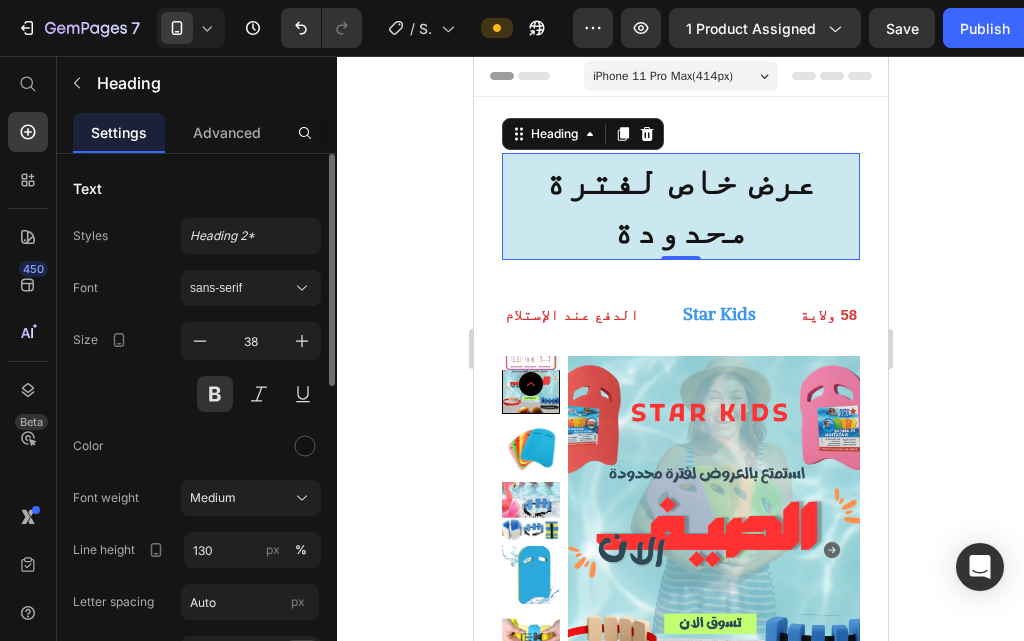 click 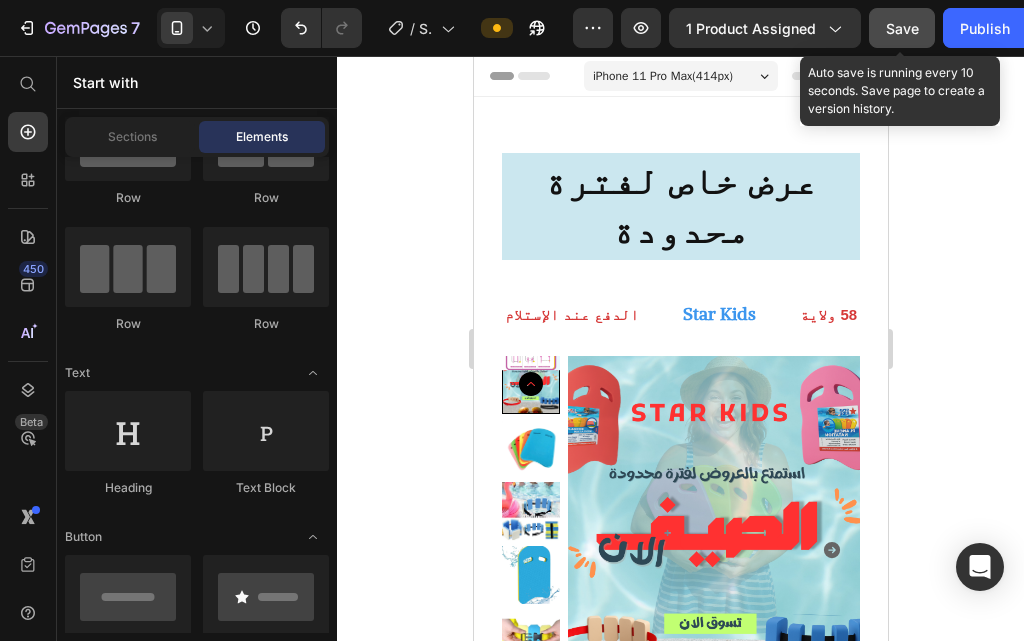 click on "Save" at bounding box center [902, 28] 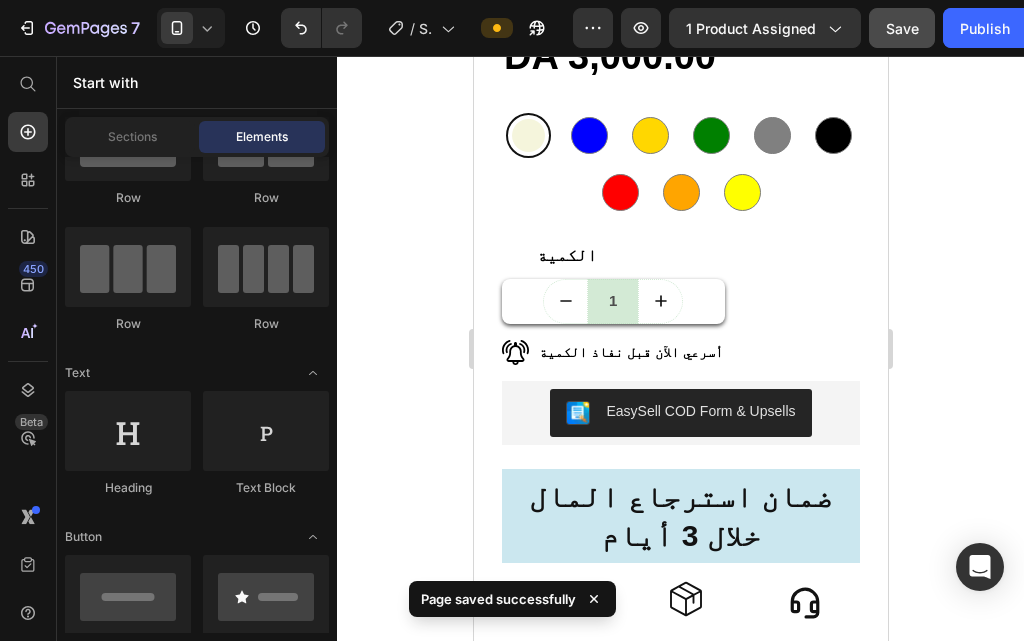 scroll, scrollTop: 1200, scrollLeft: 0, axis: vertical 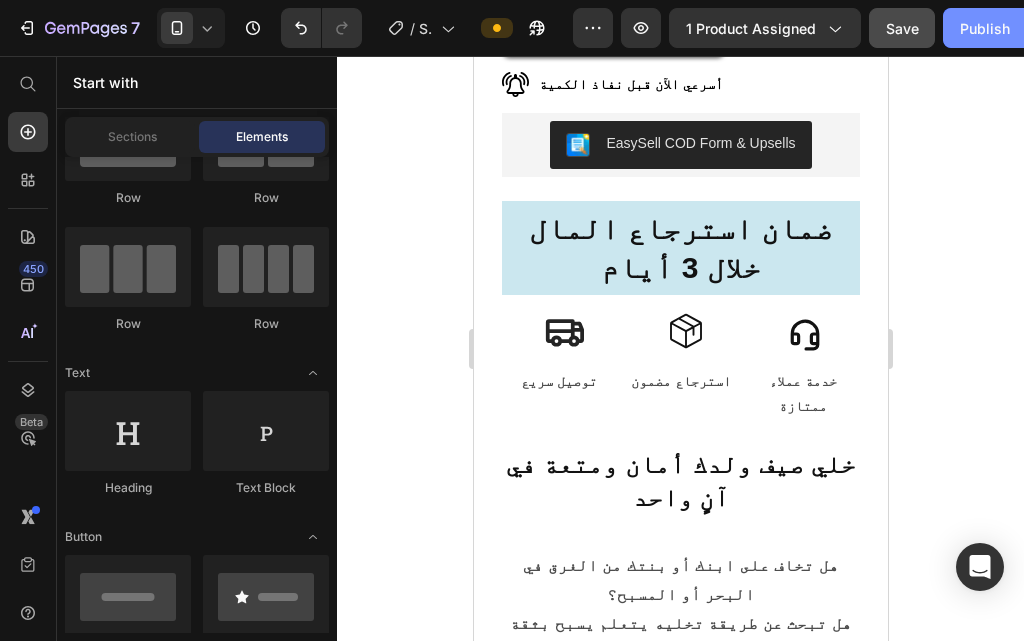 click on "Publish" at bounding box center (985, 28) 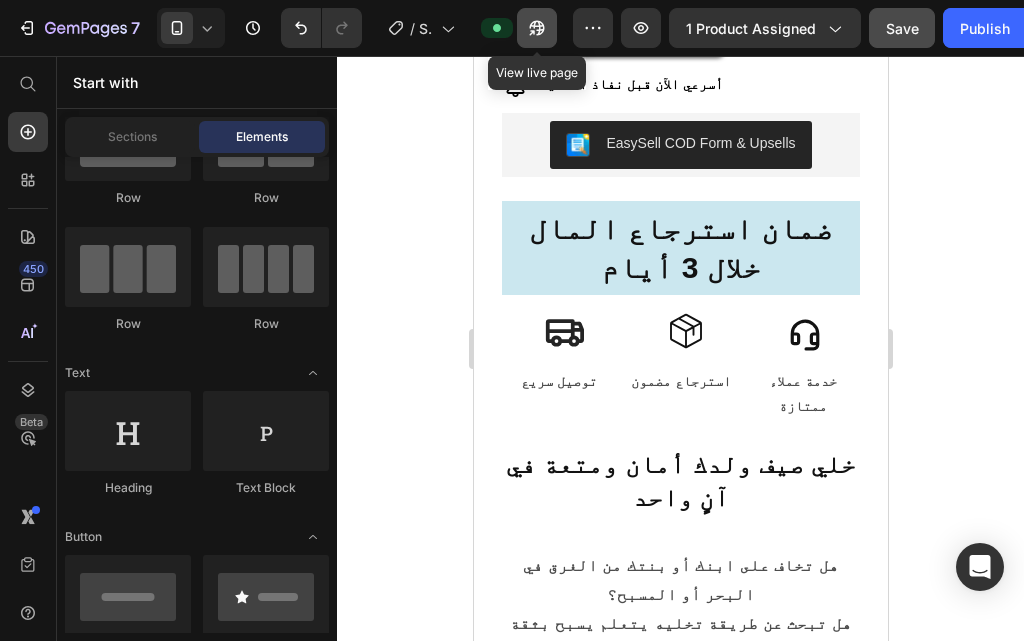click 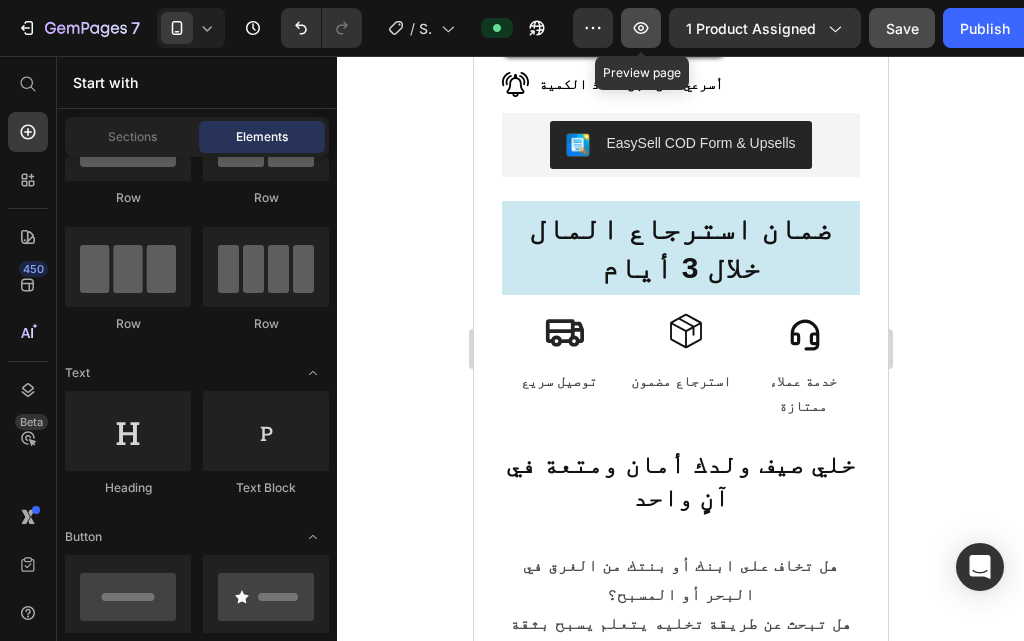 click 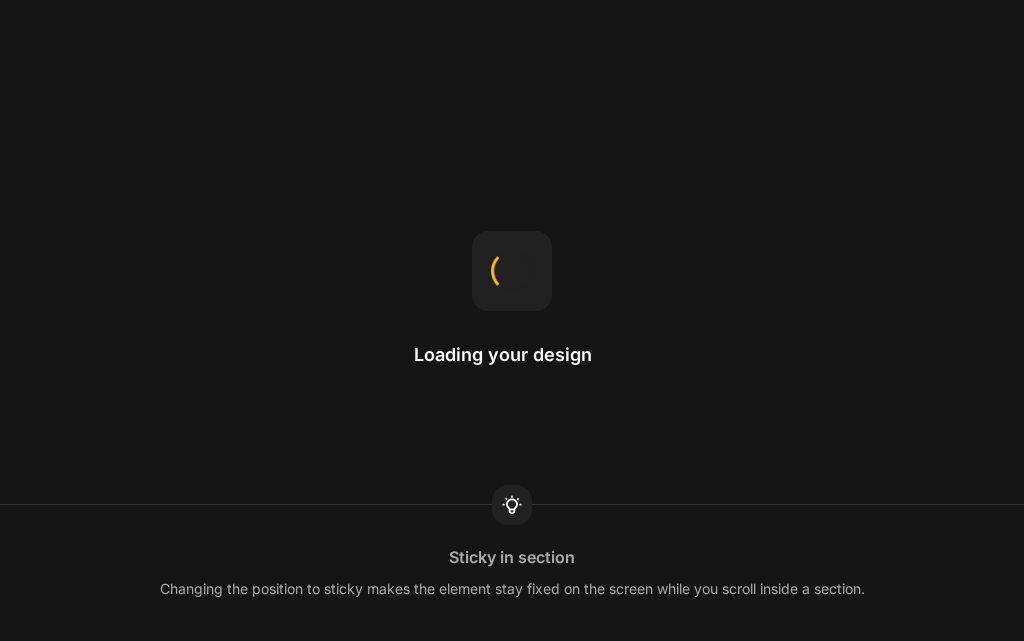 scroll, scrollTop: 0, scrollLeft: 0, axis: both 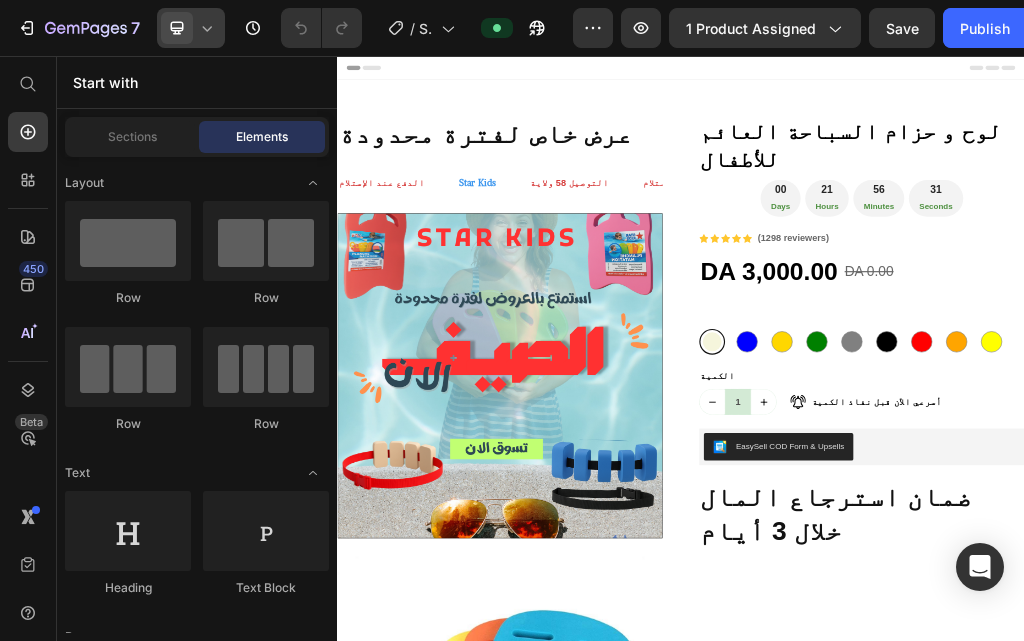 click 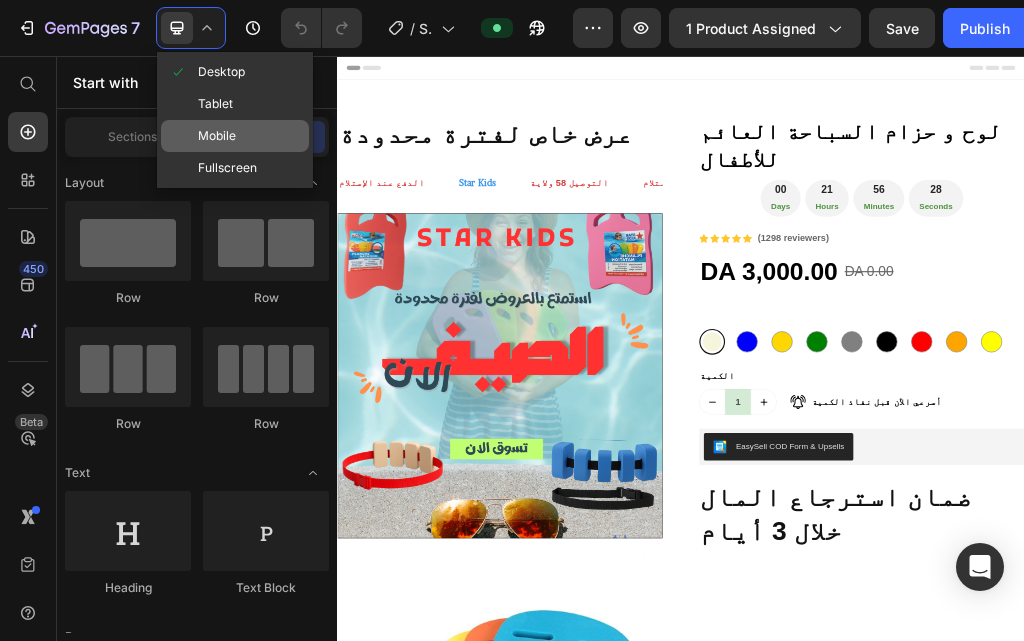 click on "Mobile" at bounding box center [217, 136] 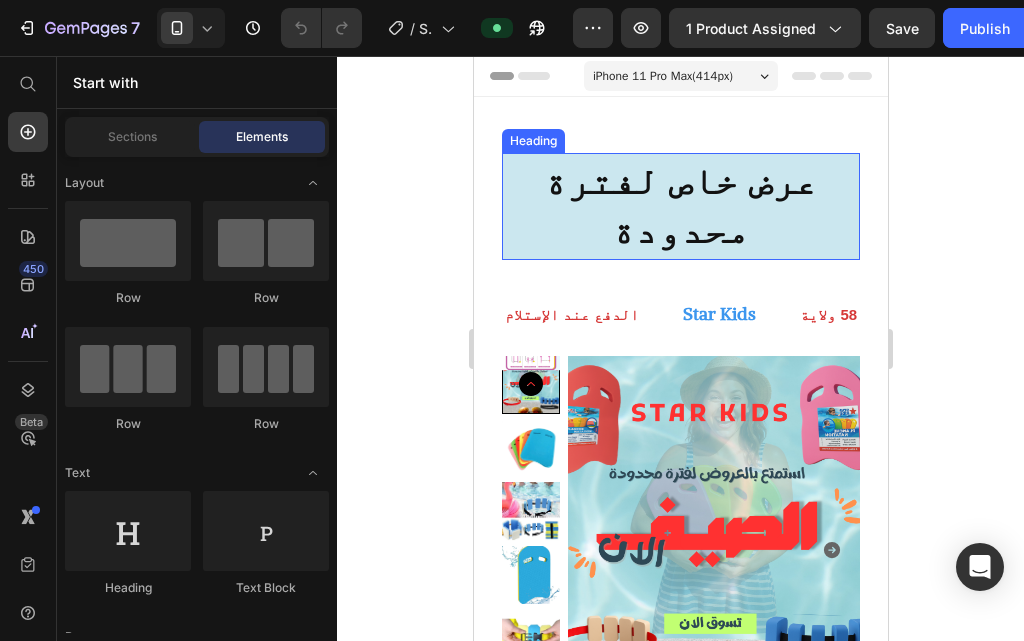 click on "عرض خاص لفترة محدودة" at bounding box center [680, 206] 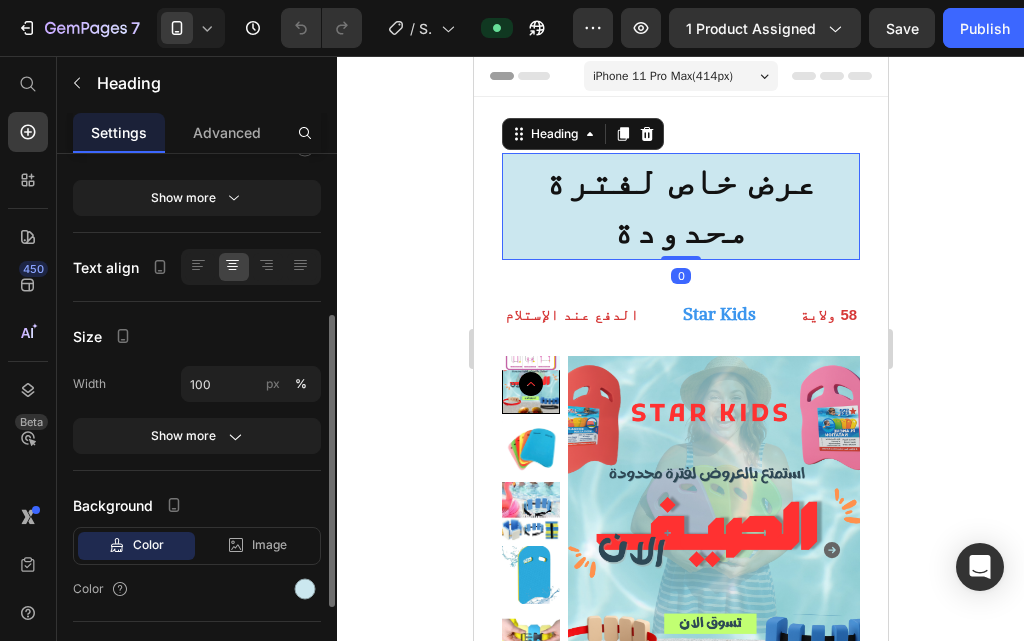 scroll, scrollTop: 400, scrollLeft: 0, axis: vertical 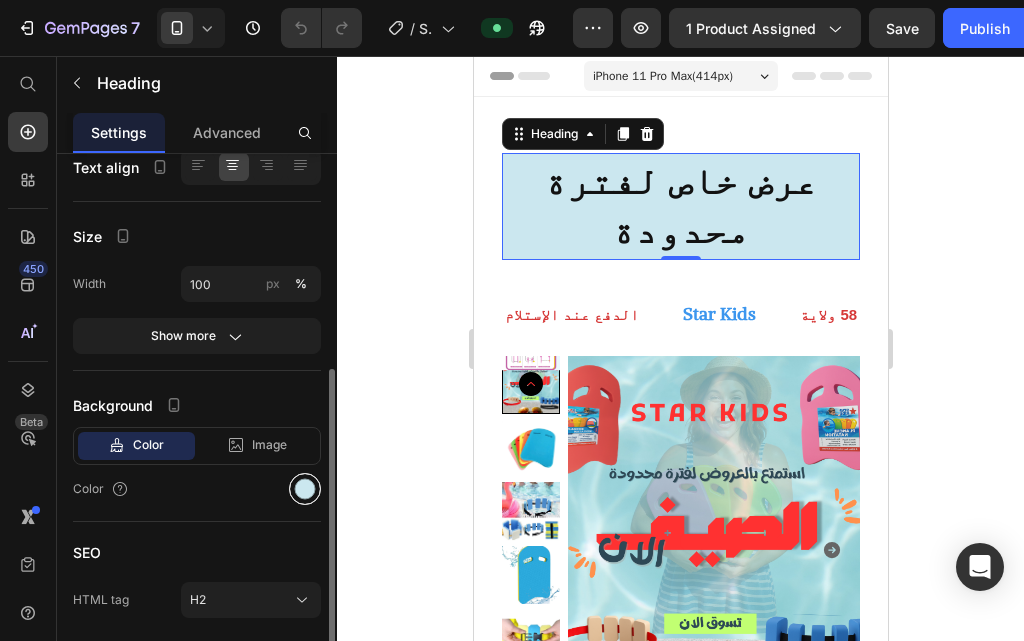 click at bounding box center [305, 489] 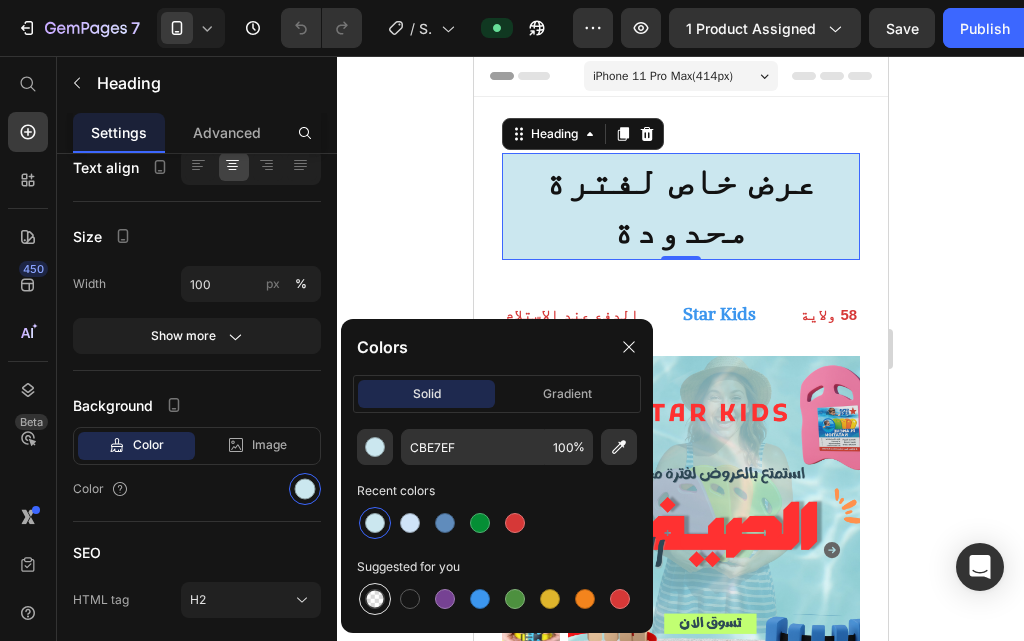 click at bounding box center [375, 599] 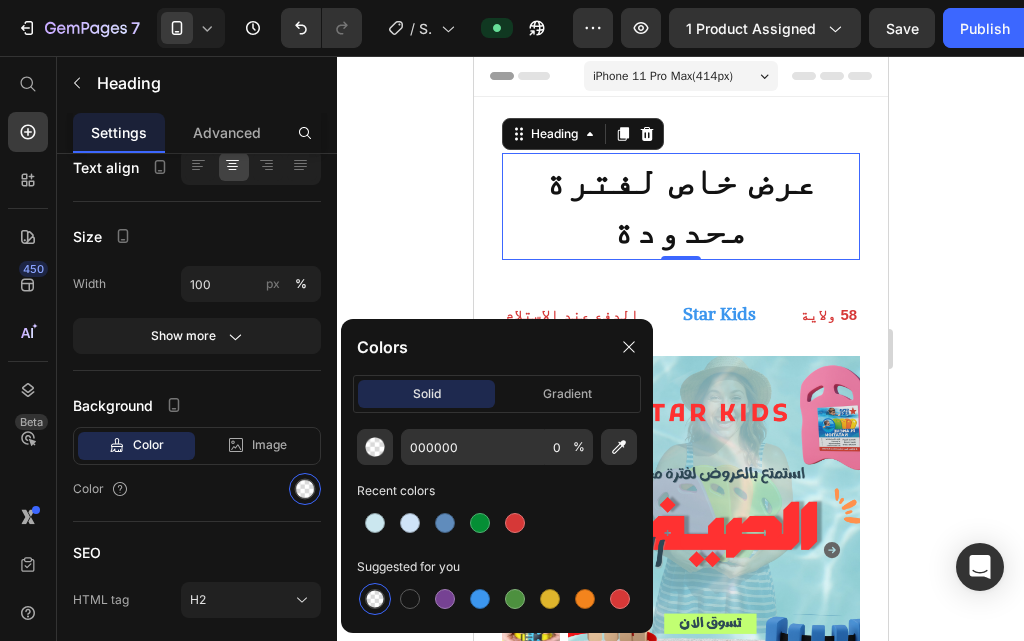 click 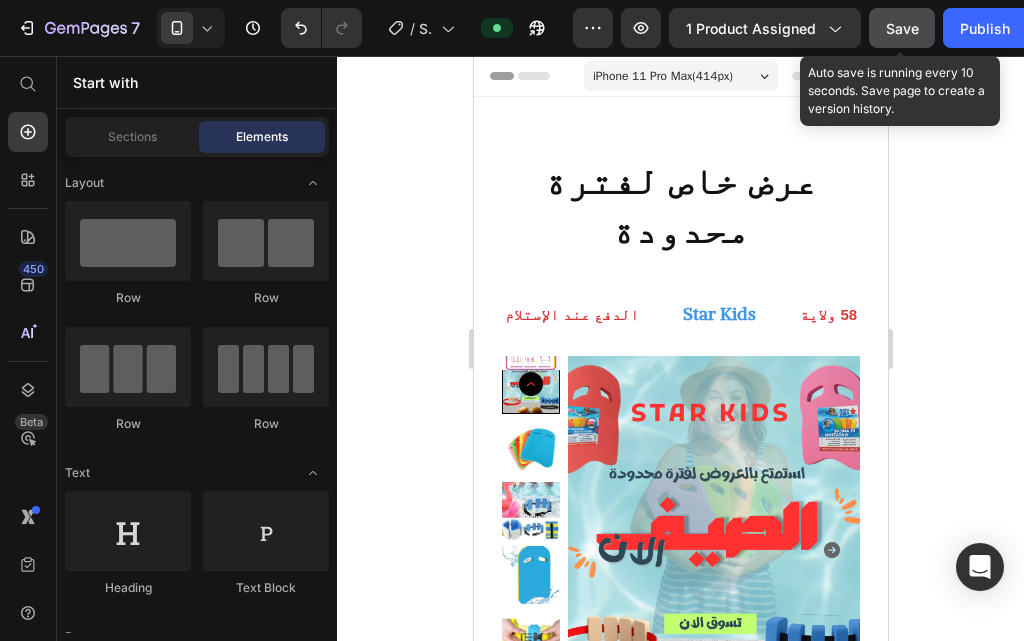 click on "Save" at bounding box center (902, 28) 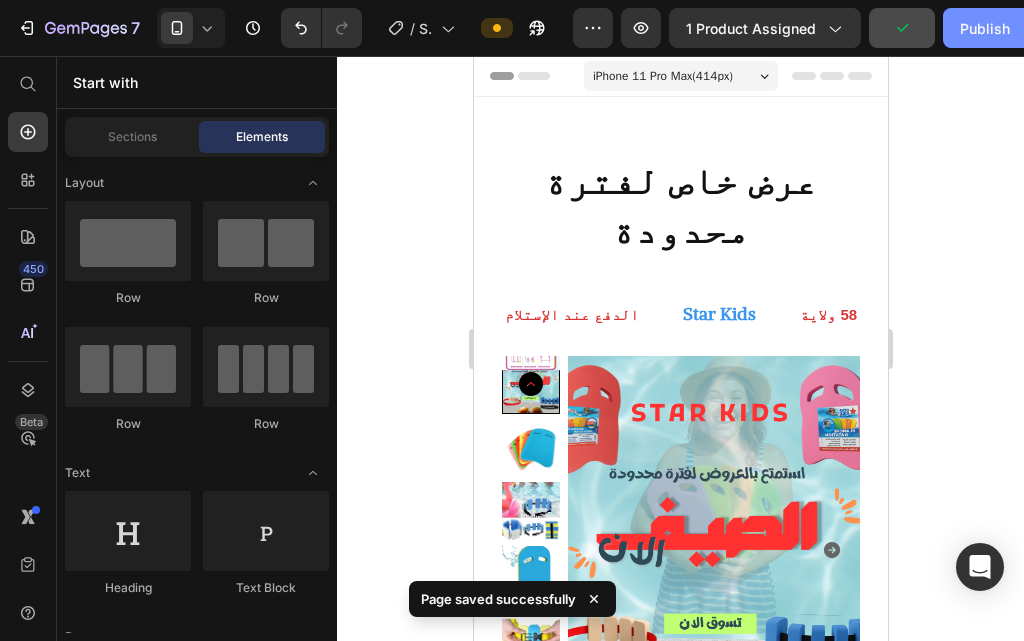 click on "Publish" at bounding box center (985, 28) 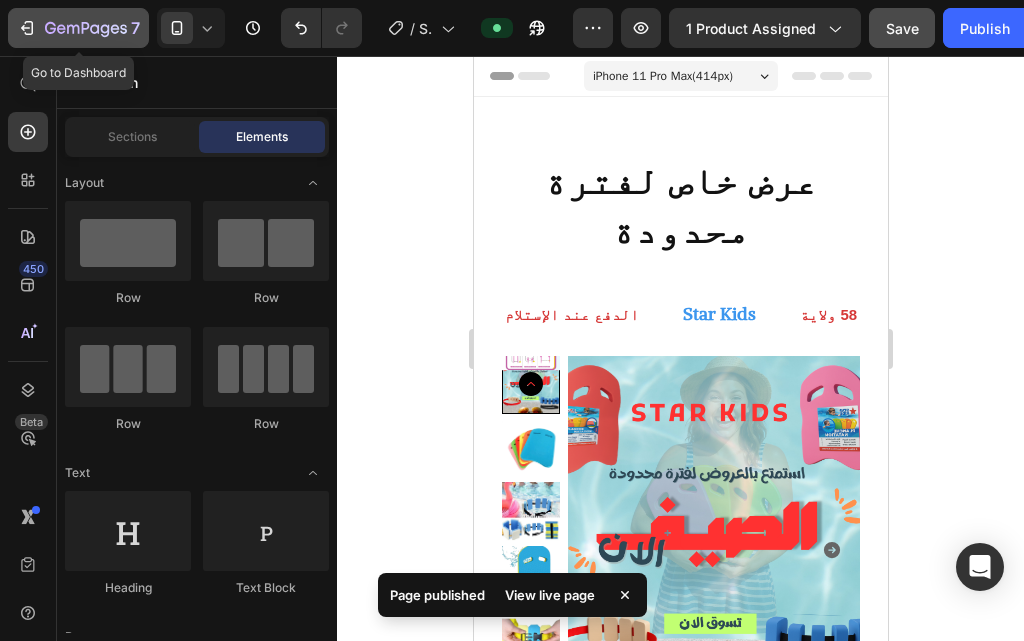 click 